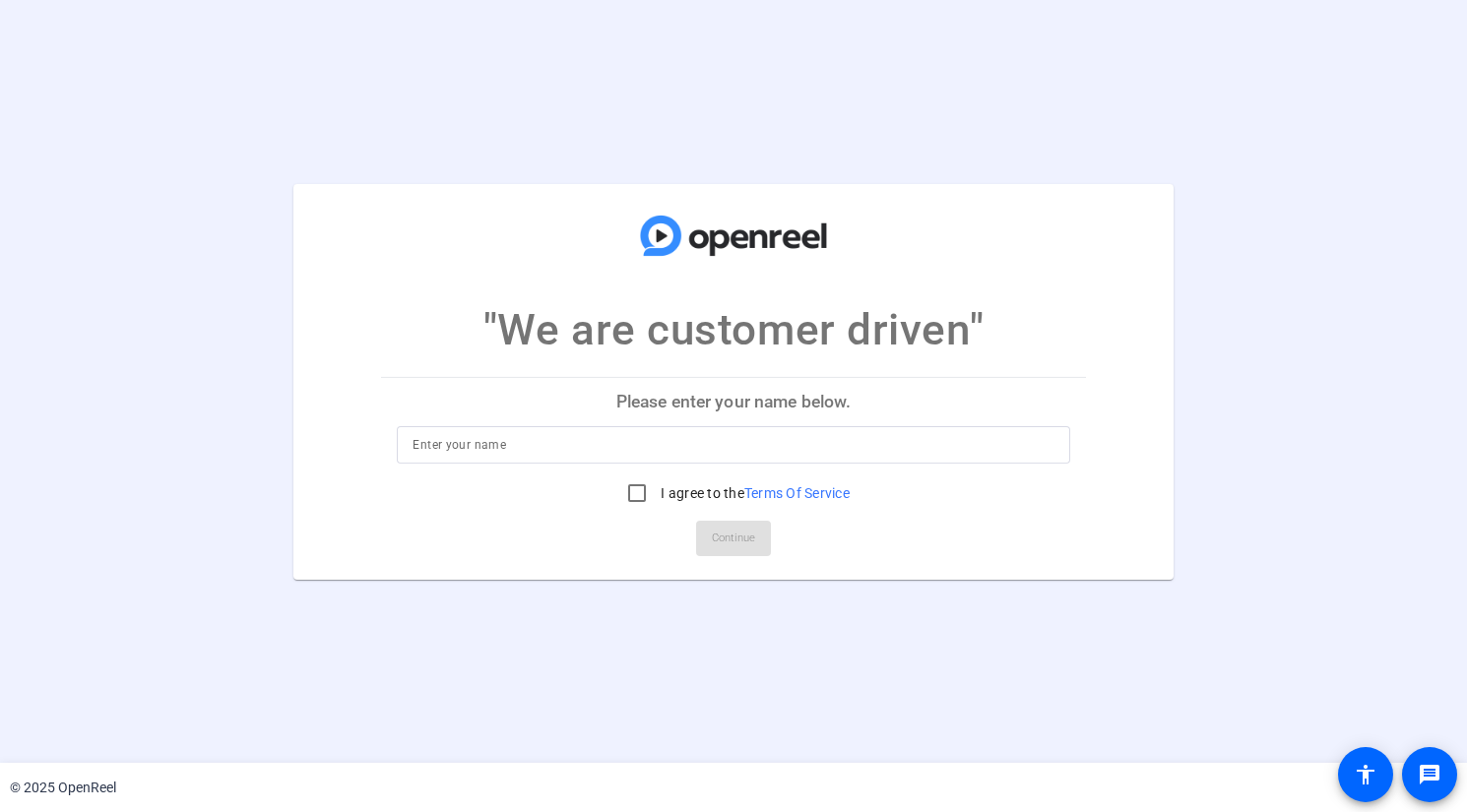 scroll, scrollTop: 0, scrollLeft: 0, axis: both 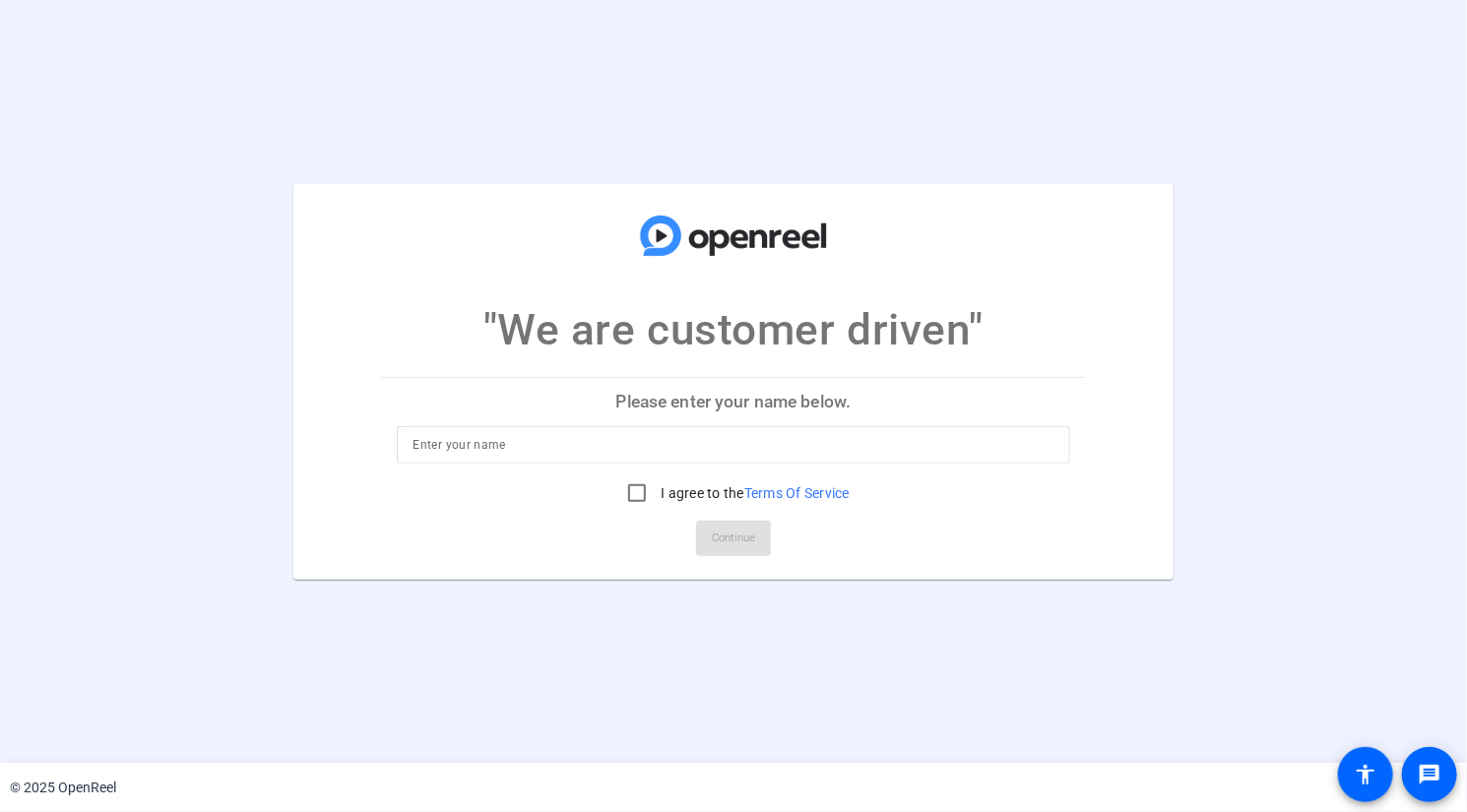 click 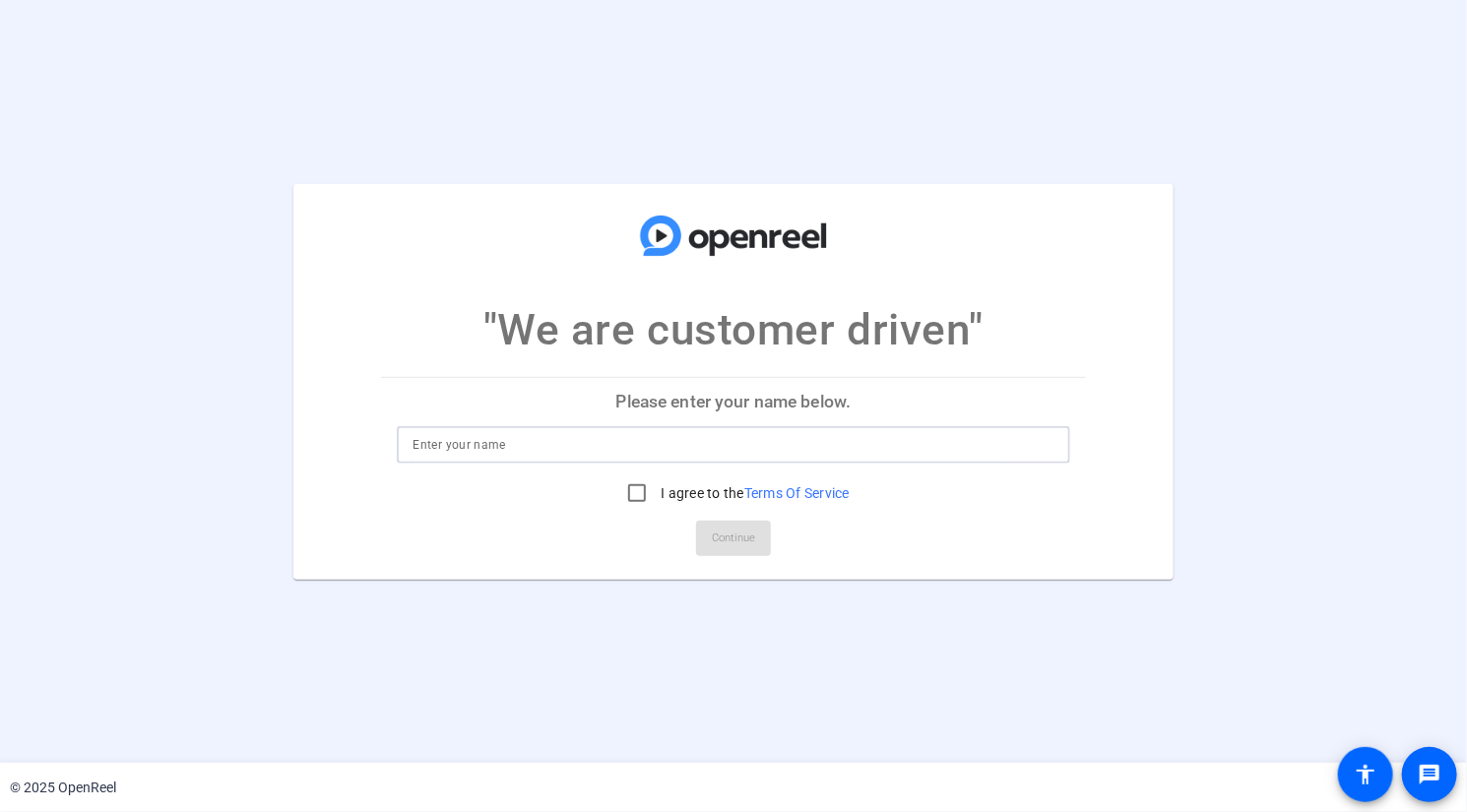 click at bounding box center [733, 445] 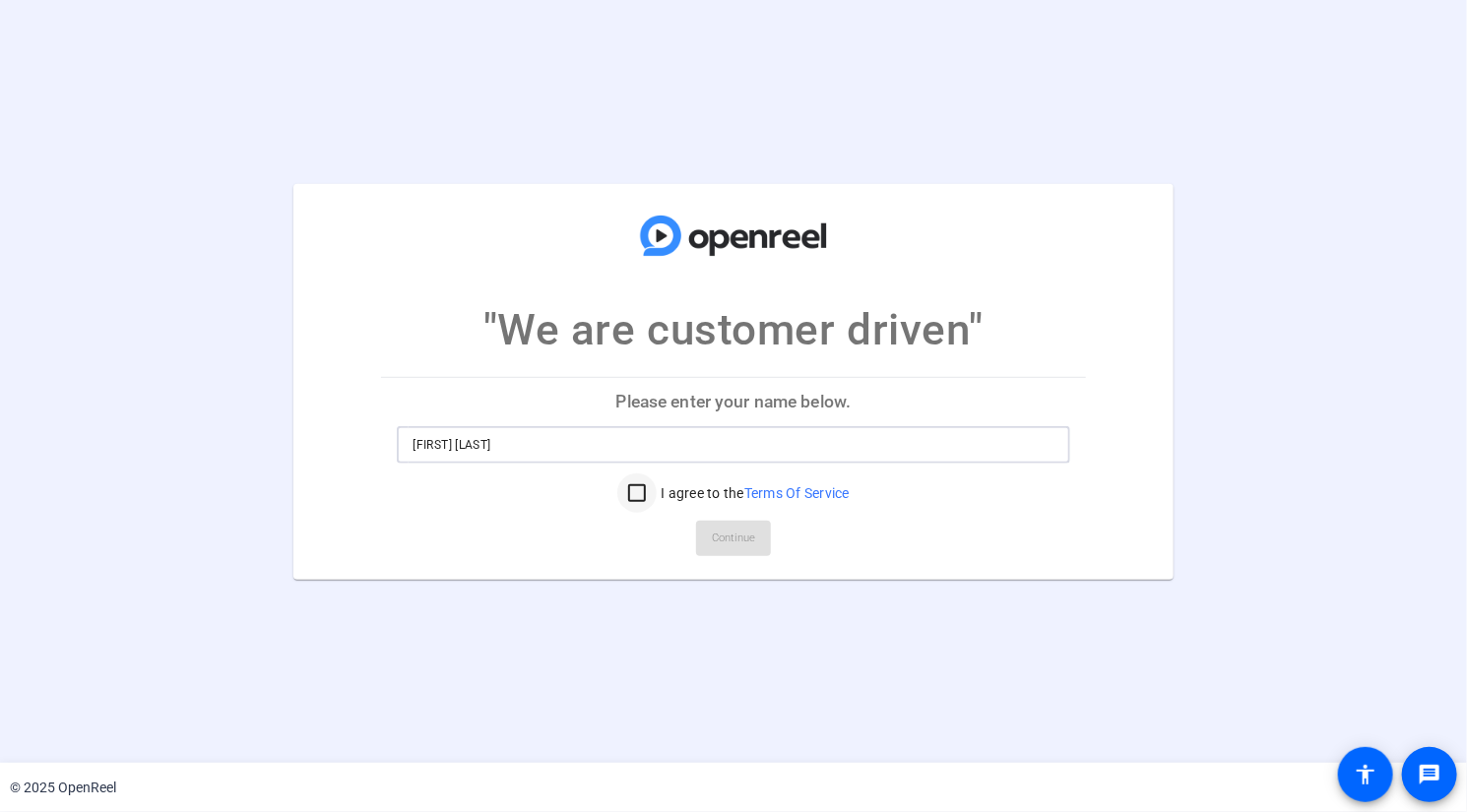 type on "[FIRST] [LAST]" 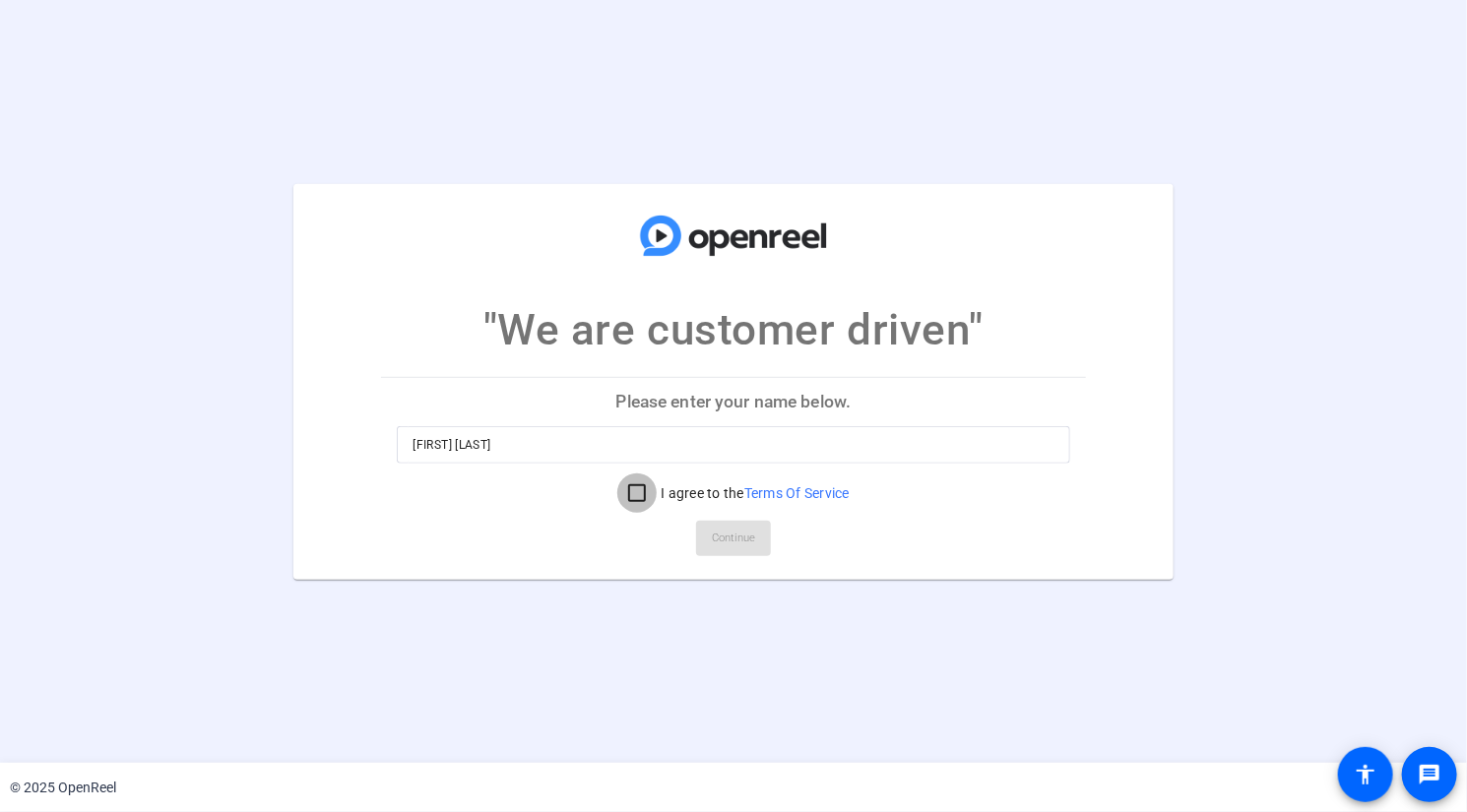 click on "I agree to the  Terms Of Service" at bounding box center [637, 493] 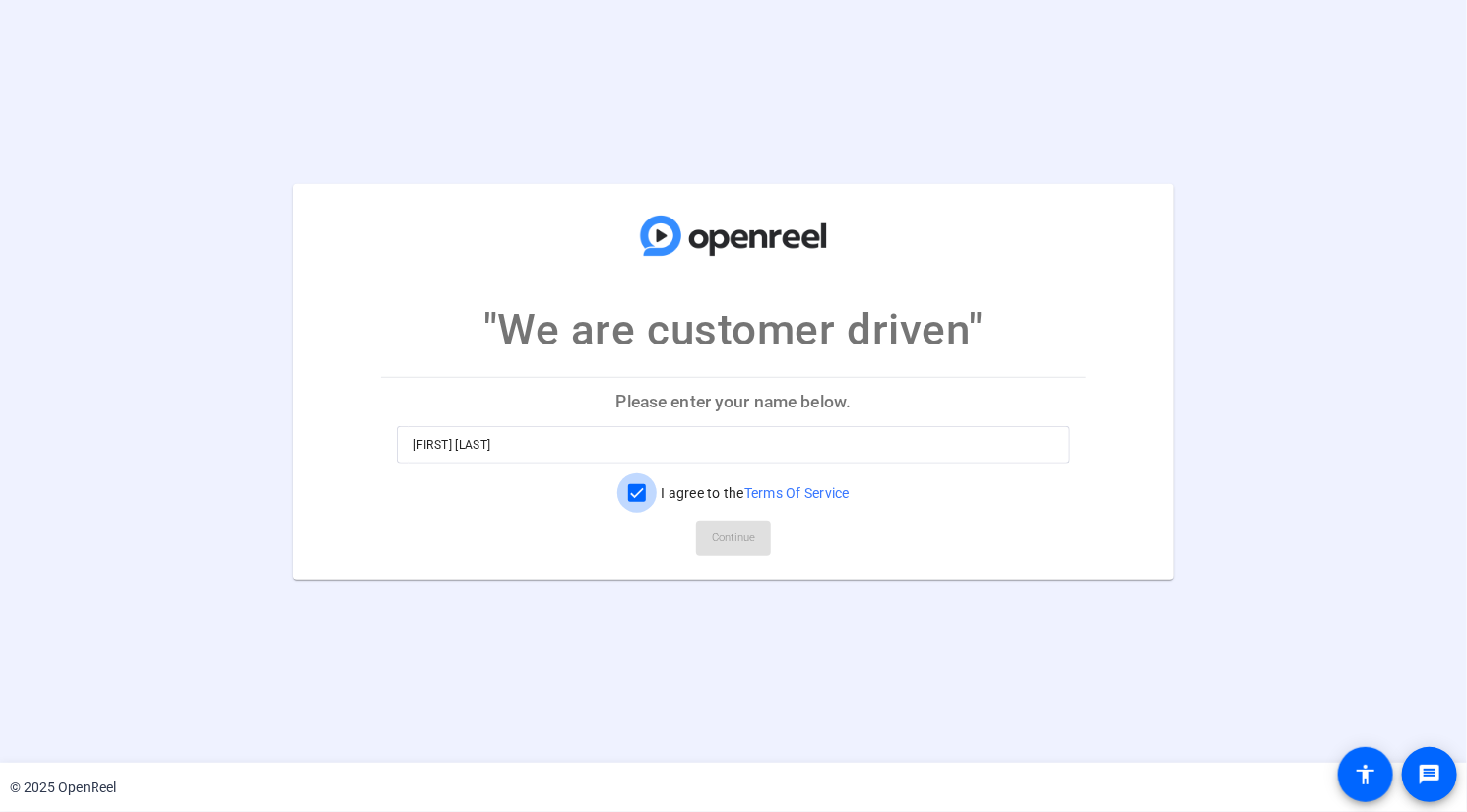 checkbox on "true" 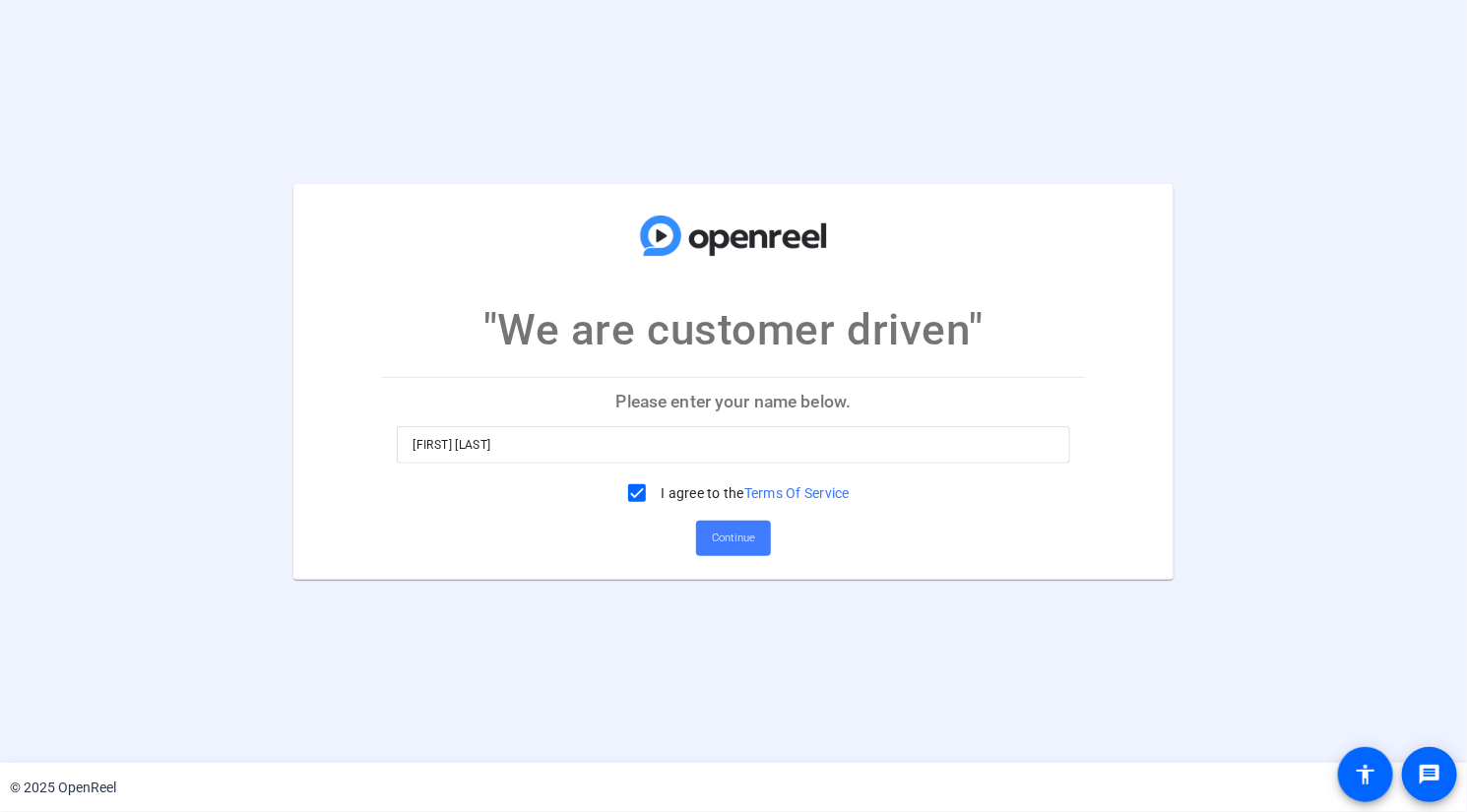 click on "Continue" 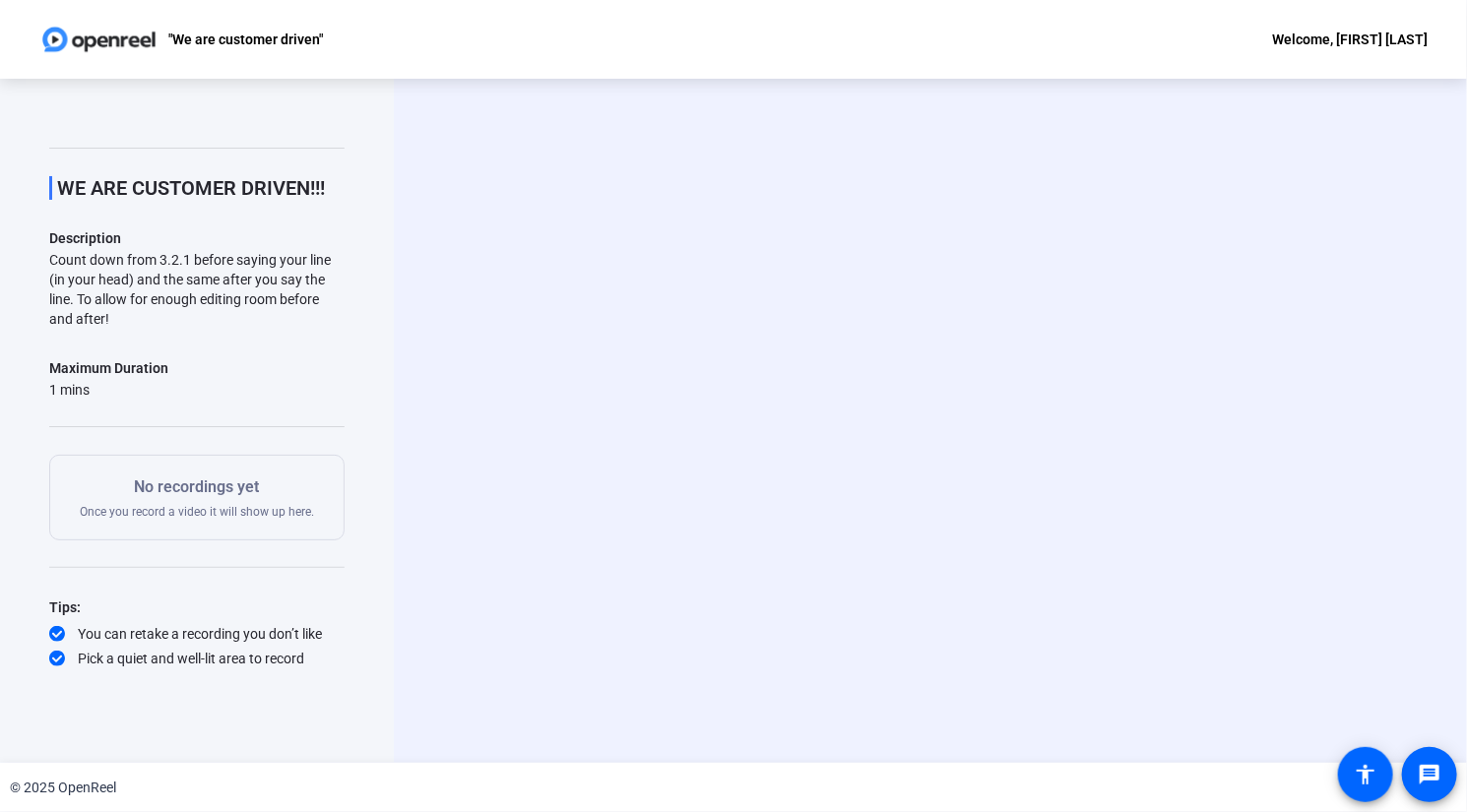 scroll, scrollTop: 57, scrollLeft: 0, axis: vertical 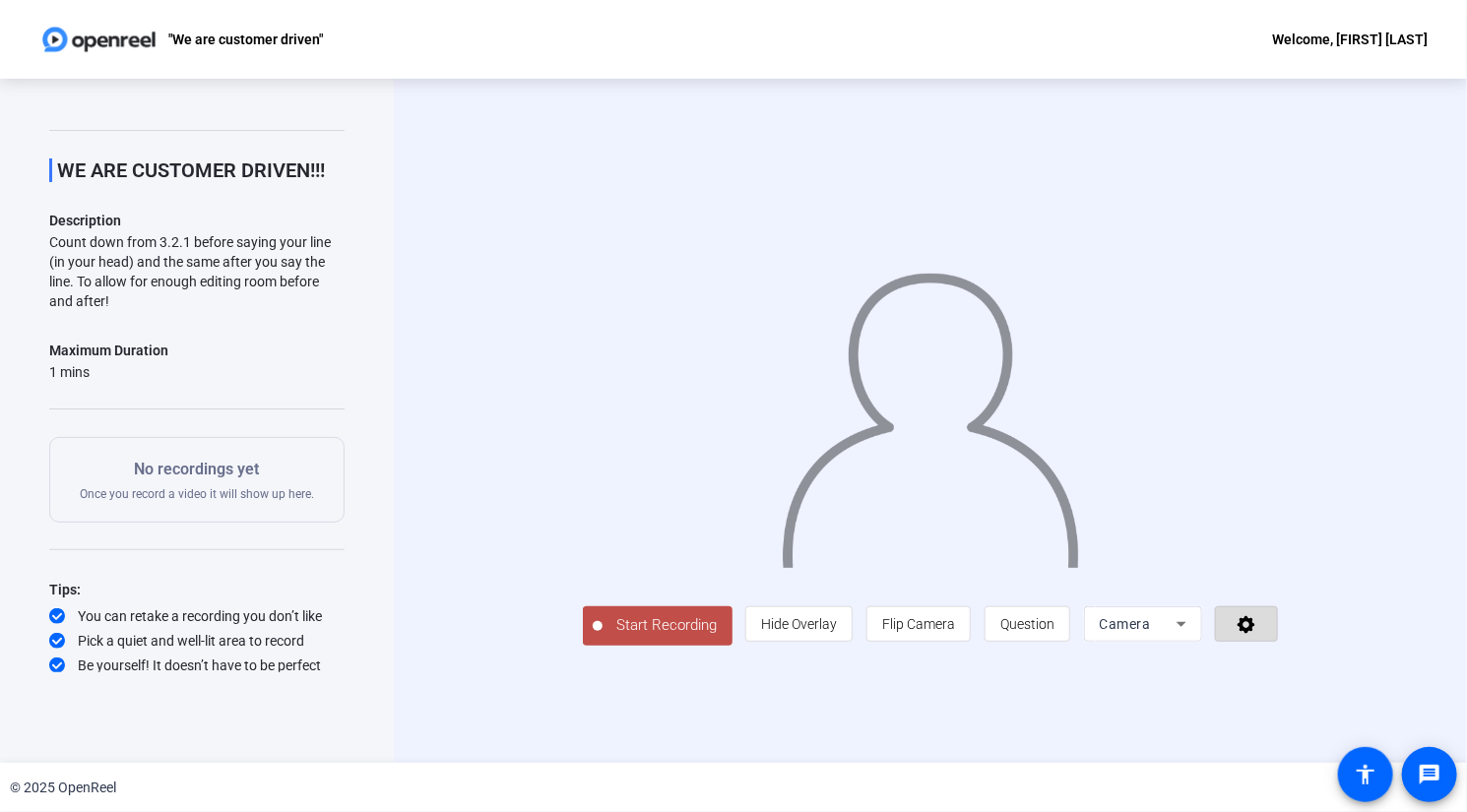 click 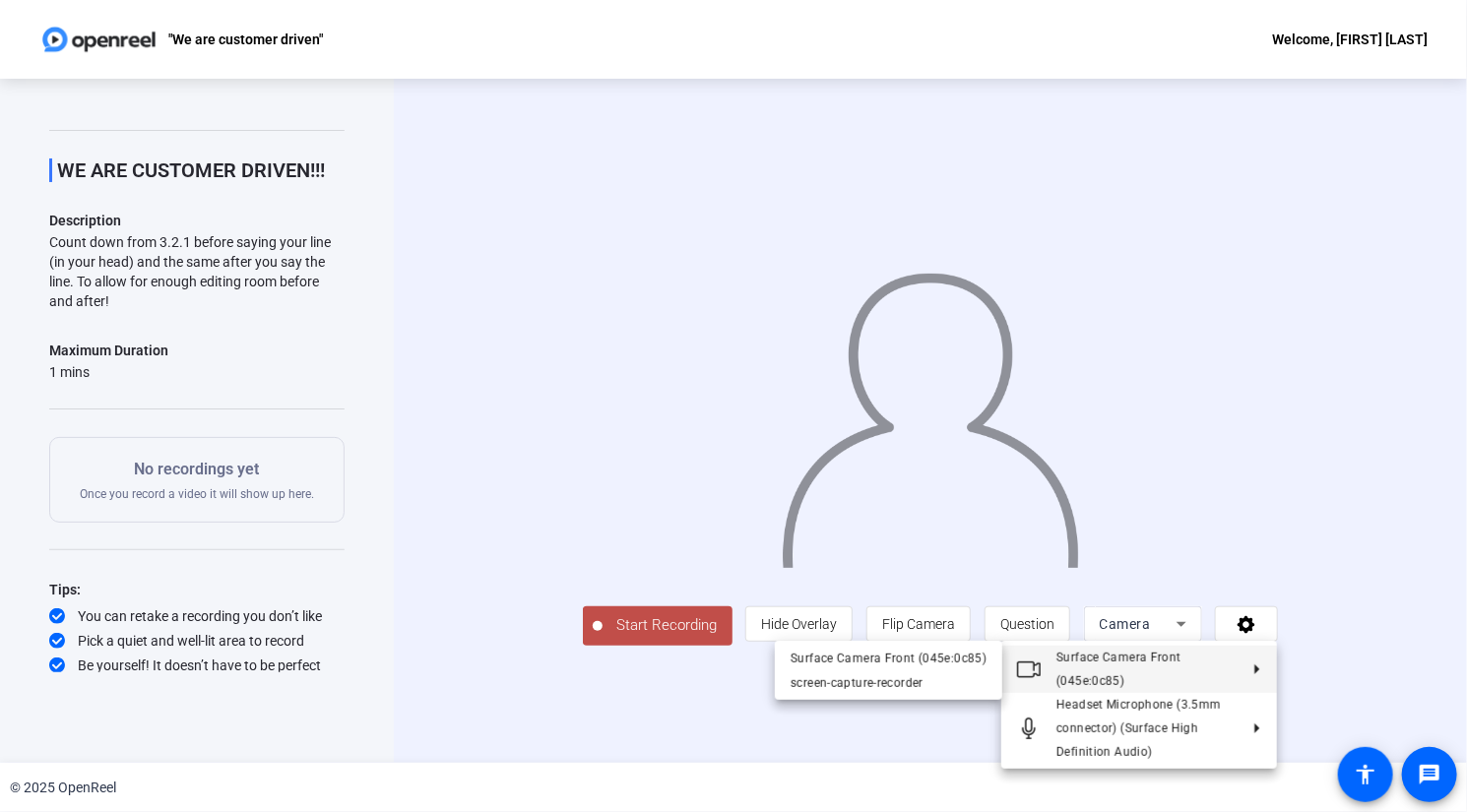 click at bounding box center [734, 406] 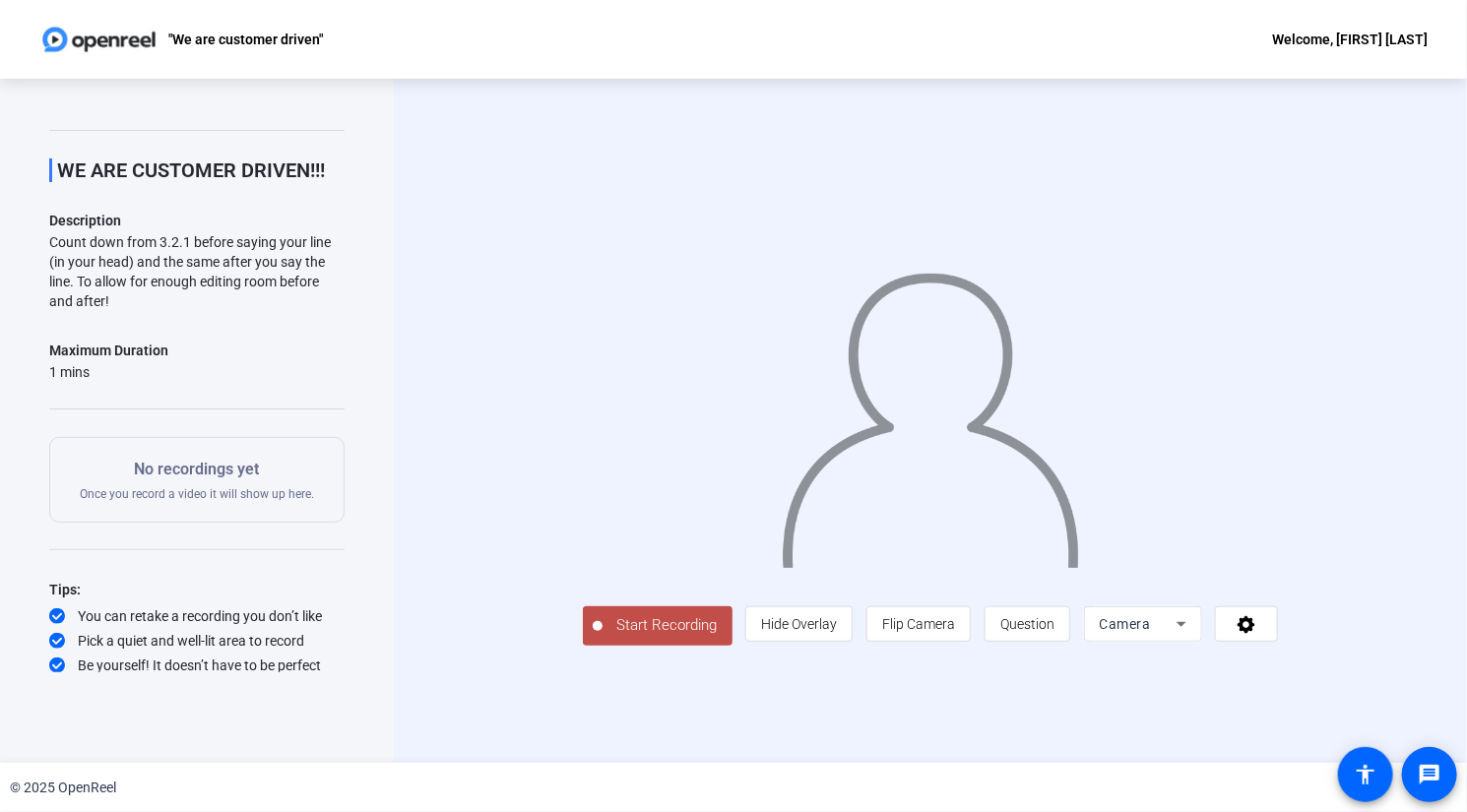 click on "Start Recording" 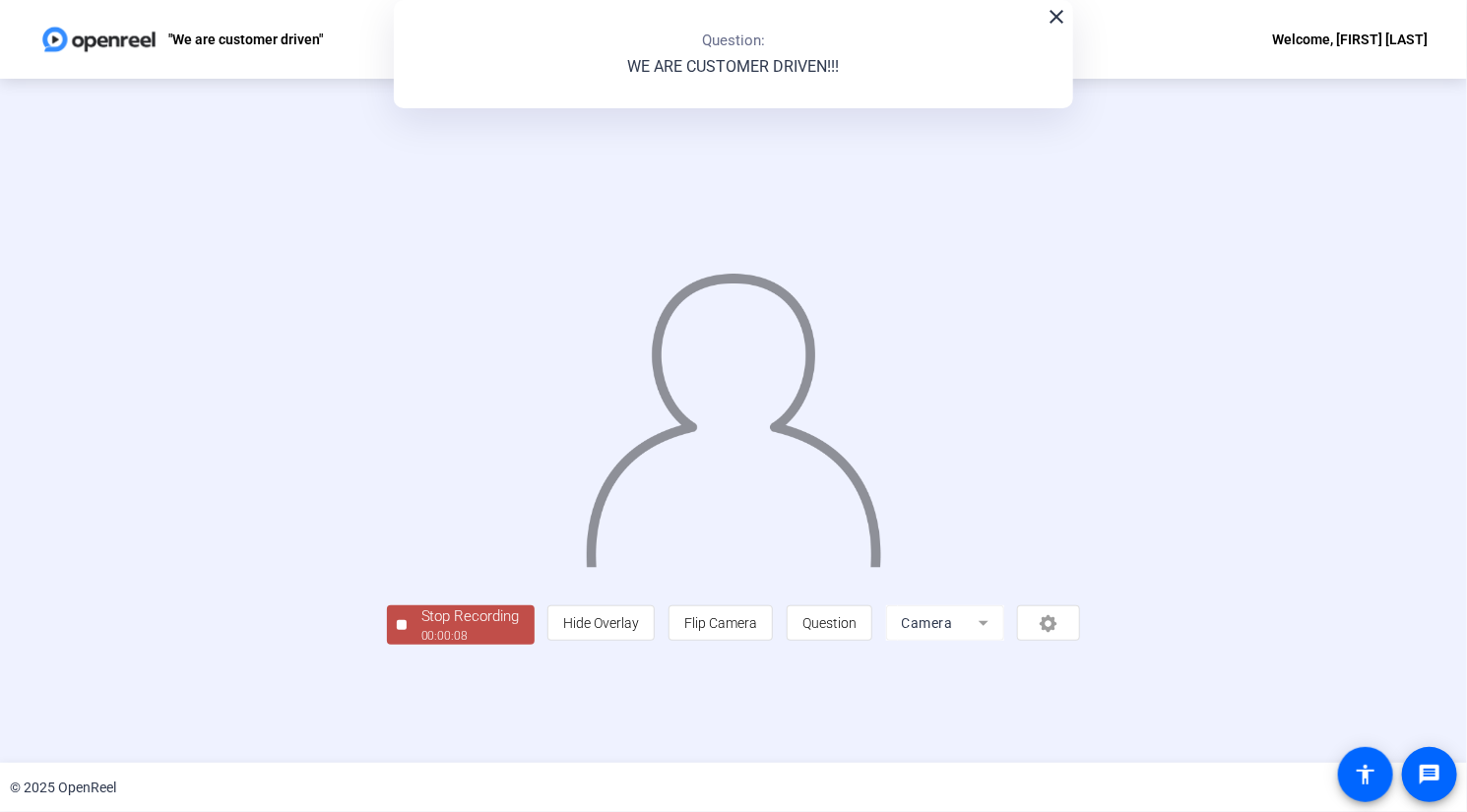 click on "Stop Recording" 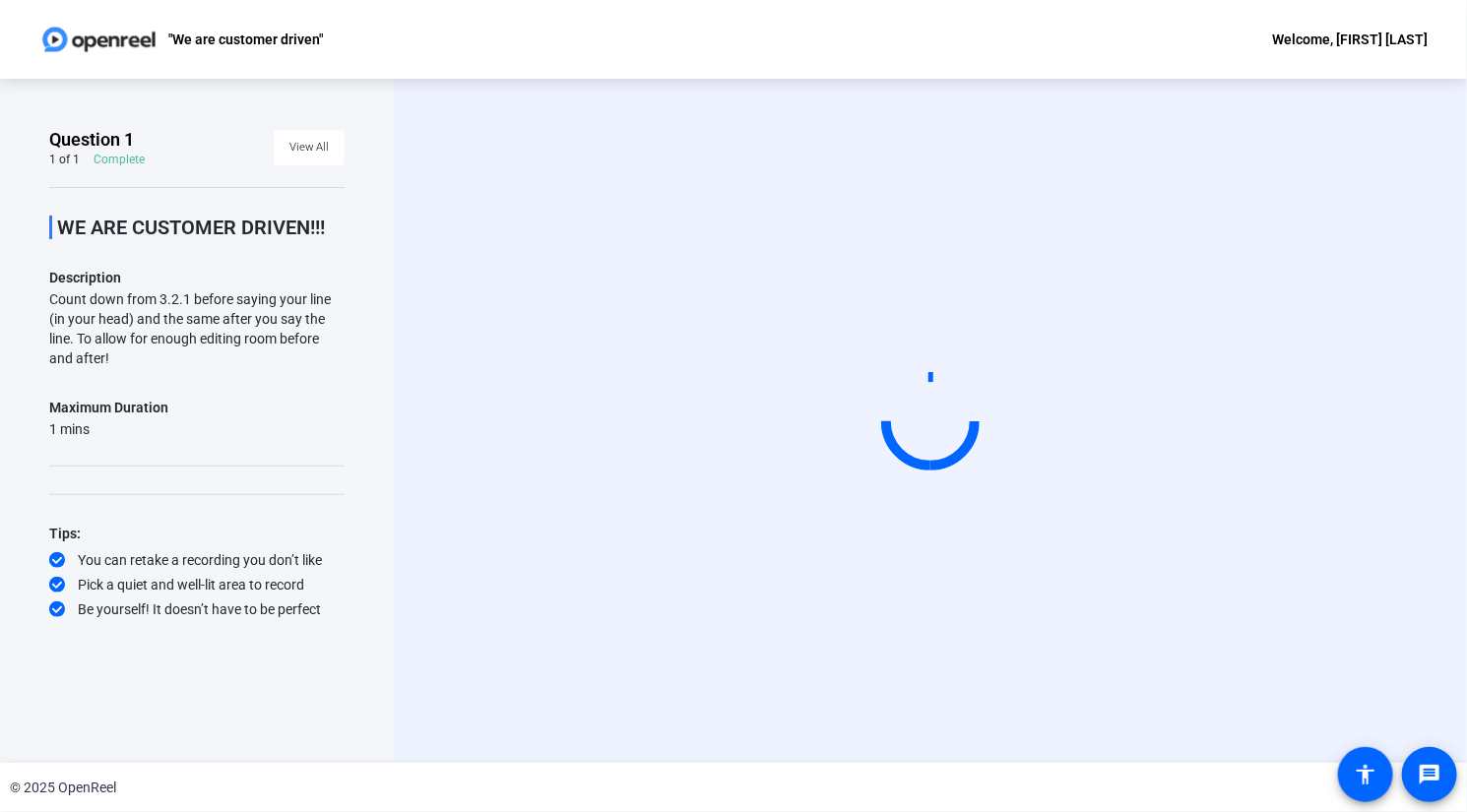 scroll, scrollTop: 0, scrollLeft: 0, axis: both 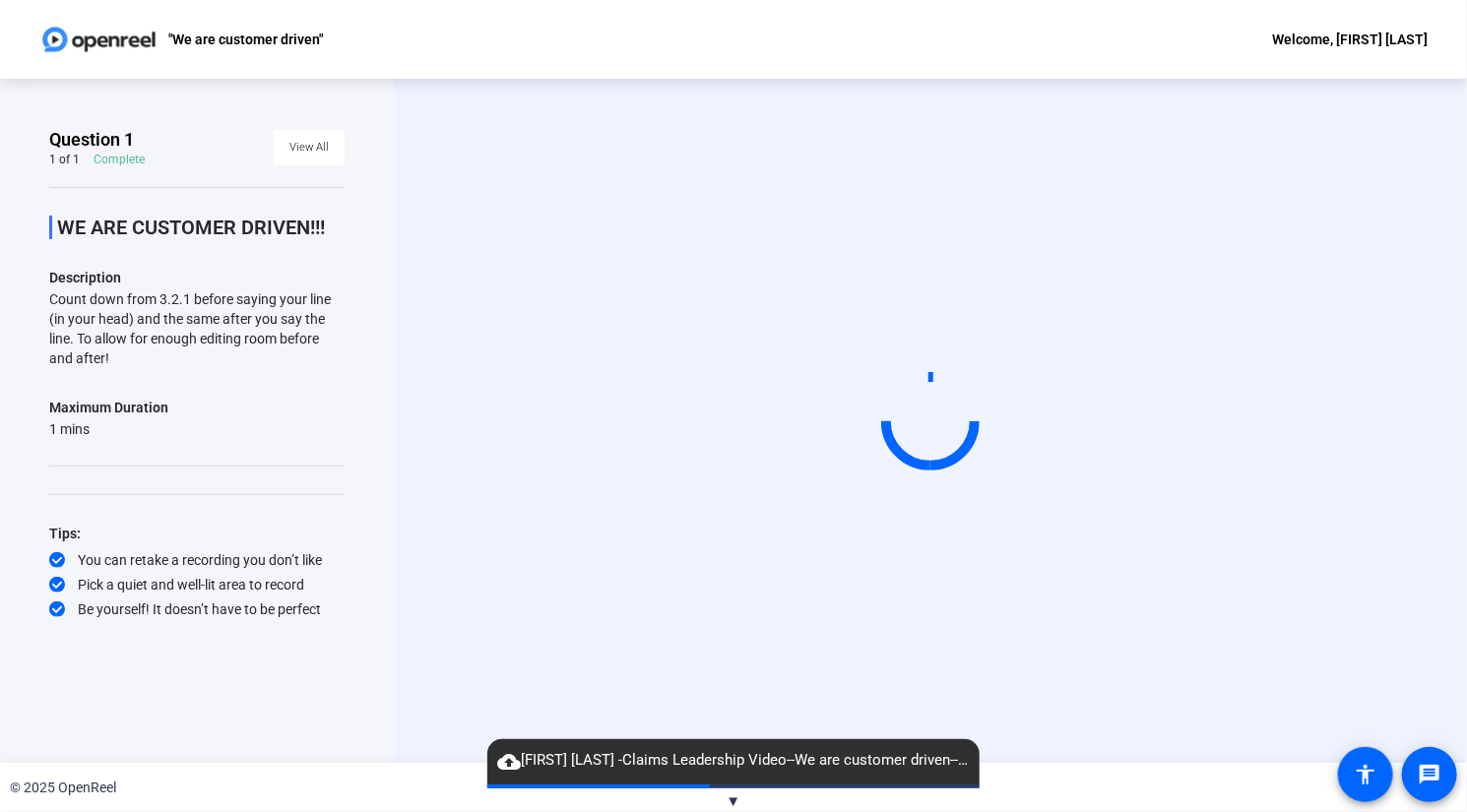 click on "cloud_upload   [FIRST] [LAST] -Claims Leadership Video--We are customer driven--[NUMBER]-webcam" 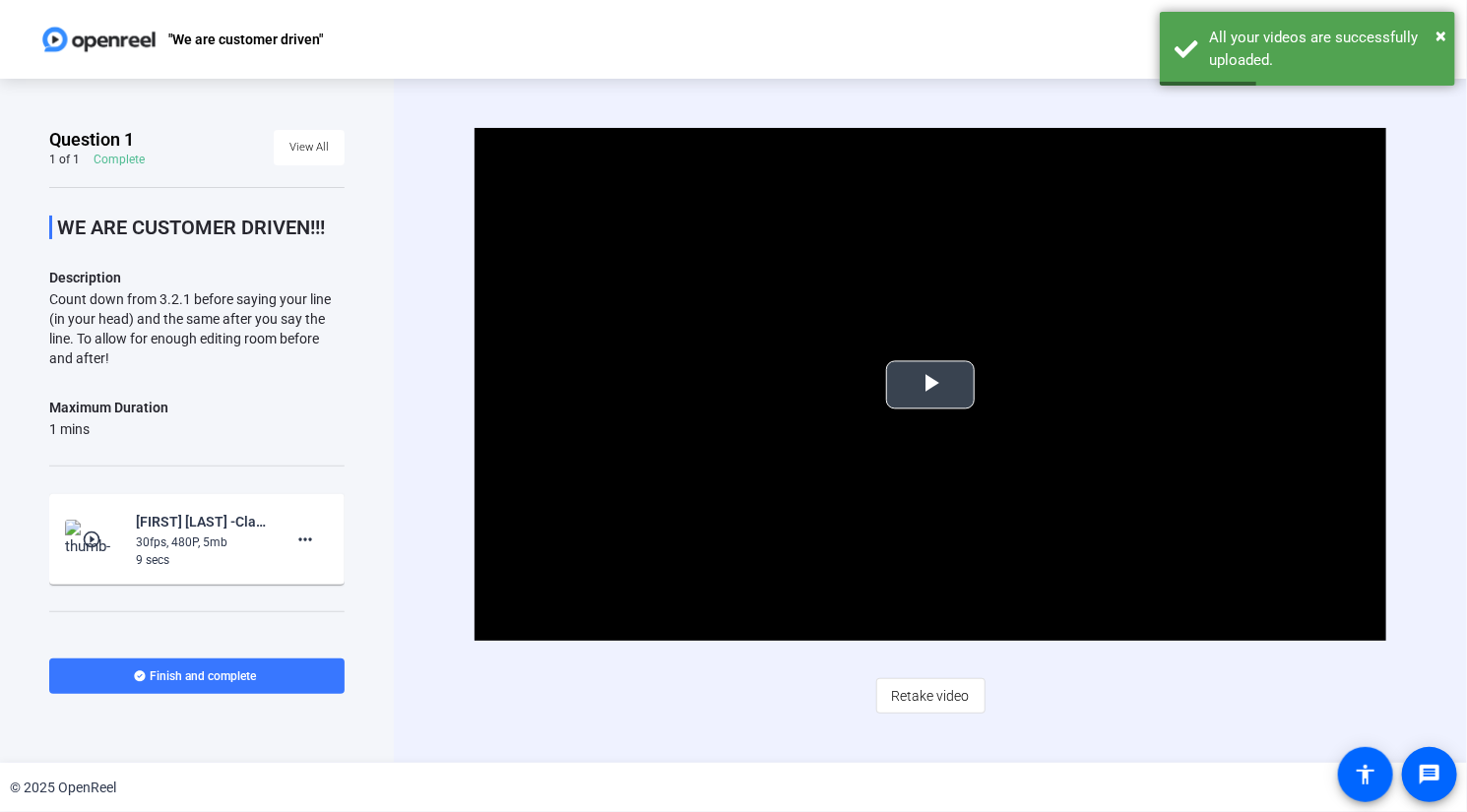 click at bounding box center (930, 385) 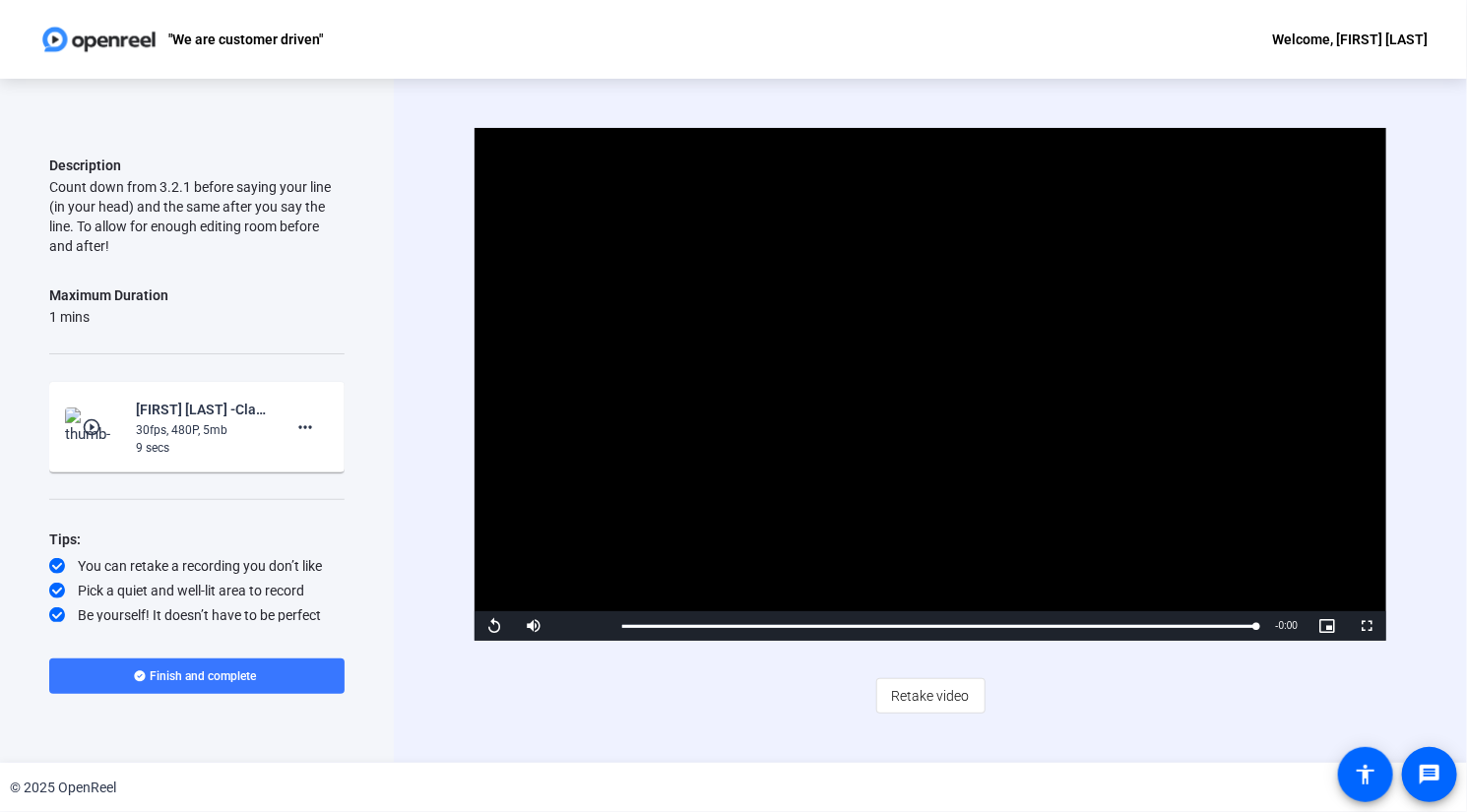 scroll, scrollTop: 112, scrollLeft: 0, axis: vertical 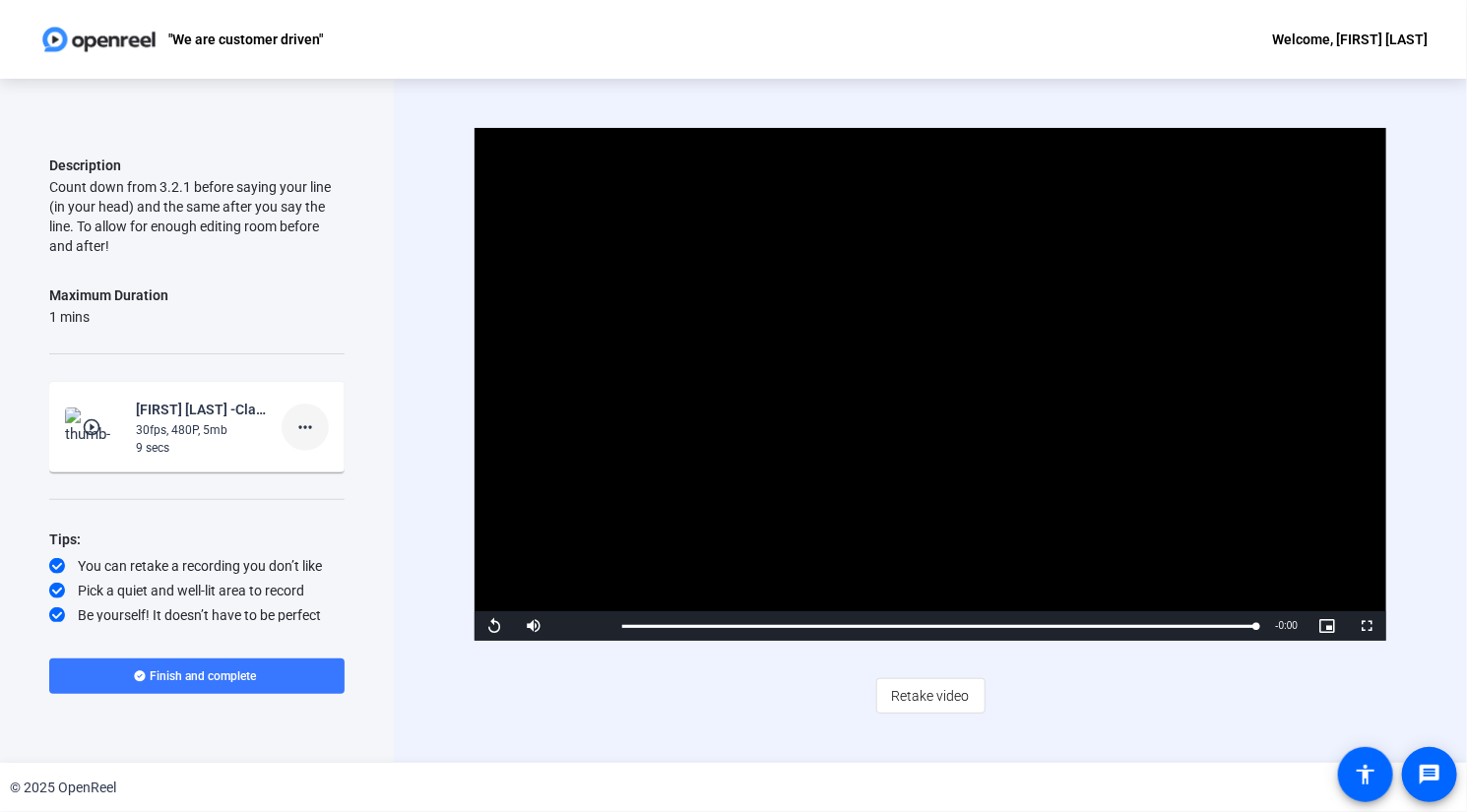 click on "more_horiz" 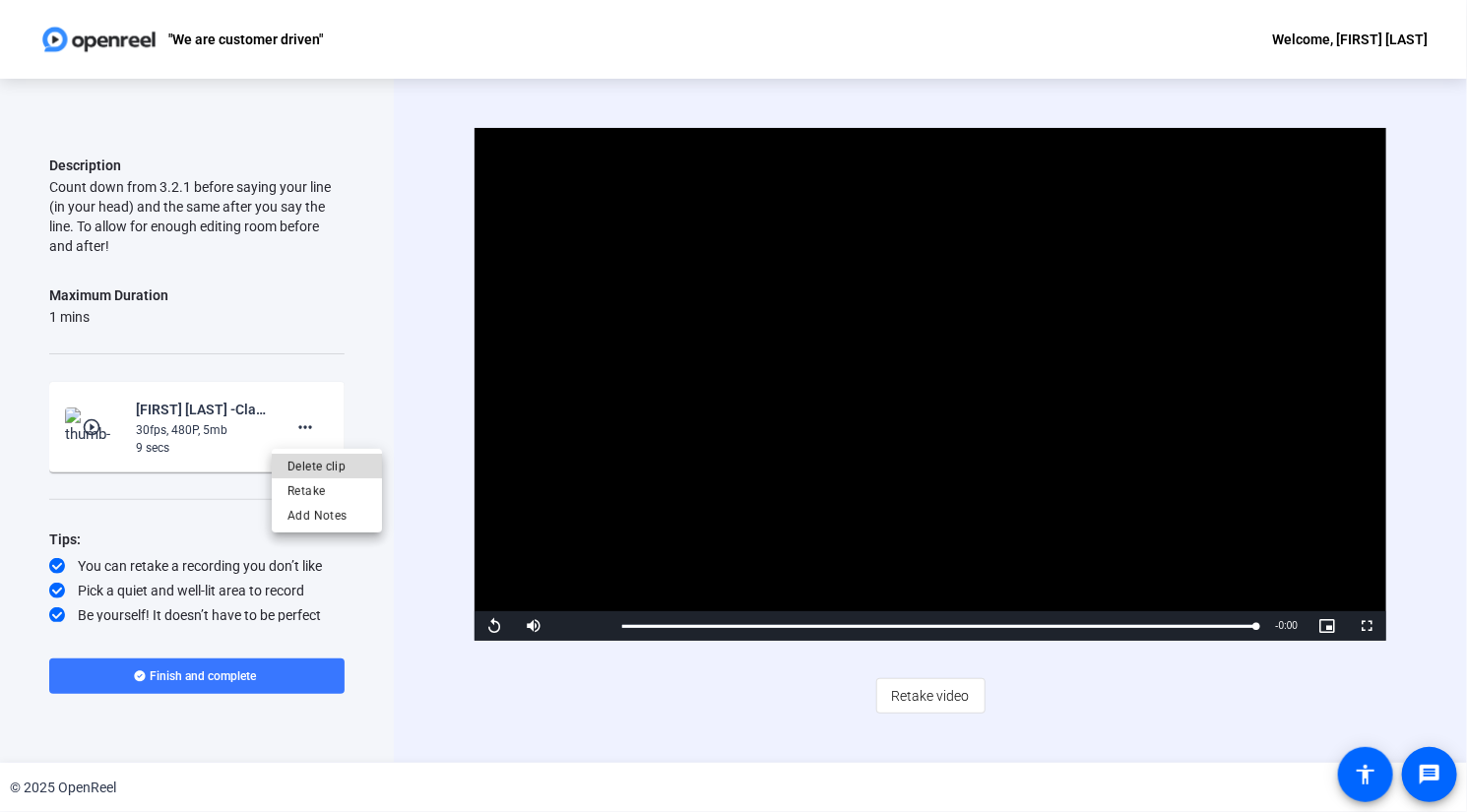 click on "Delete clip" at bounding box center (327, 466) 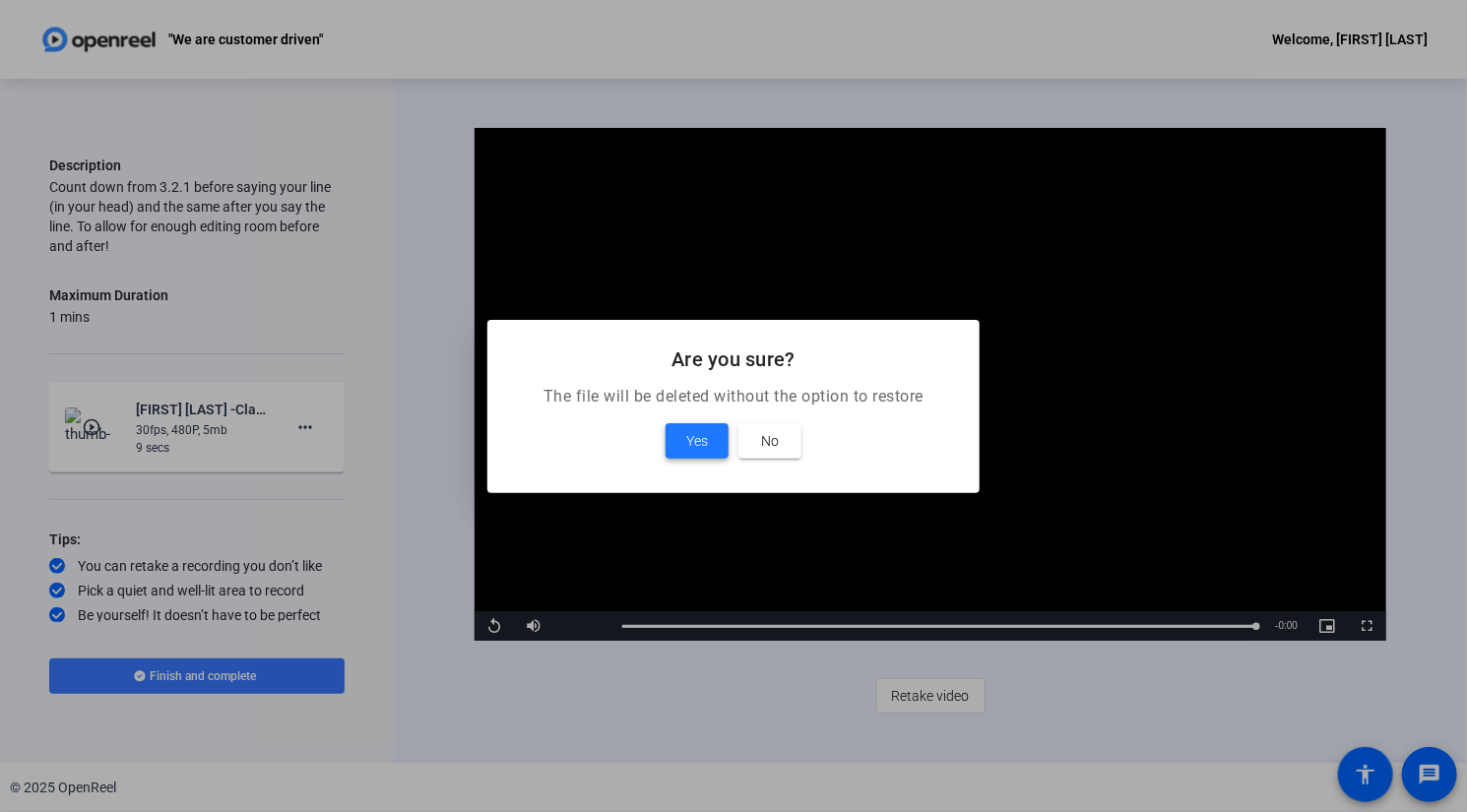 click at bounding box center [697, 441] 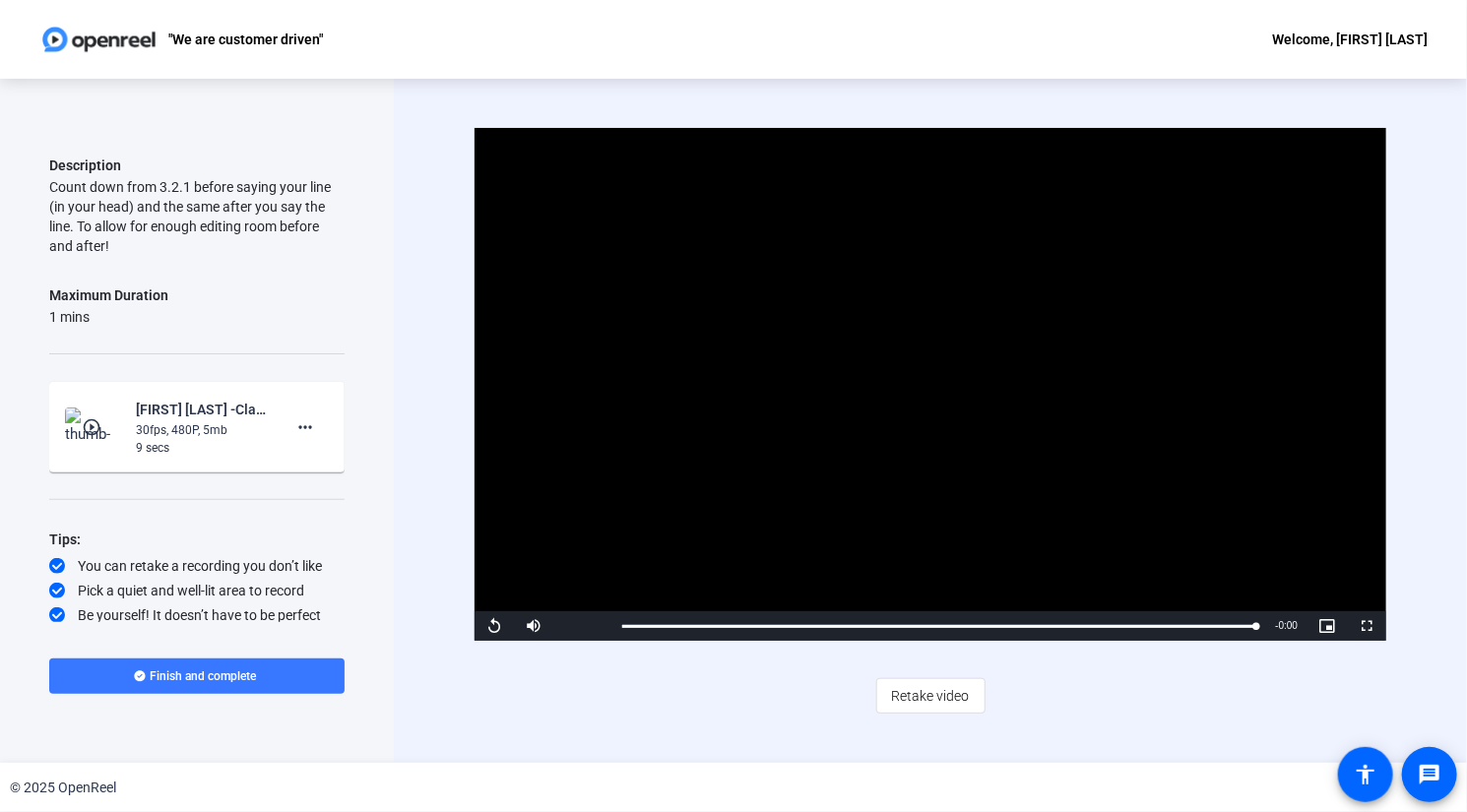 scroll, scrollTop: 57, scrollLeft: 0, axis: vertical 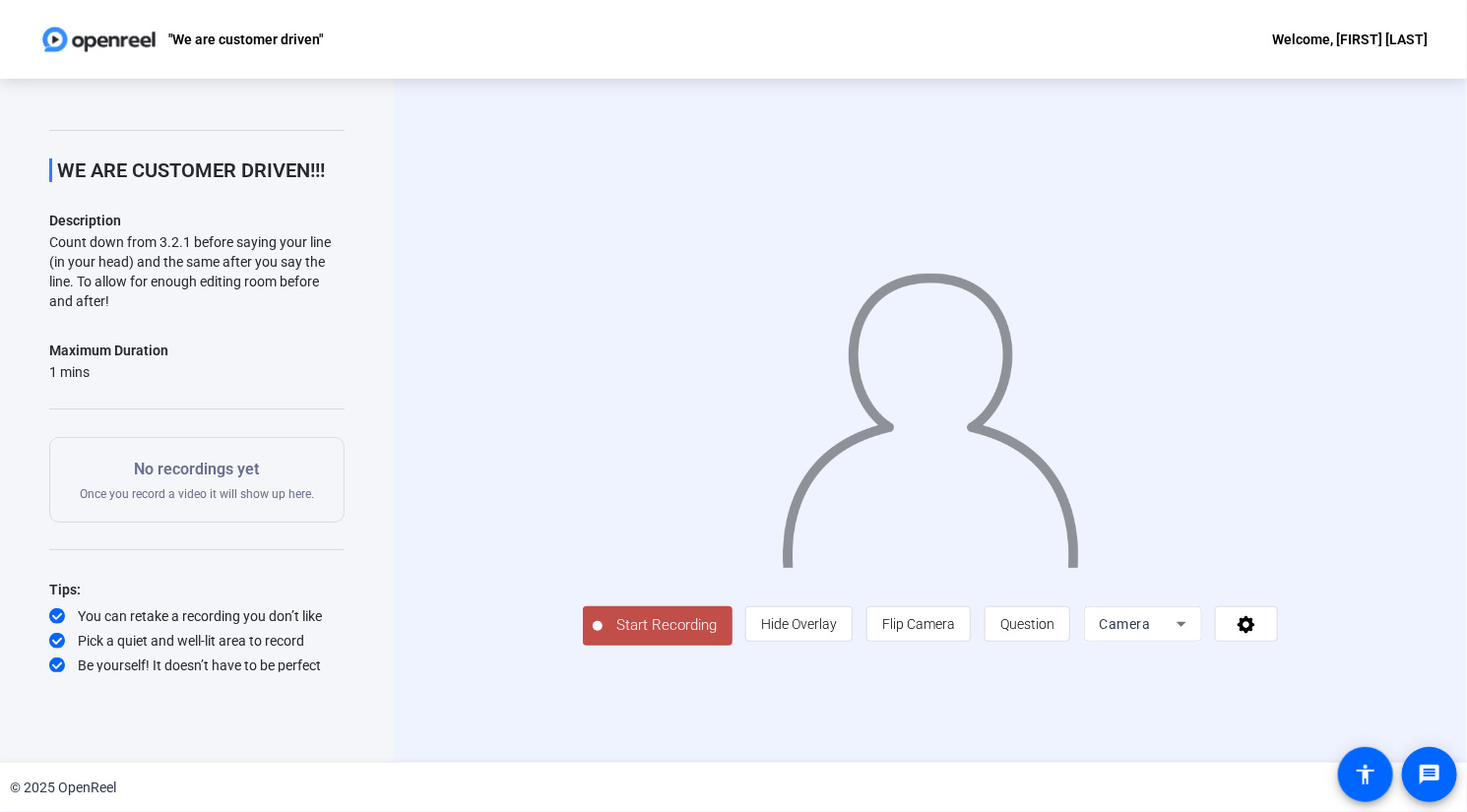 click on "Start Recording" 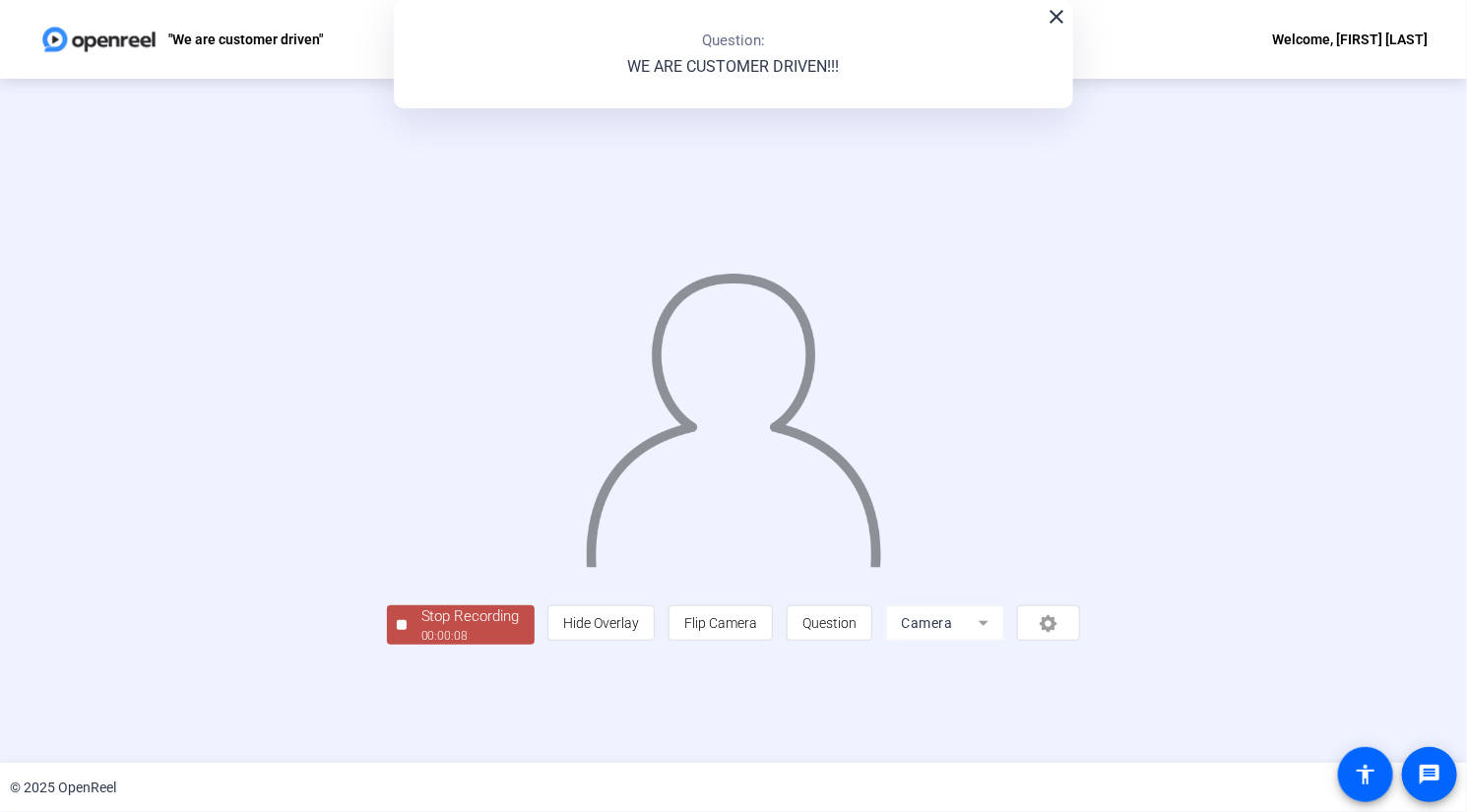 click on "00:00:08" 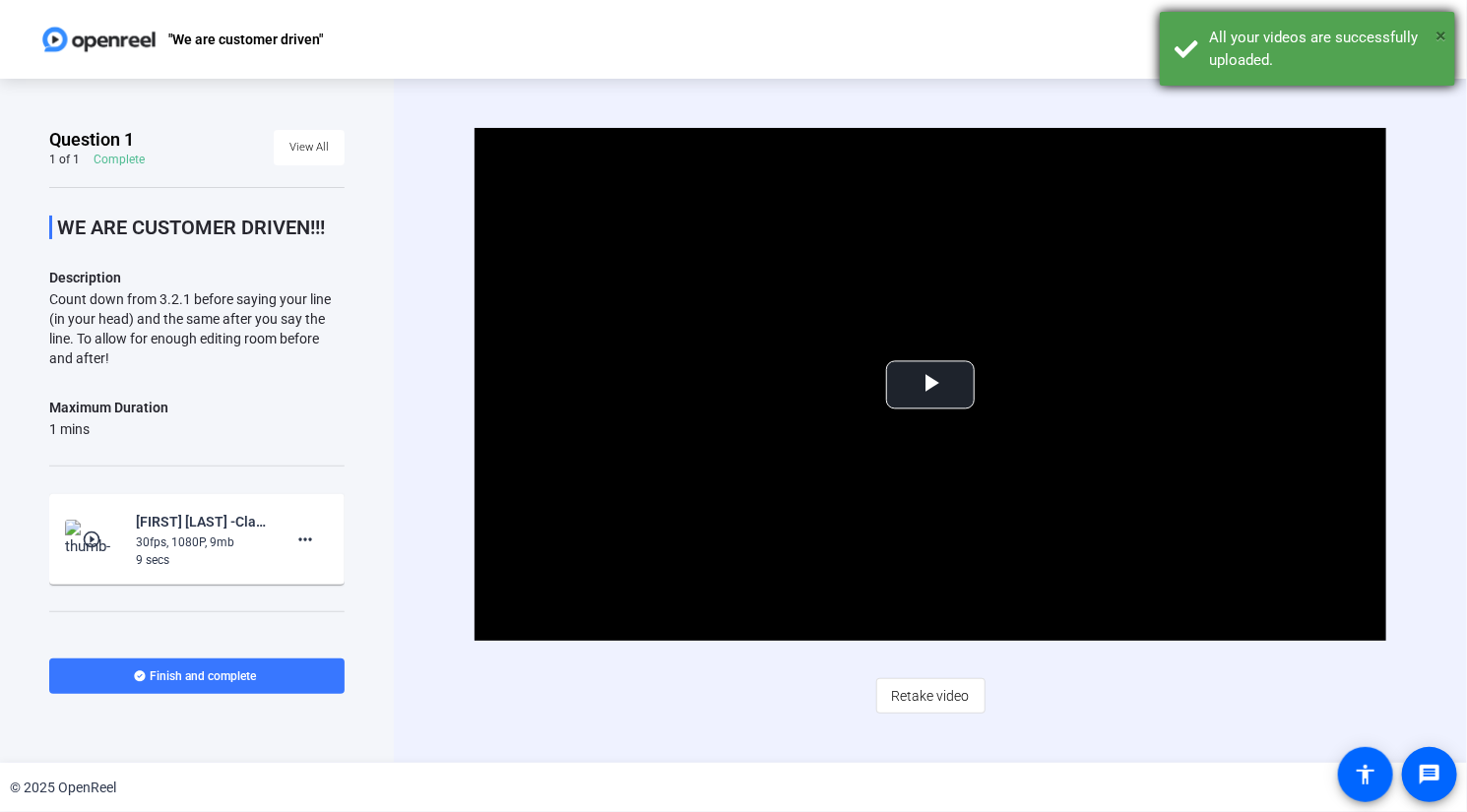 click on "×" at bounding box center [1440, 35] 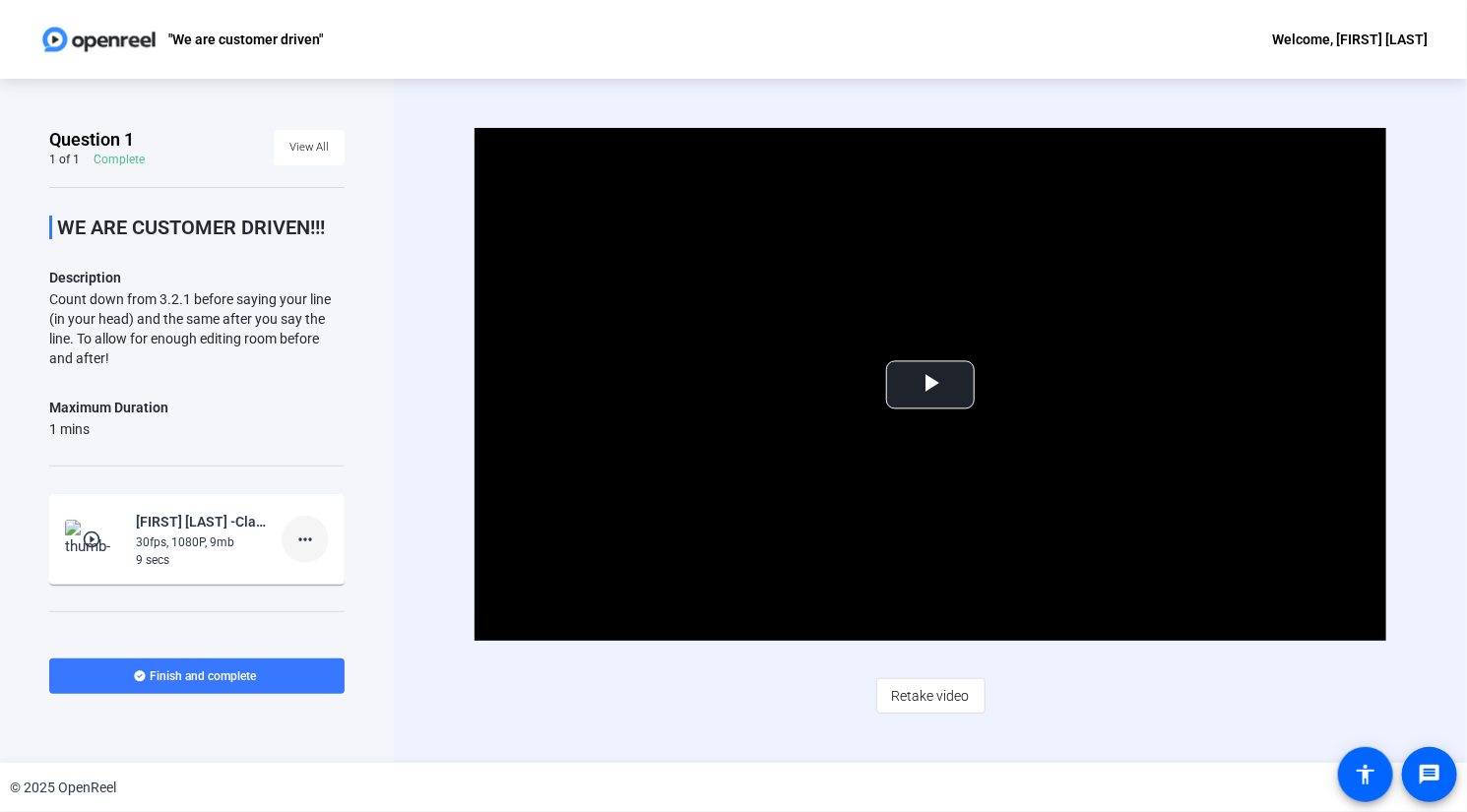 click 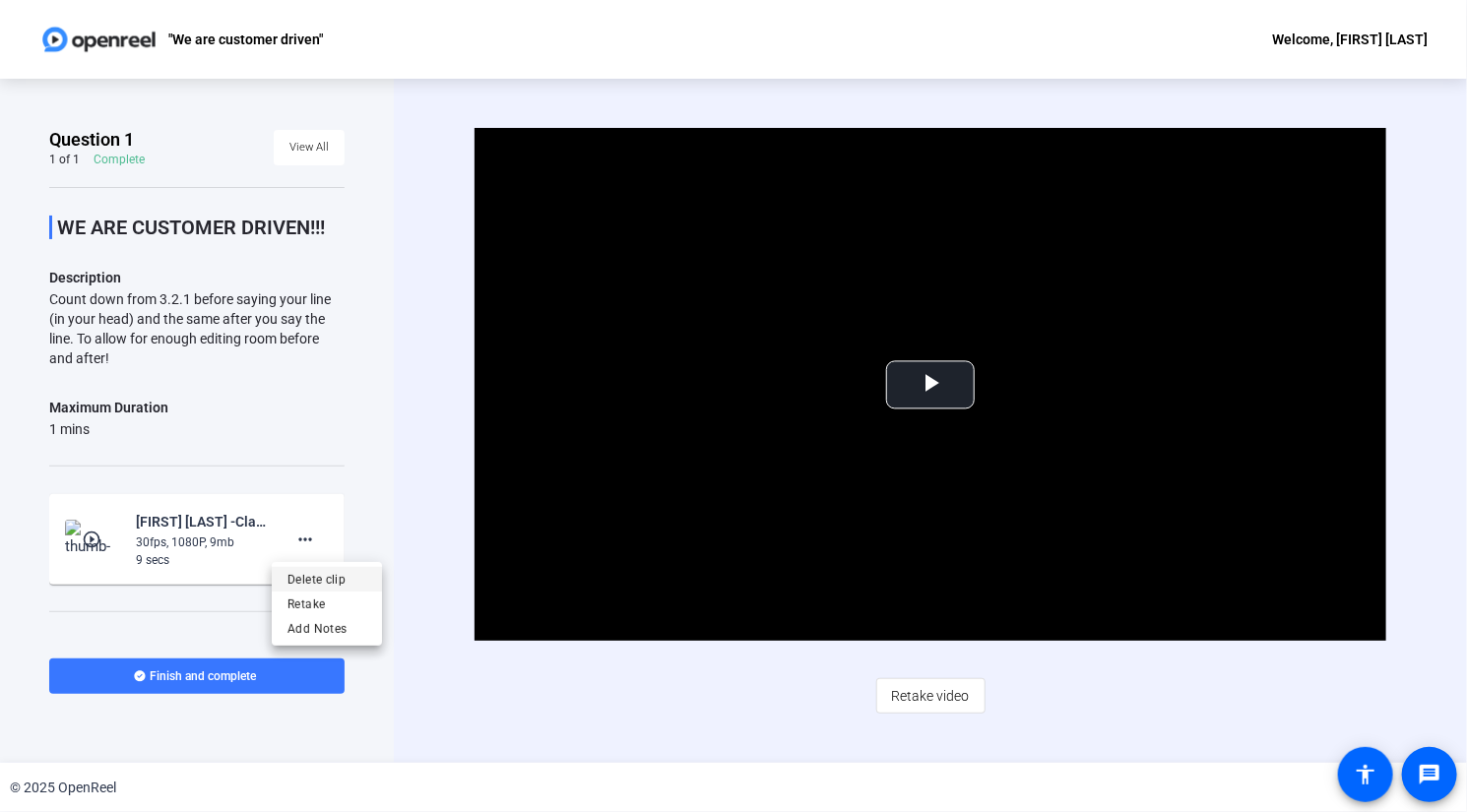 click on "Delete clip" at bounding box center (327, 579) 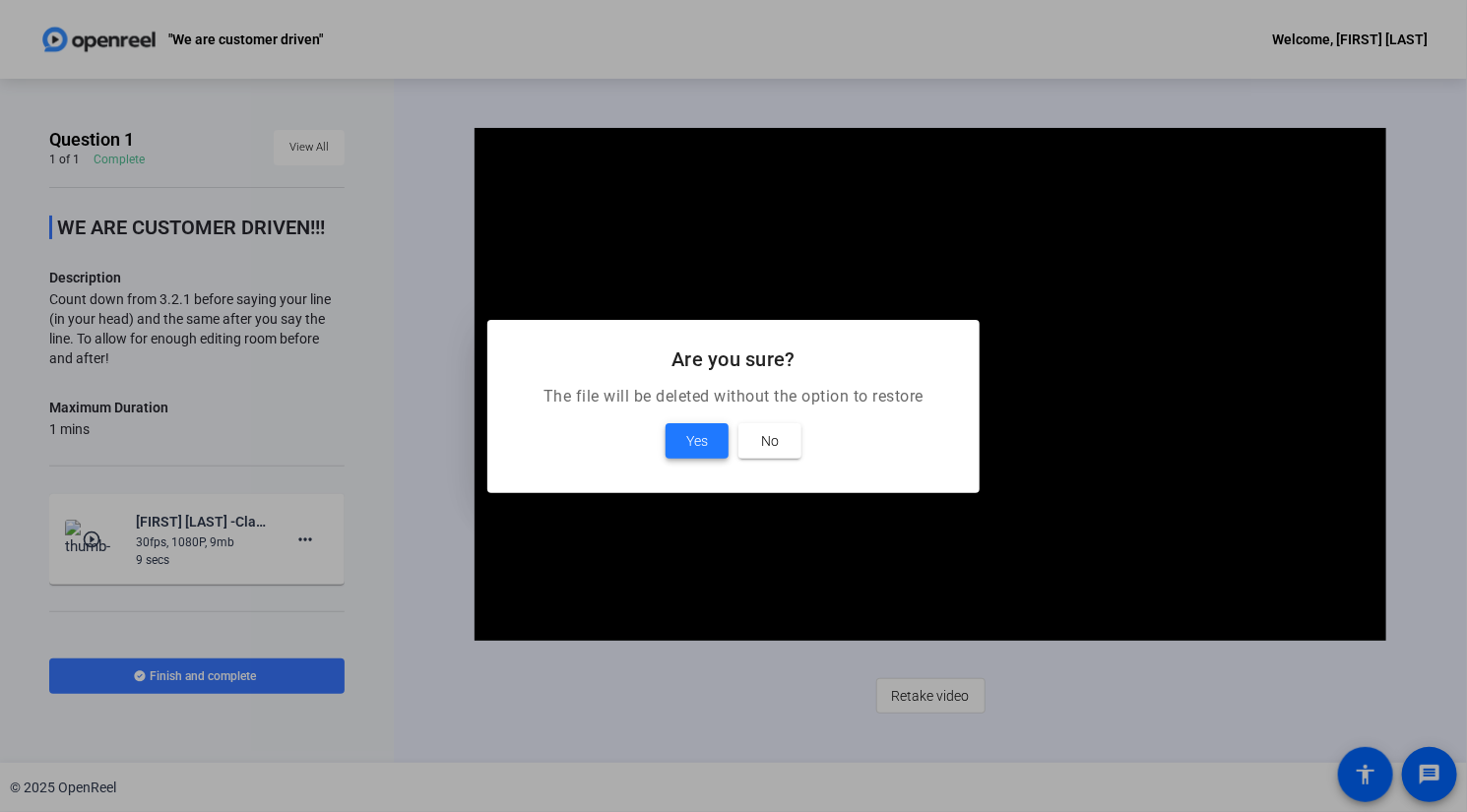click on "Yes" at bounding box center [697, 441] 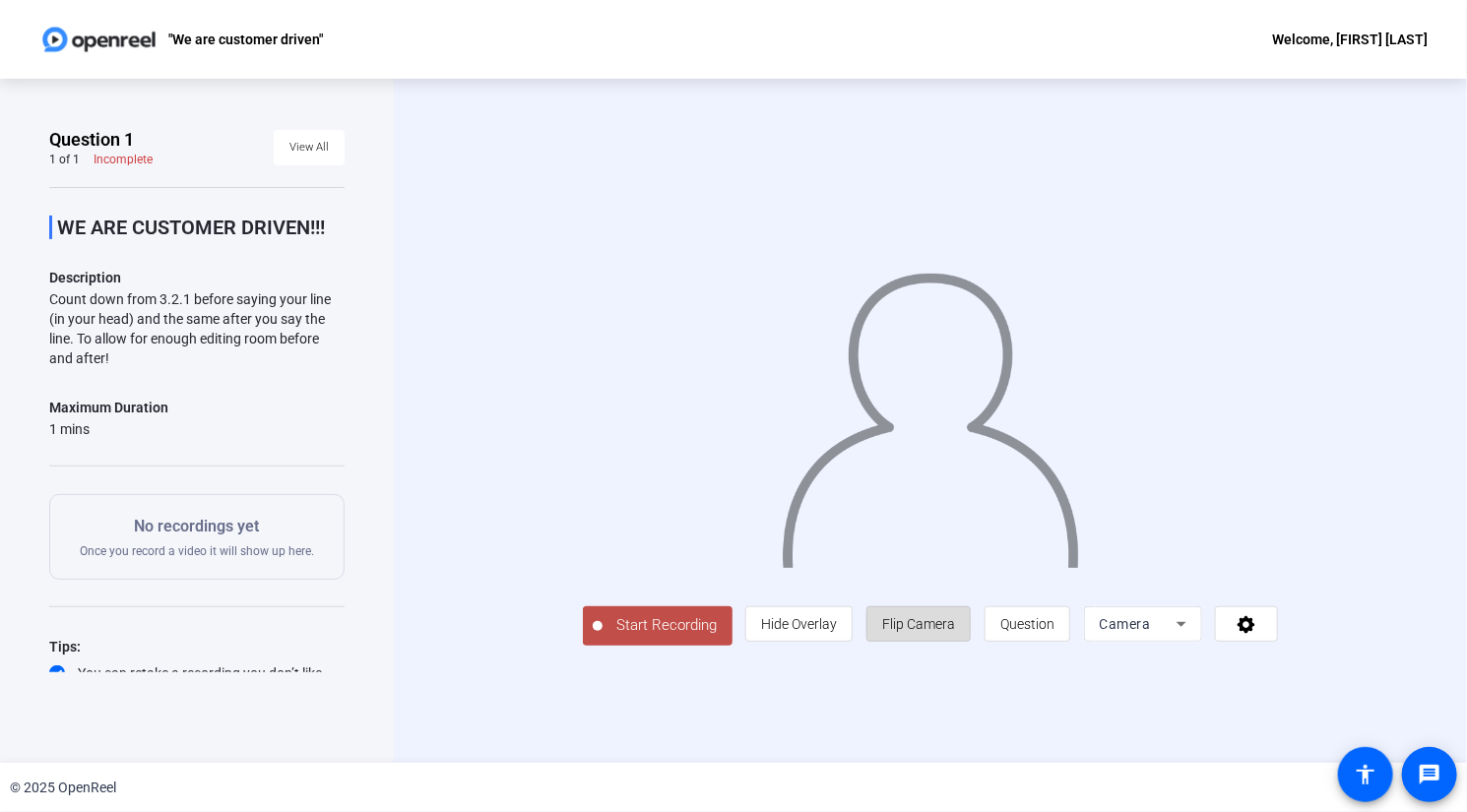 click on "Flip Camera" 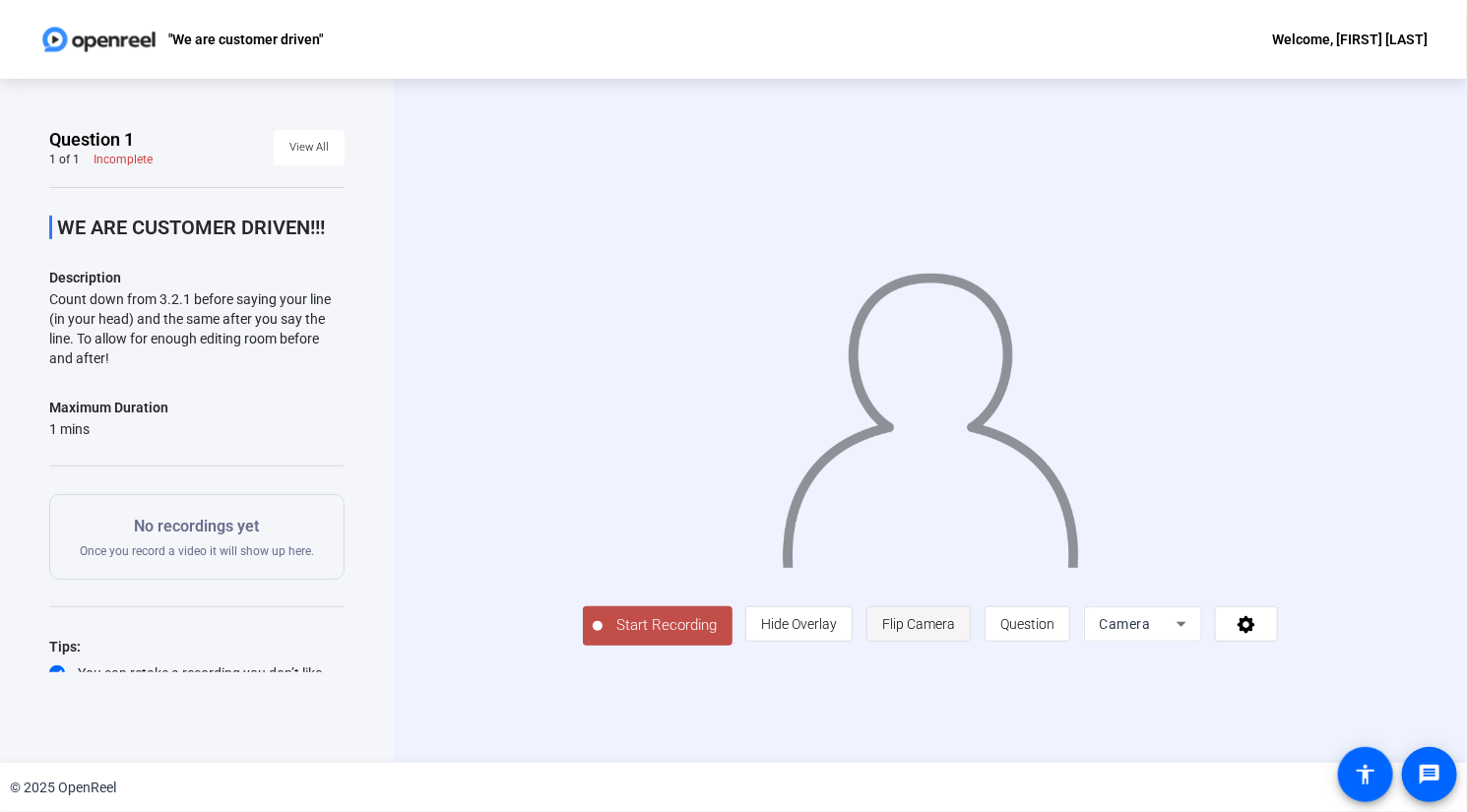 click on "Flip Camera" 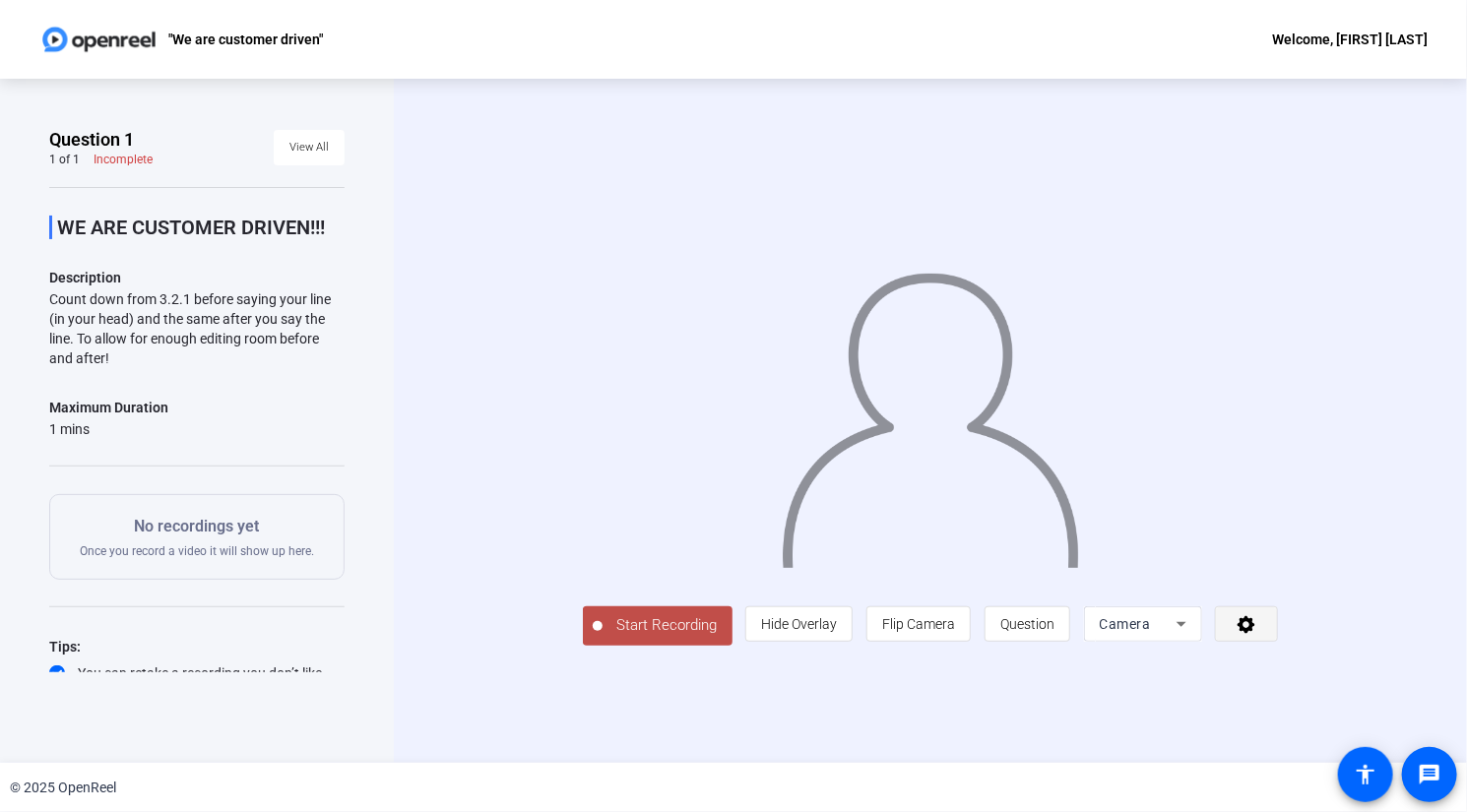 click 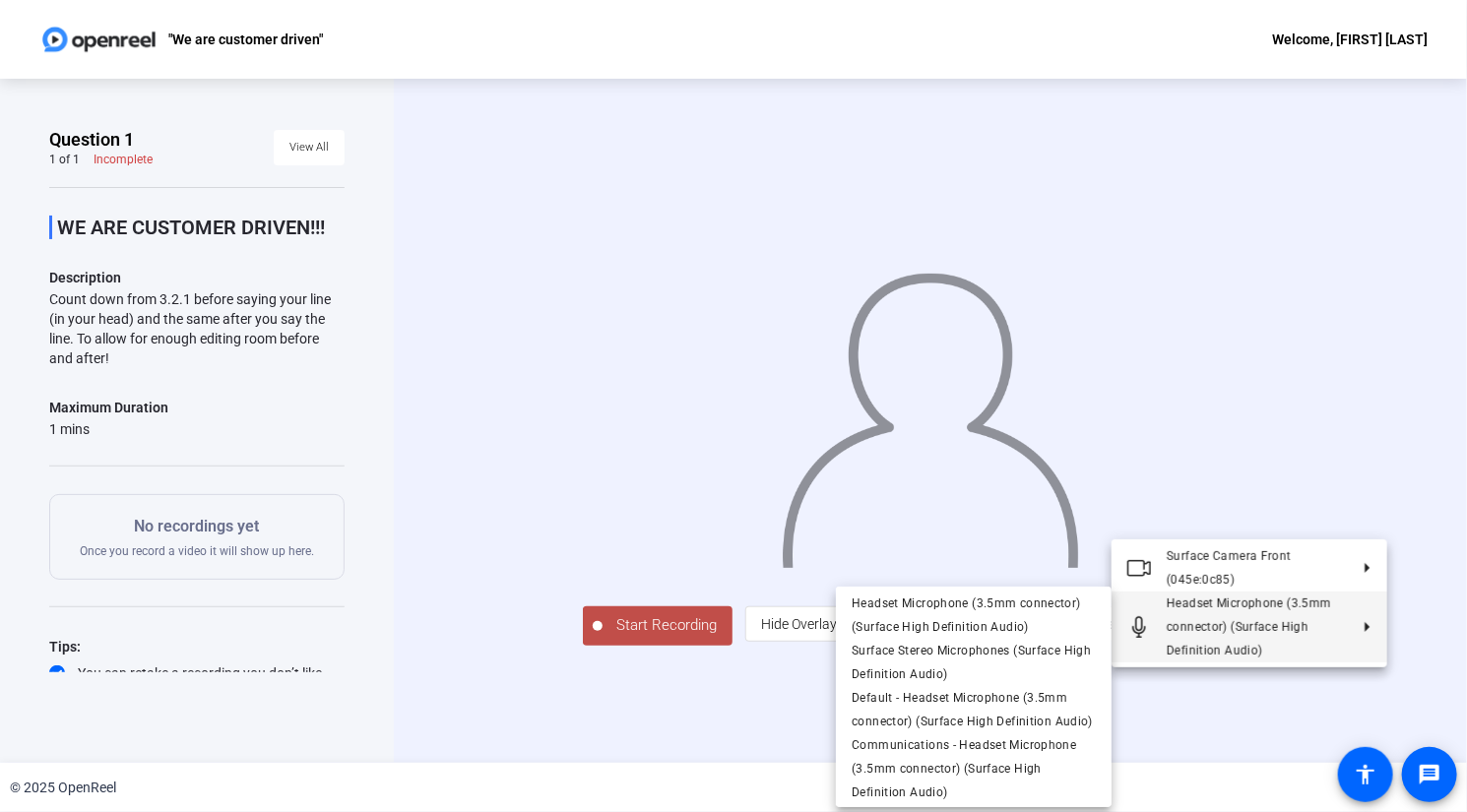 click on "Headset Microphone (3.5mm connector) (Surface High Definition Audio)" at bounding box center (1248, 627) 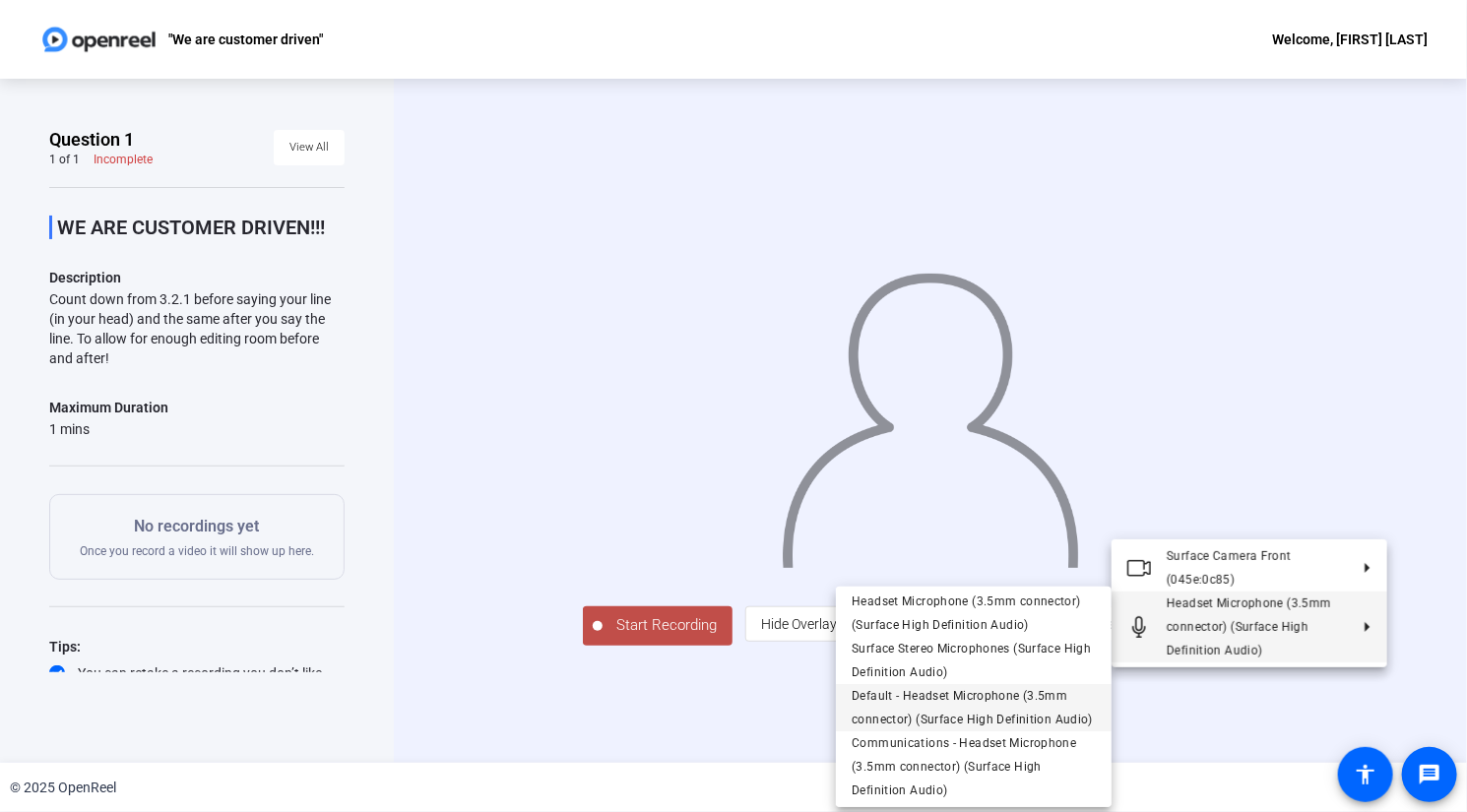 scroll, scrollTop: 0, scrollLeft: 0, axis: both 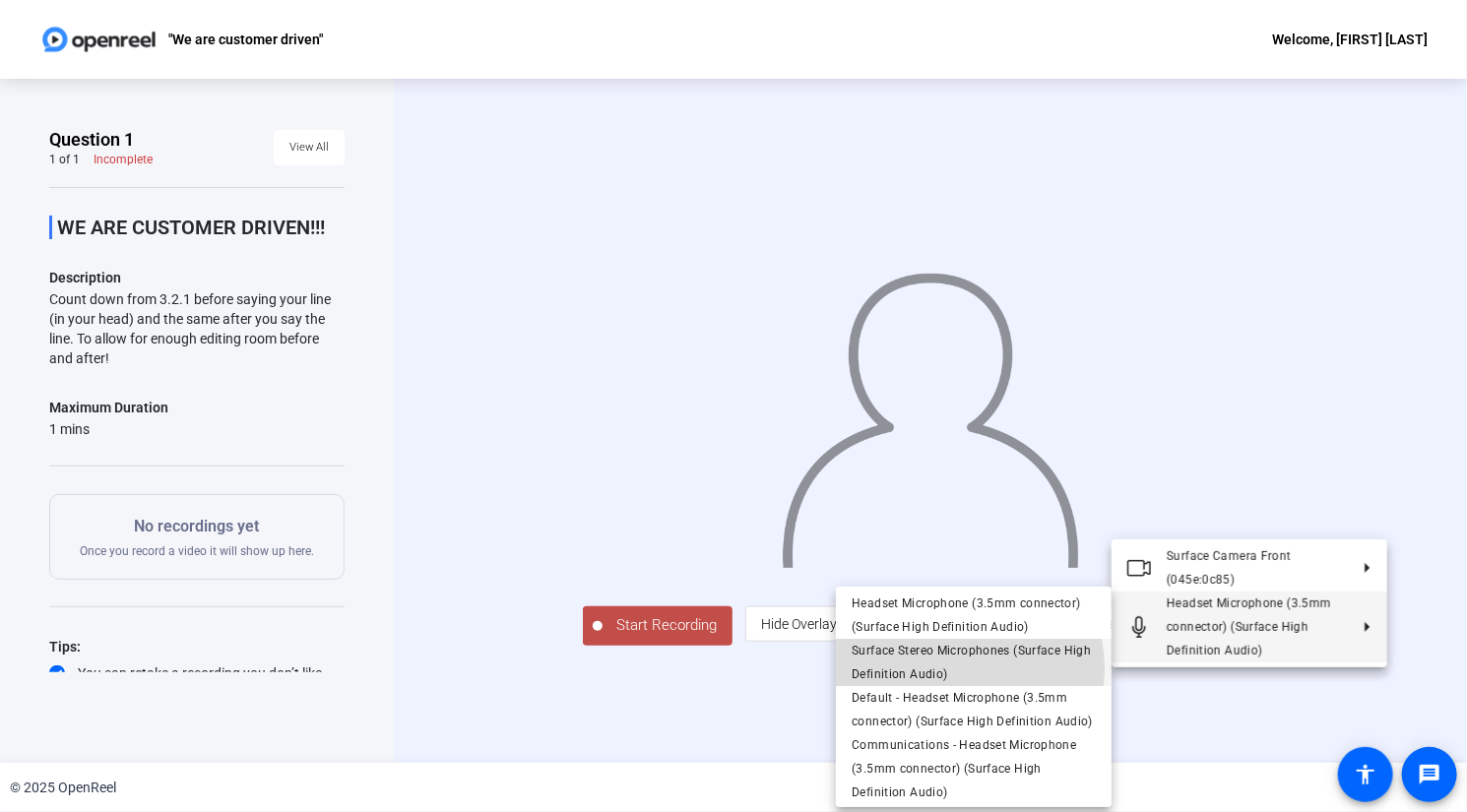 click on "Surface Stereo Microphones (Surface High Definition Audio)" at bounding box center (971, 662) 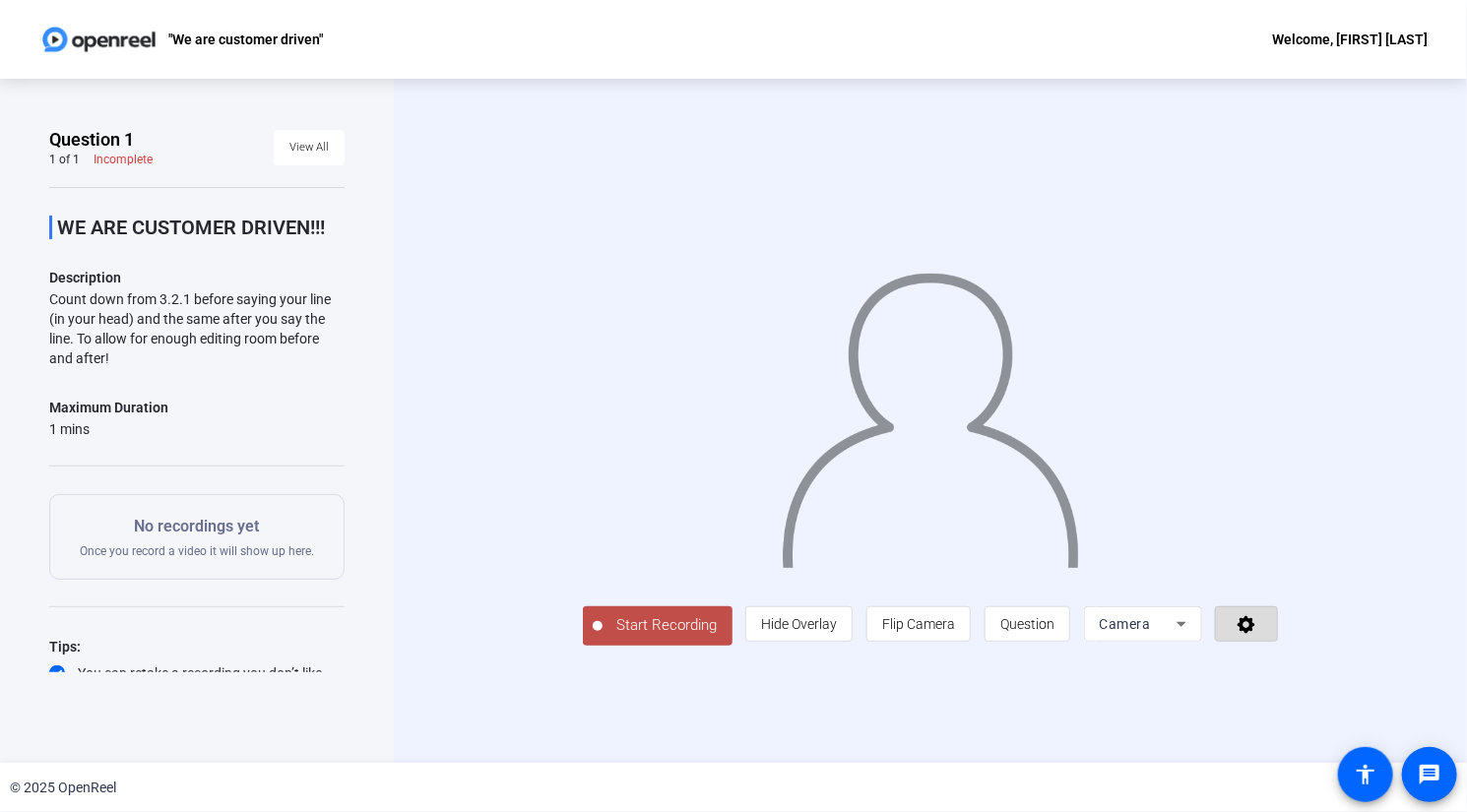 click 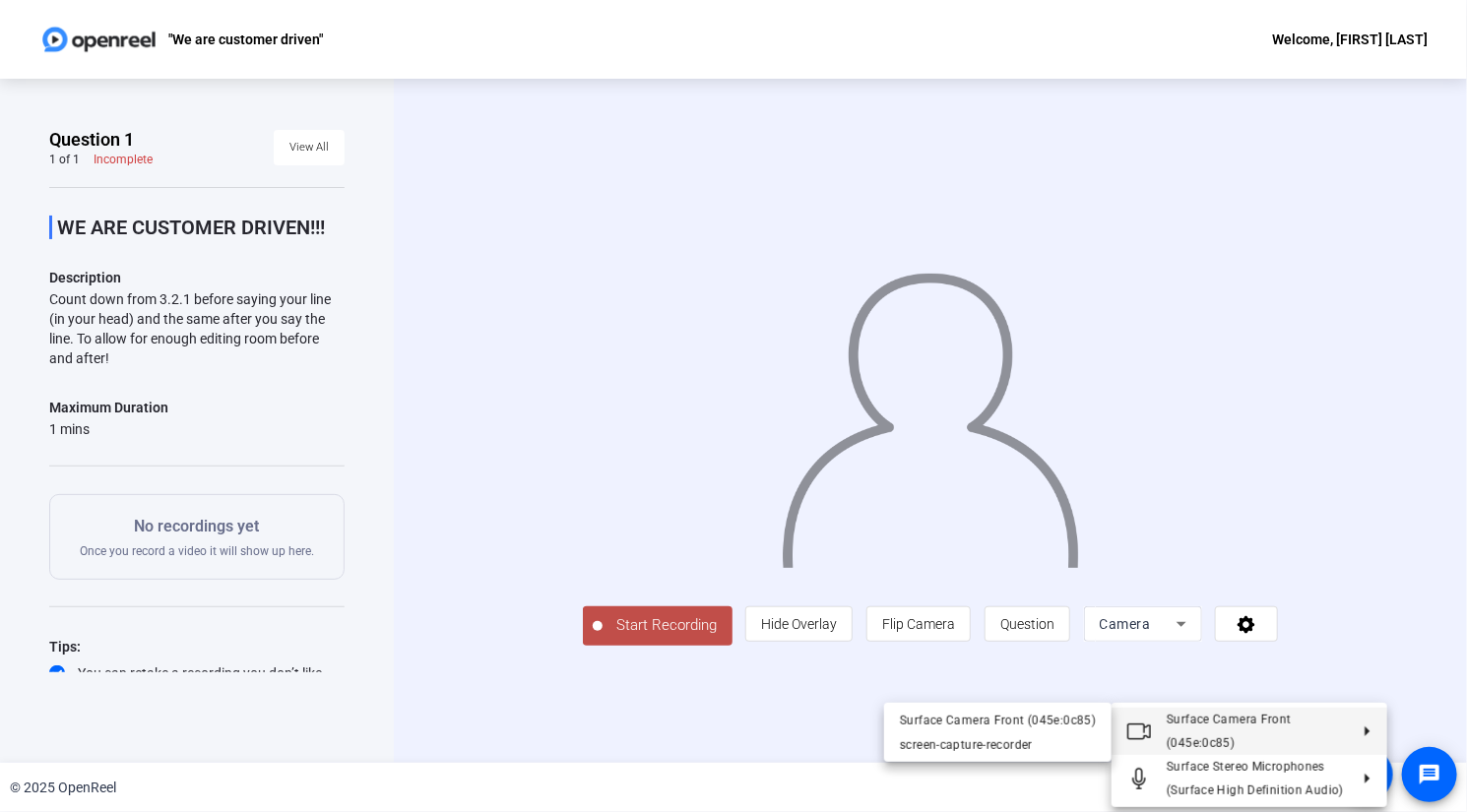 click at bounding box center (734, 406) 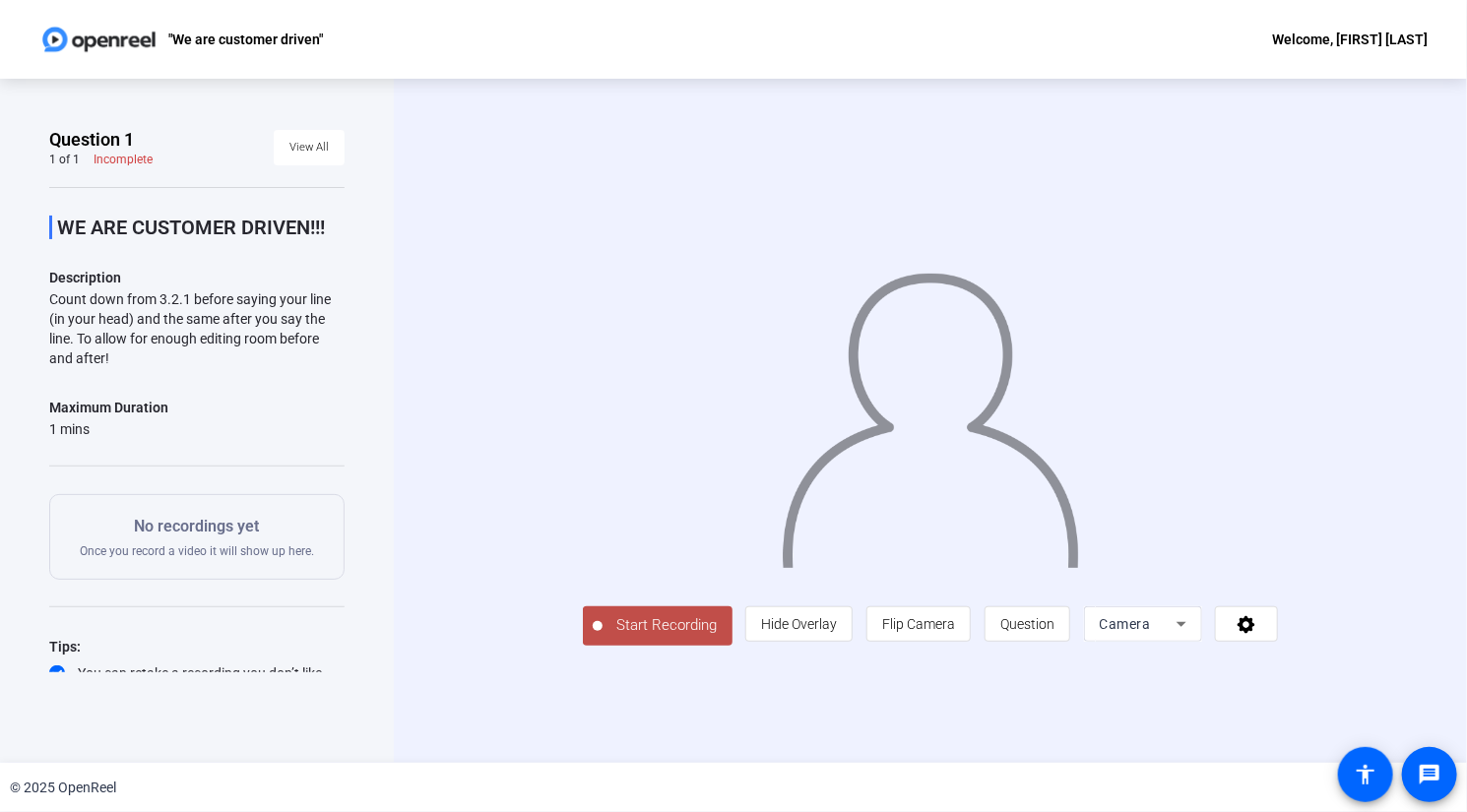 click on "Start Recording" 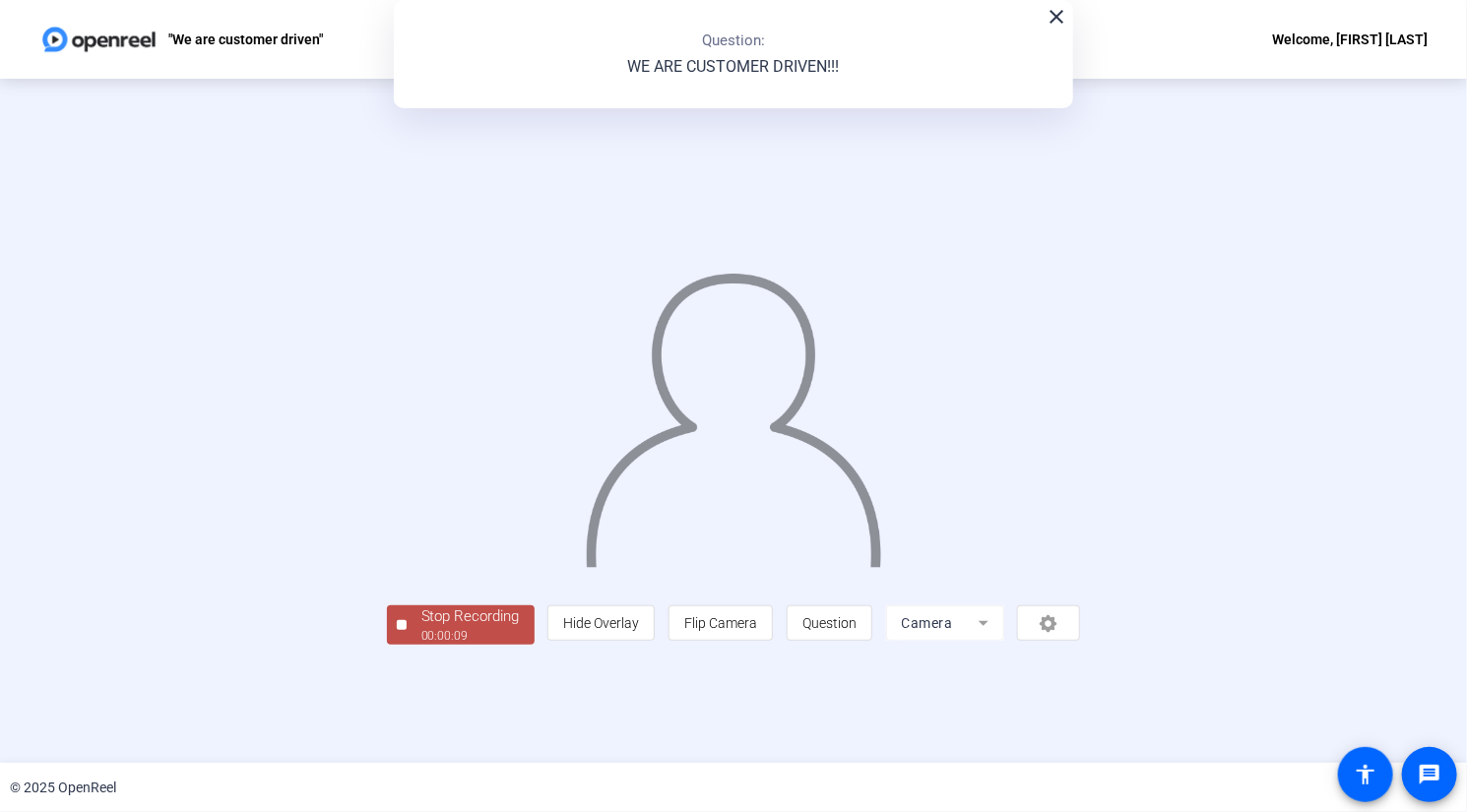 click on "Stop Recording" 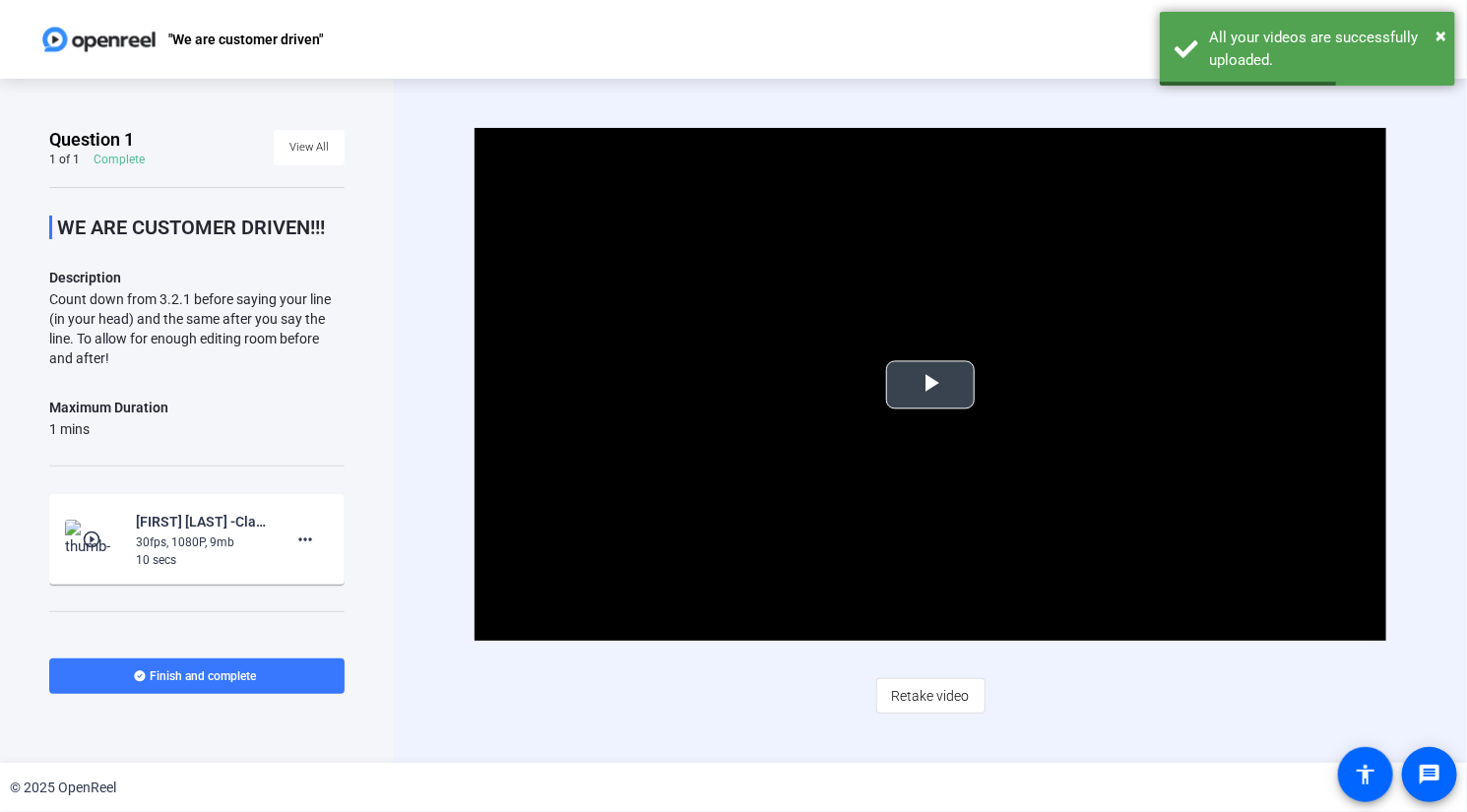 click at bounding box center [930, 385] 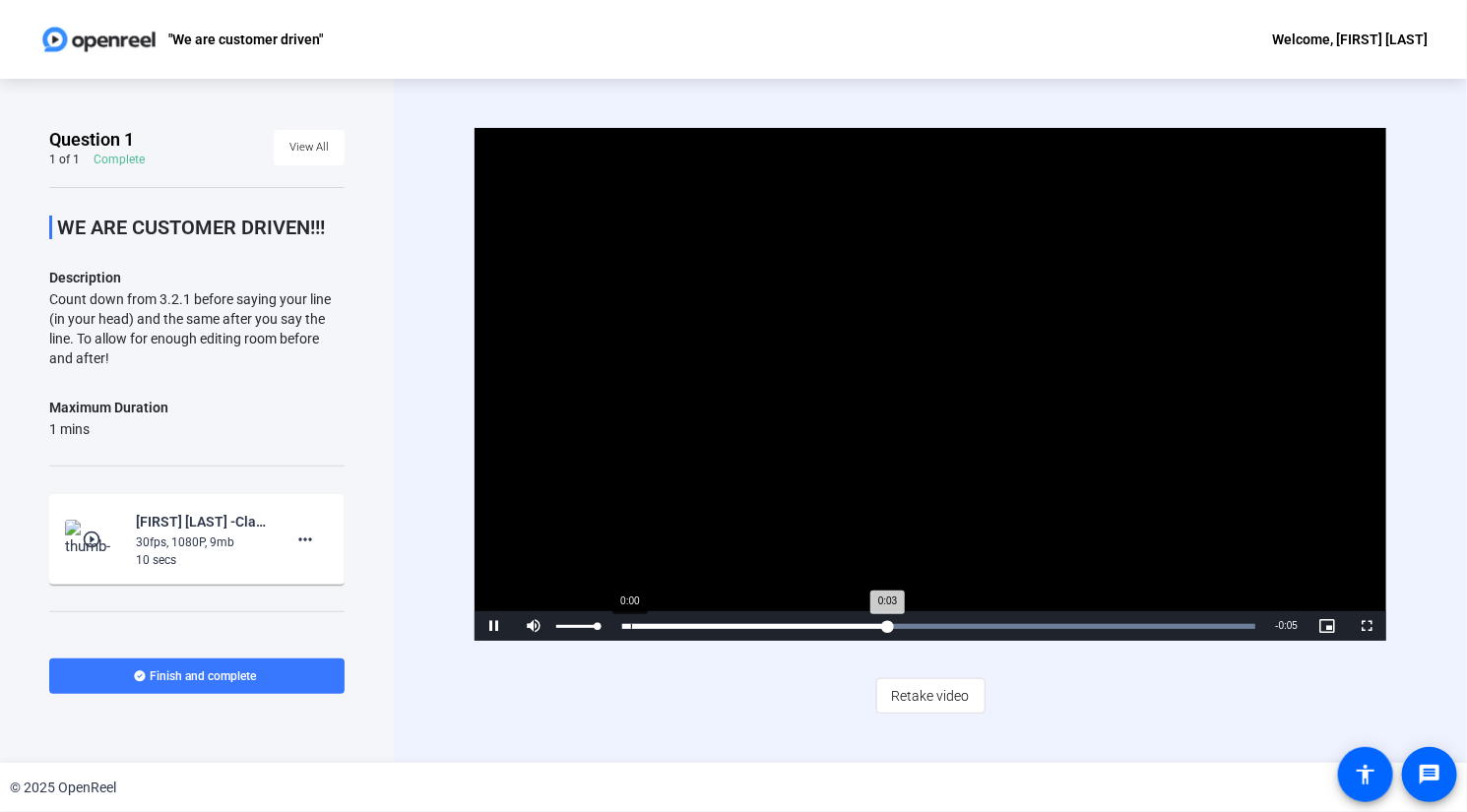 drag, startPoint x: 597, startPoint y: 628, endPoint x: 630, endPoint y: 624, distance: 33.24154 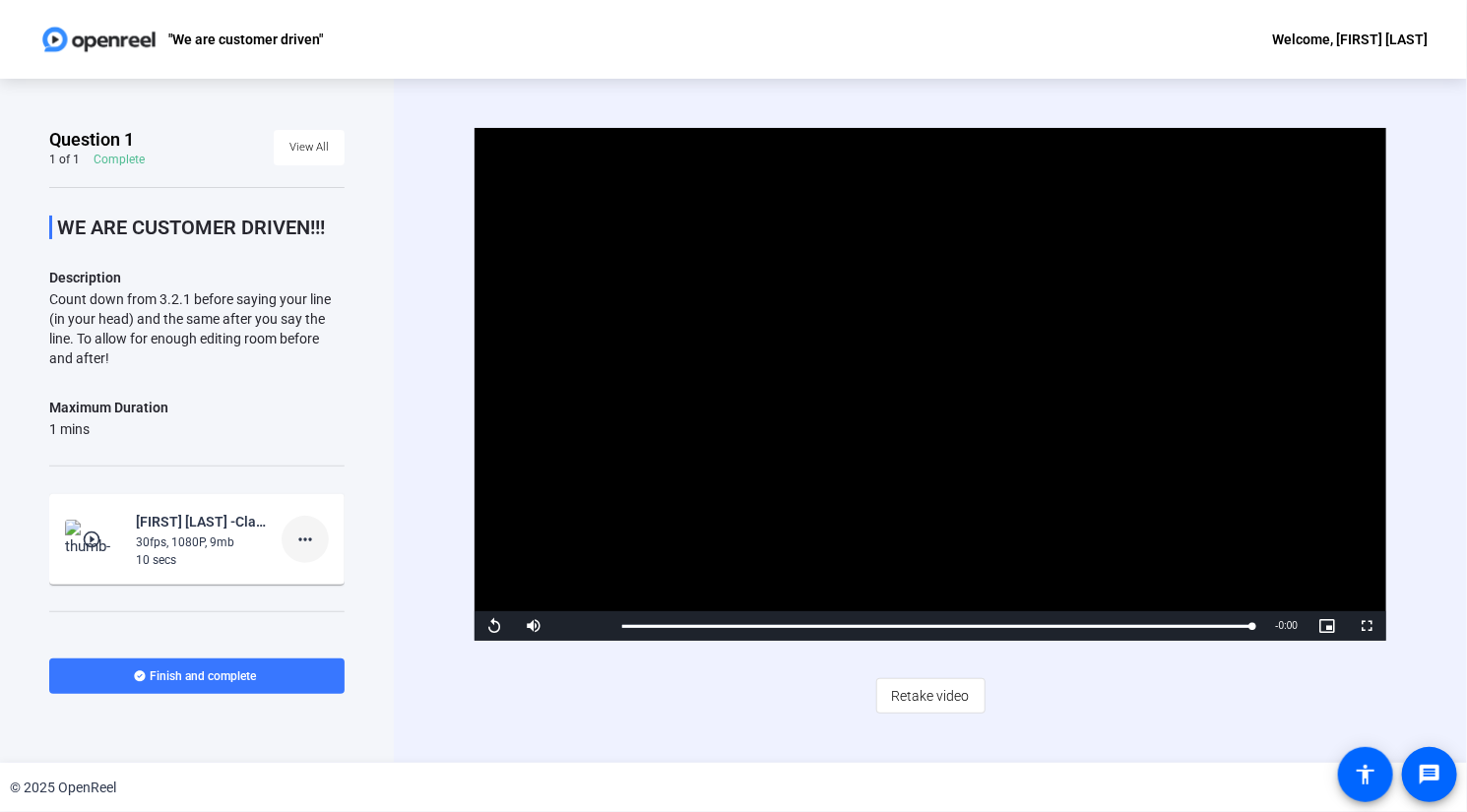 click on "more_horiz" 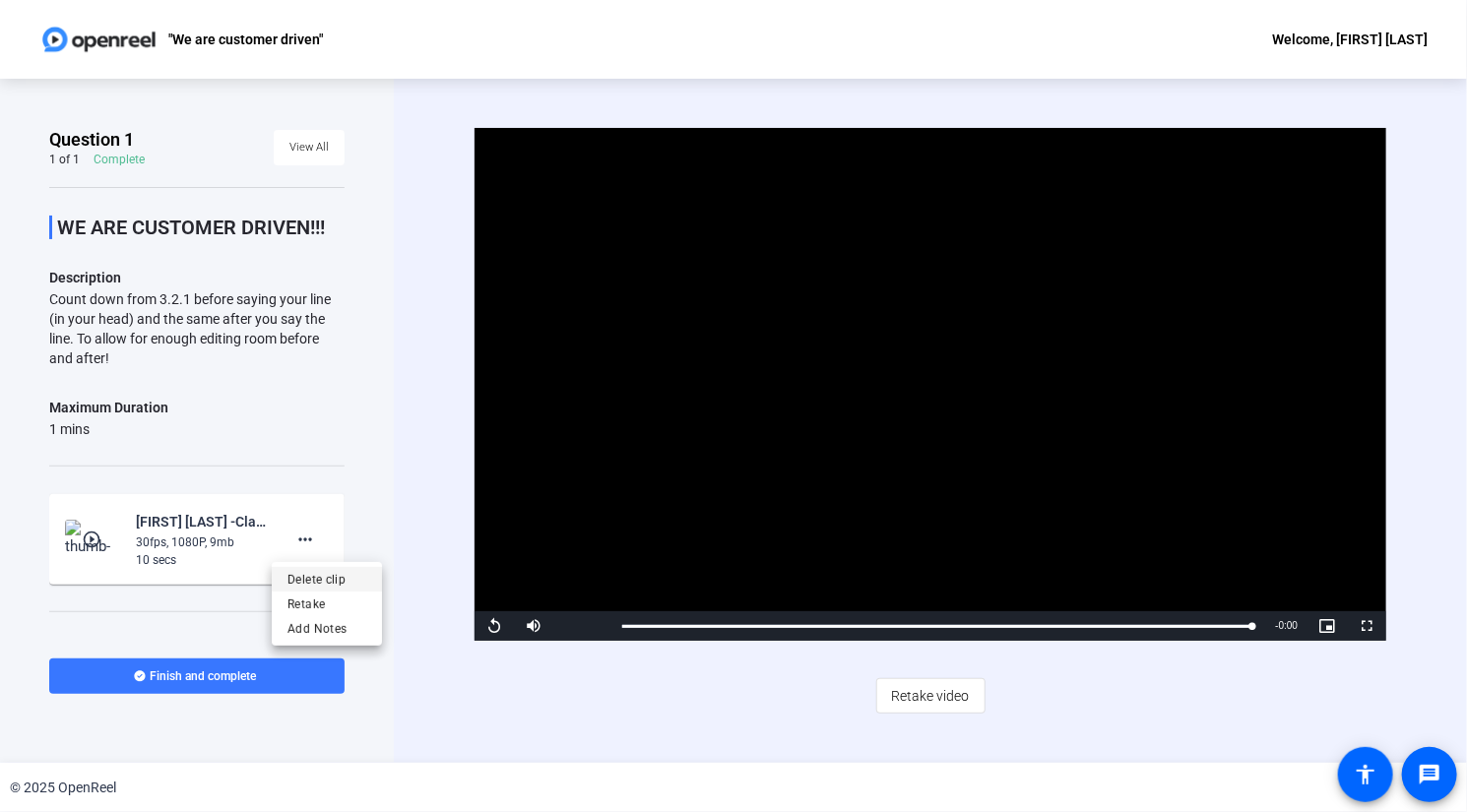 click on "Delete clip" at bounding box center (327, 579) 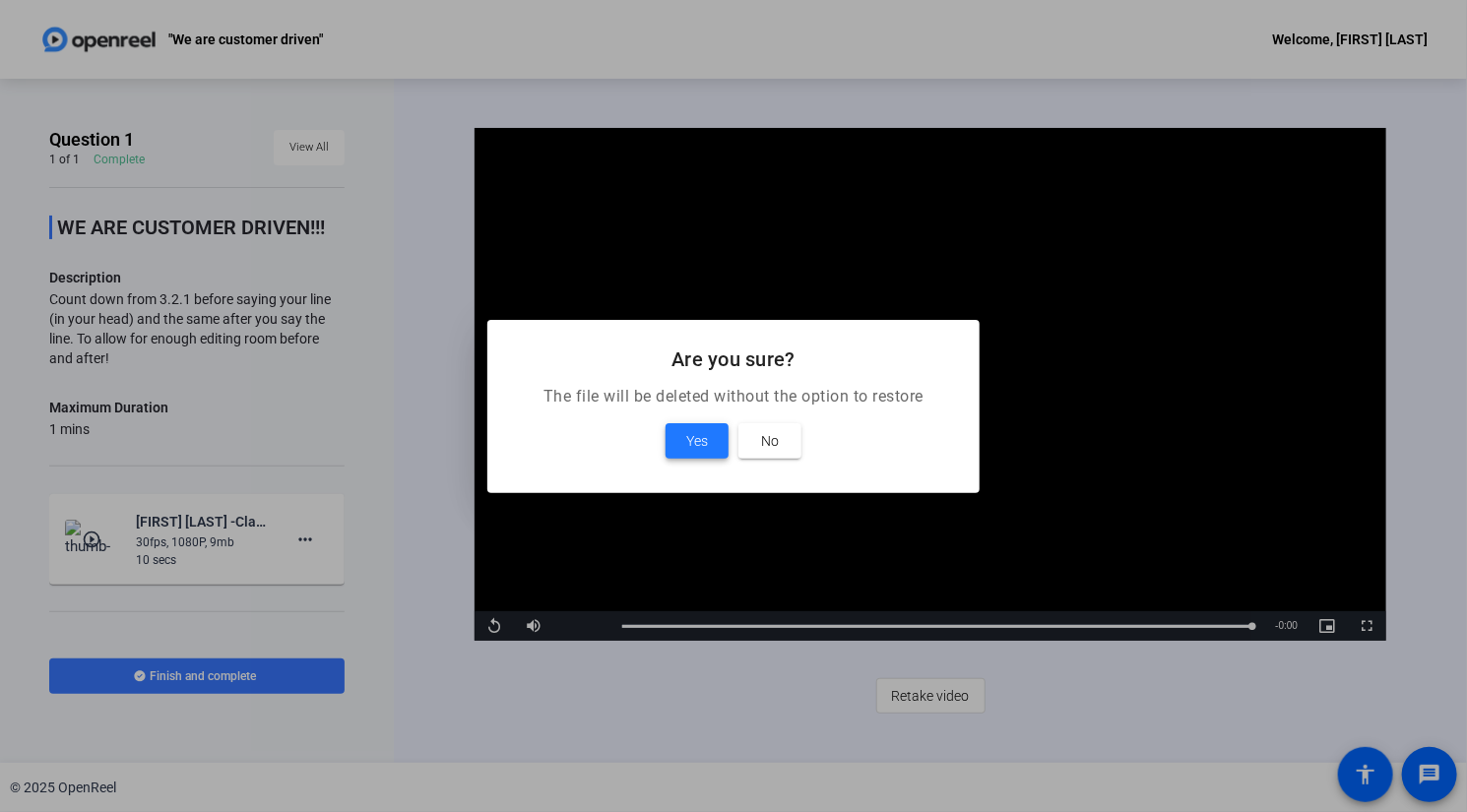 click at bounding box center [697, 441] 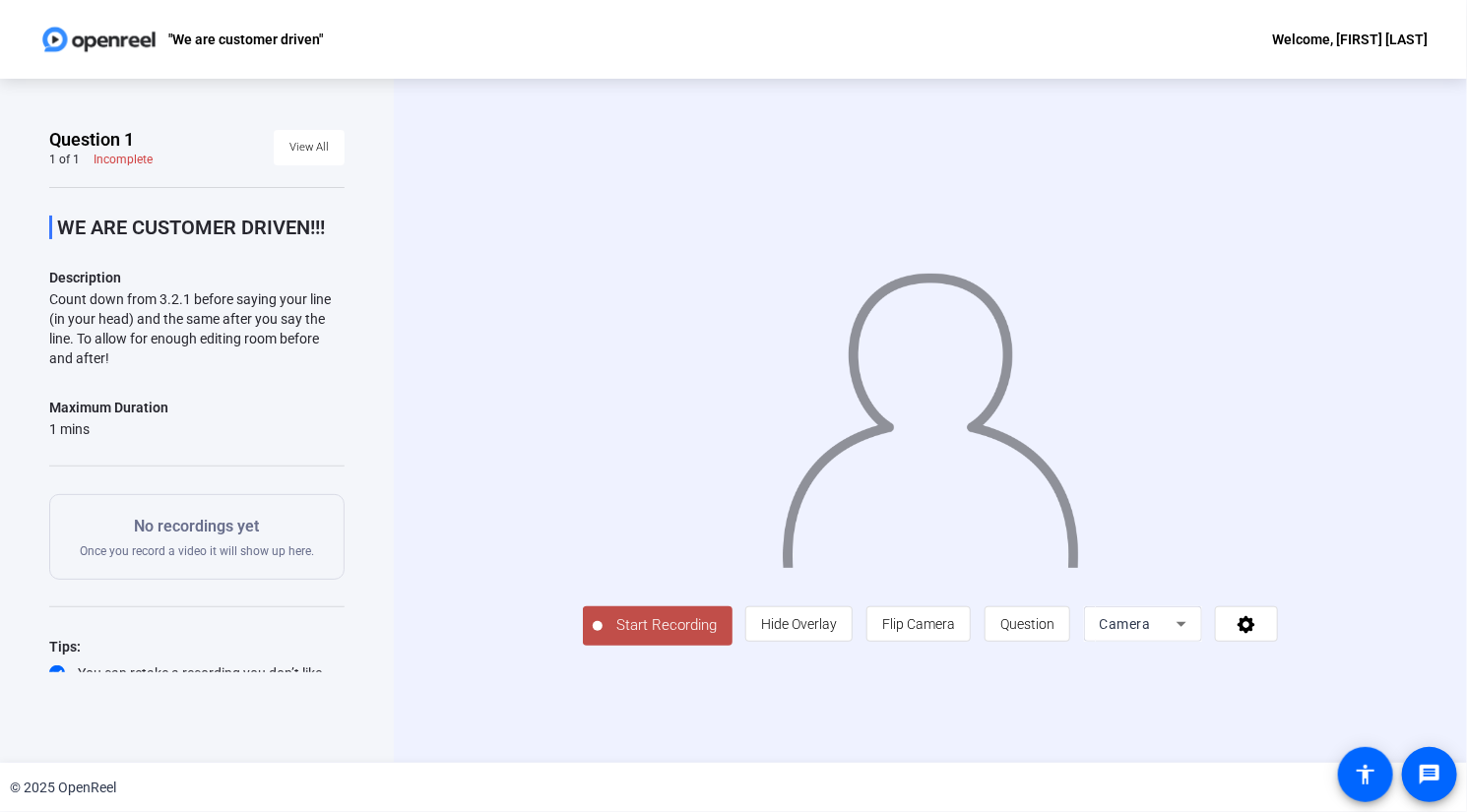 click on "Start Recording" 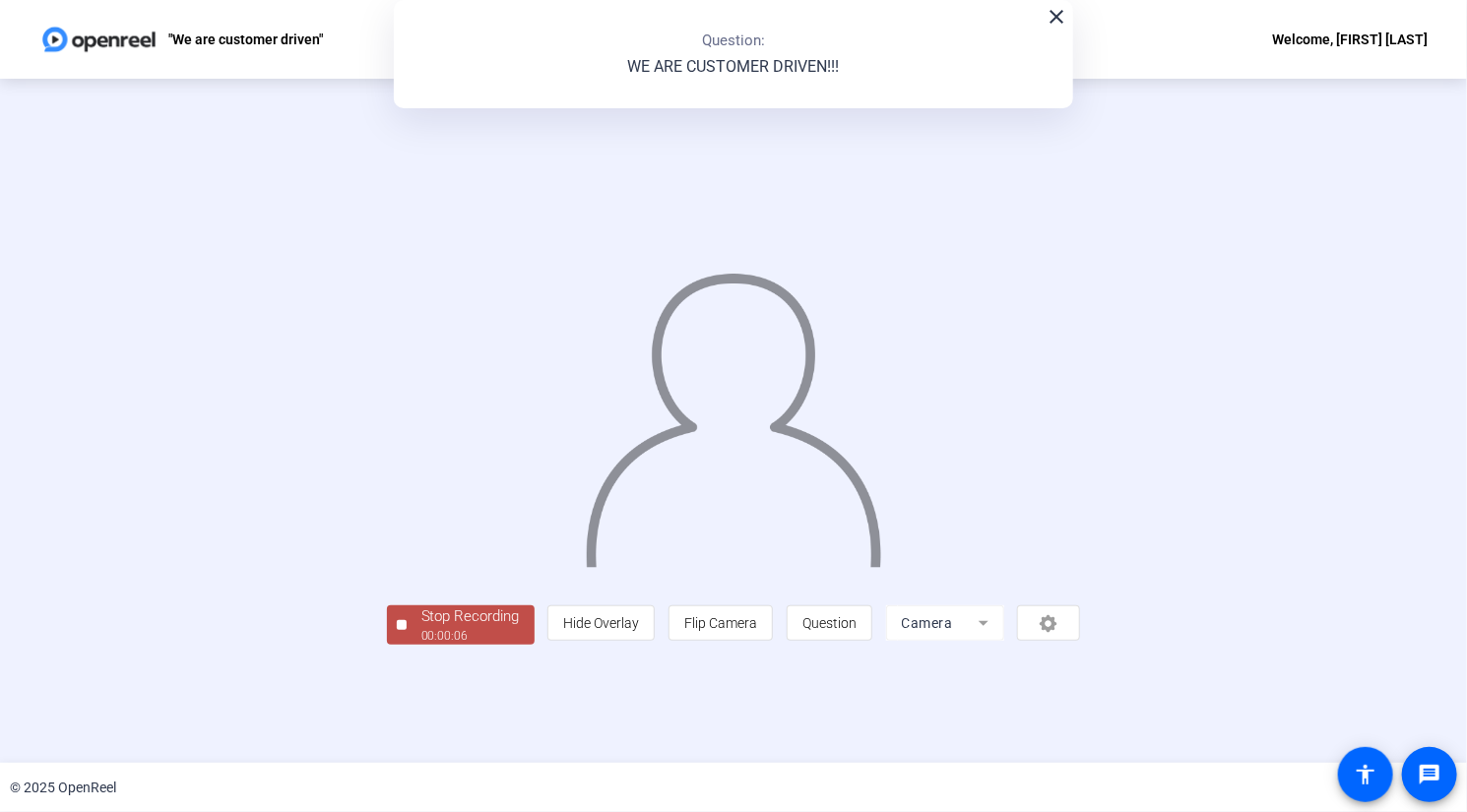 click on "00:00:06" 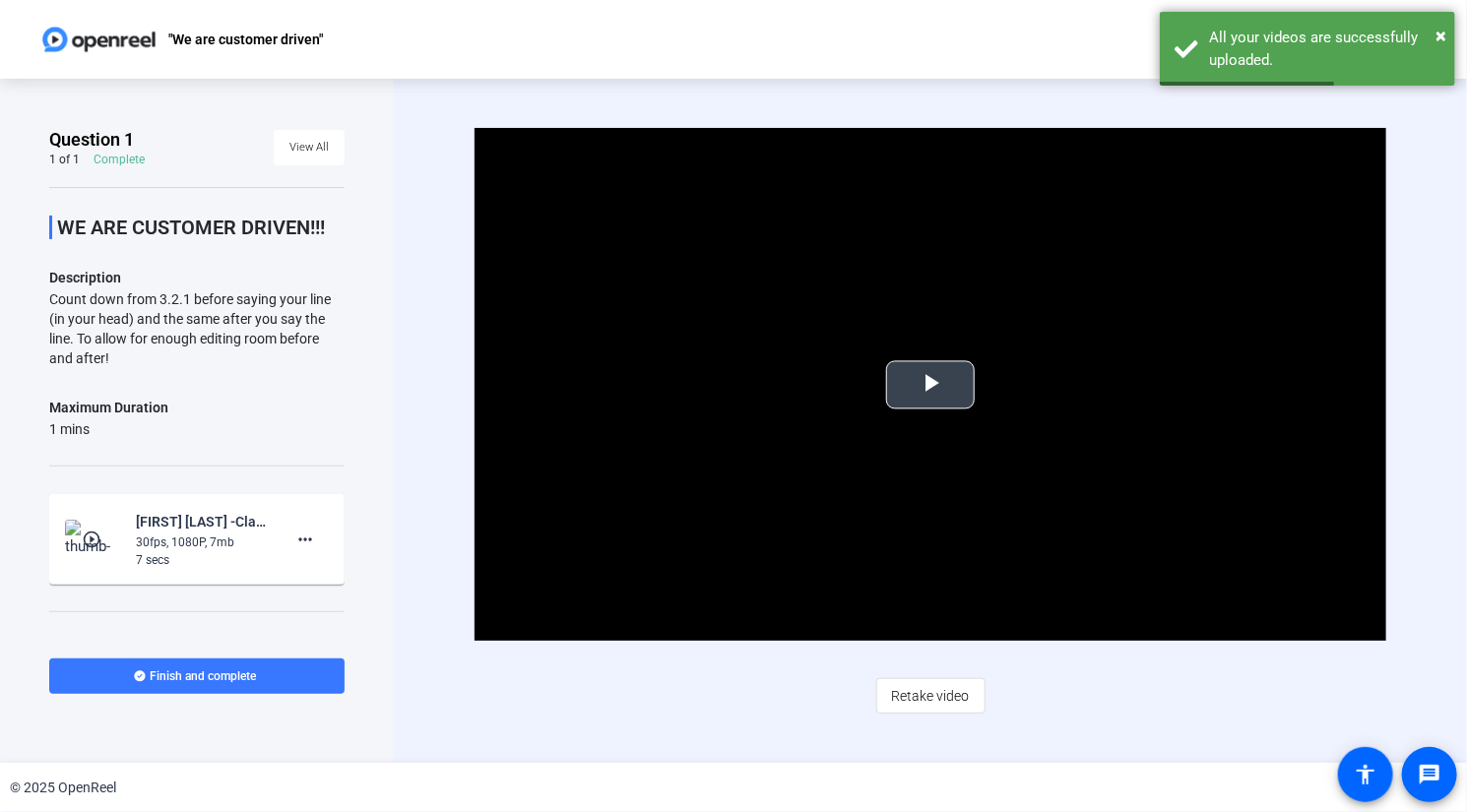 click at bounding box center (930, 385) 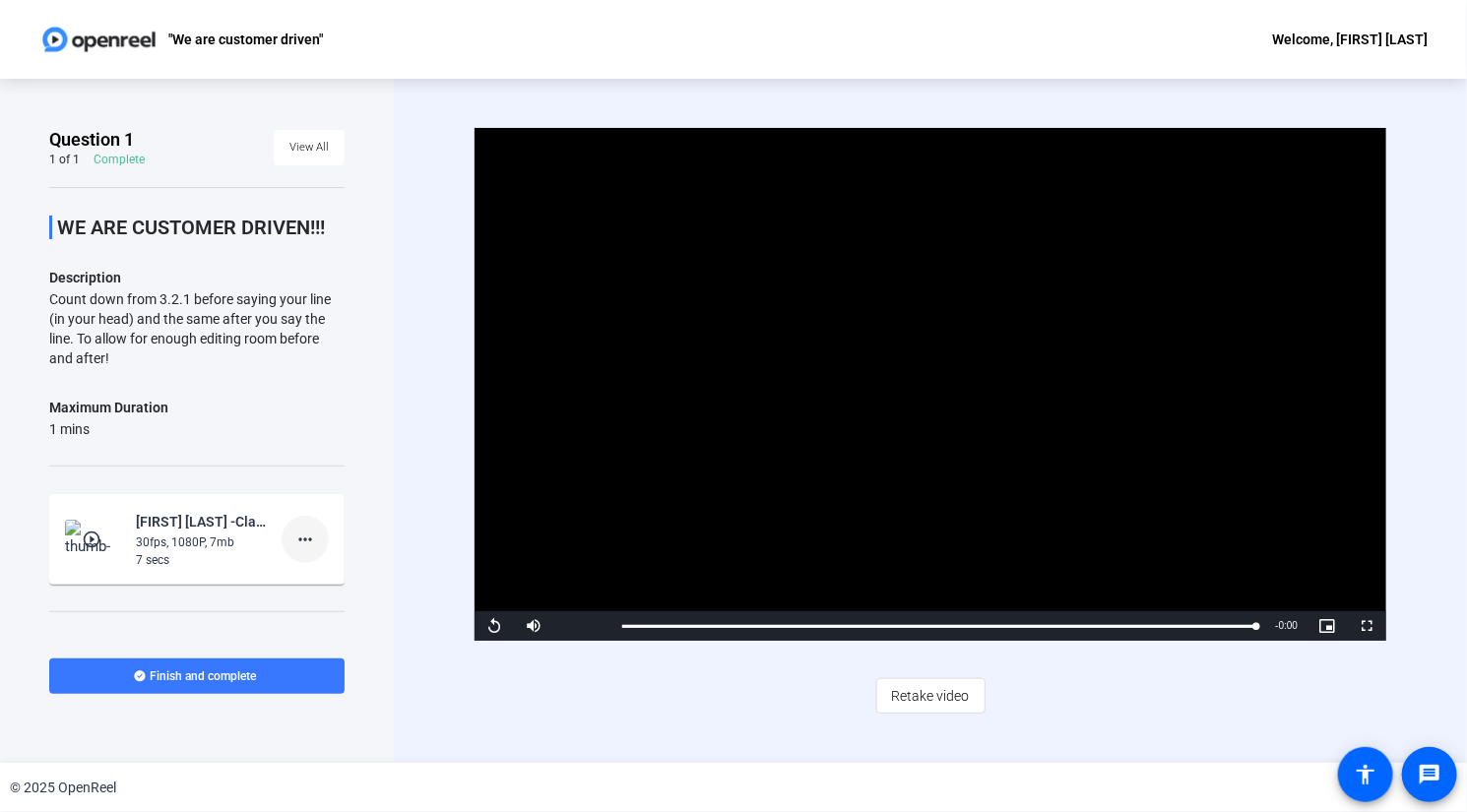 click on "more_horiz" 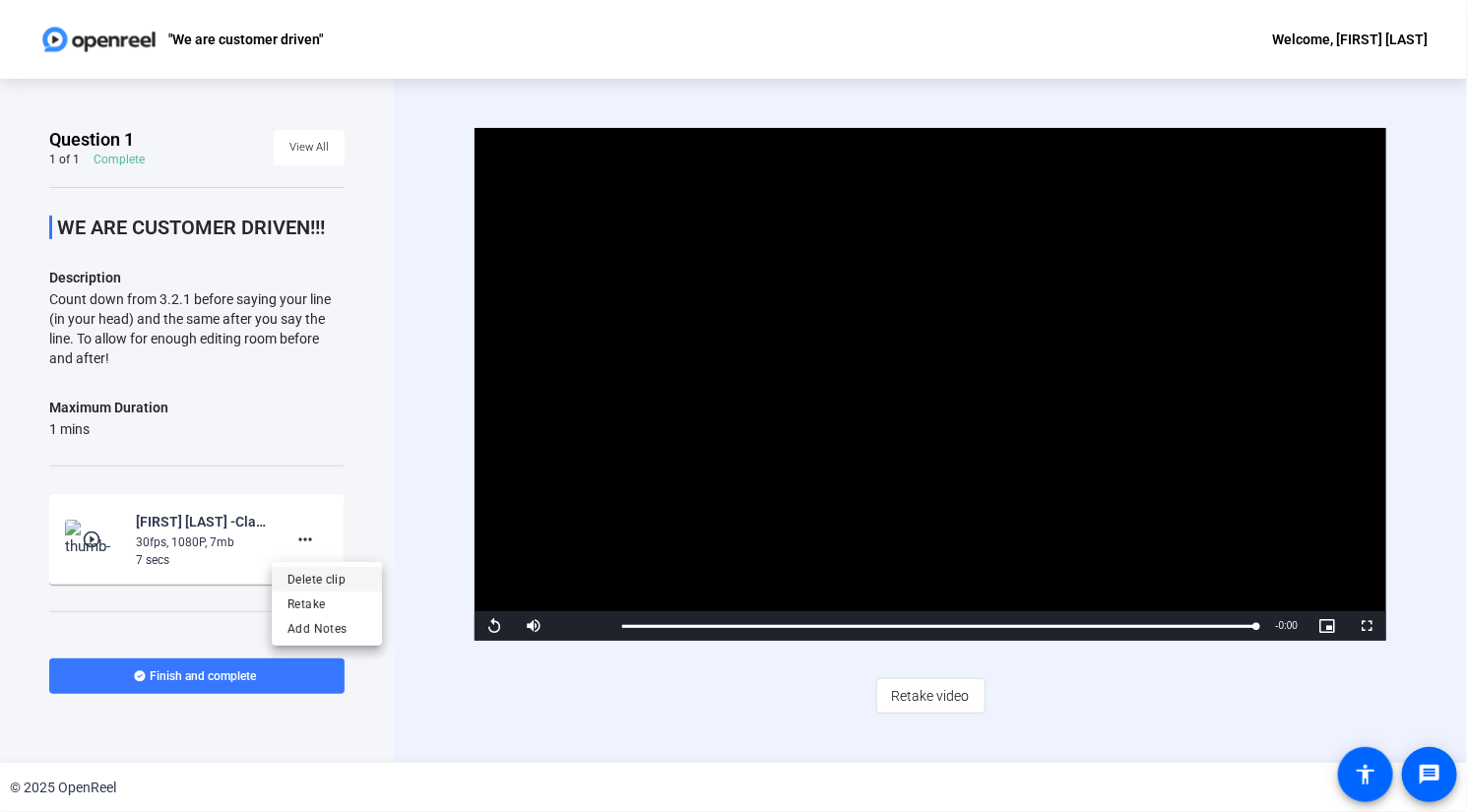 click on "Delete clip" at bounding box center (327, 579) 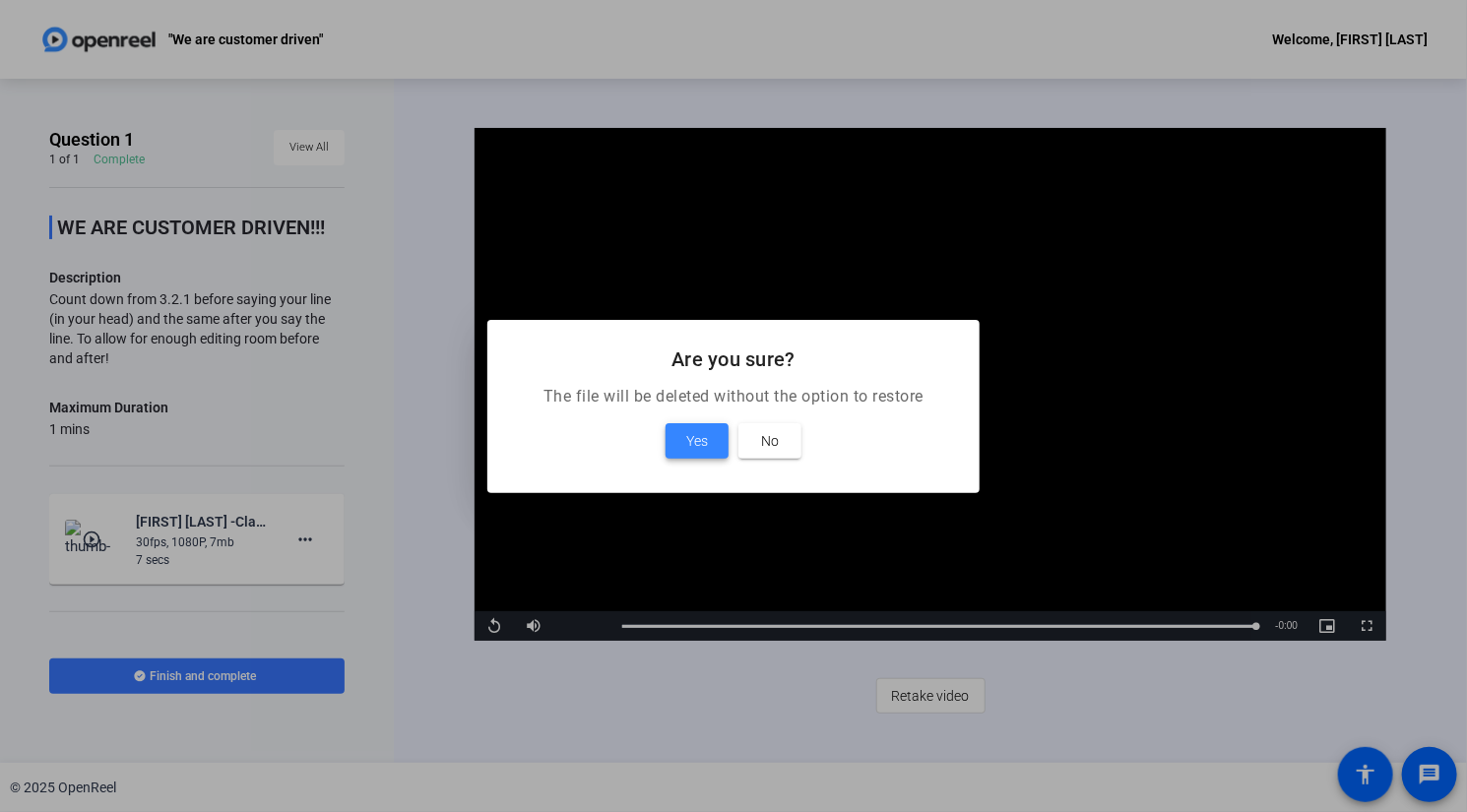 click at bounding box center [697, 441] 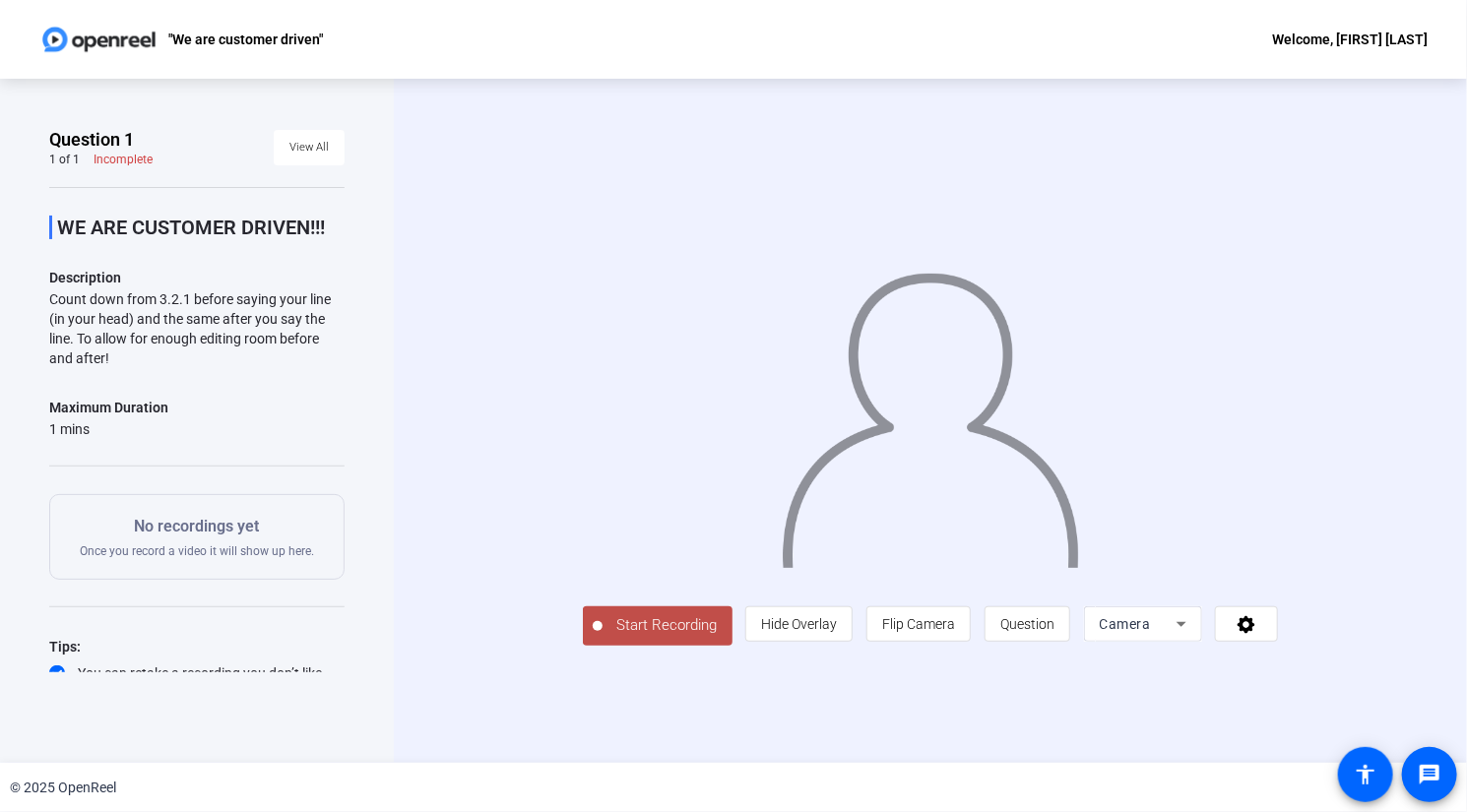 click on "Start Recording" 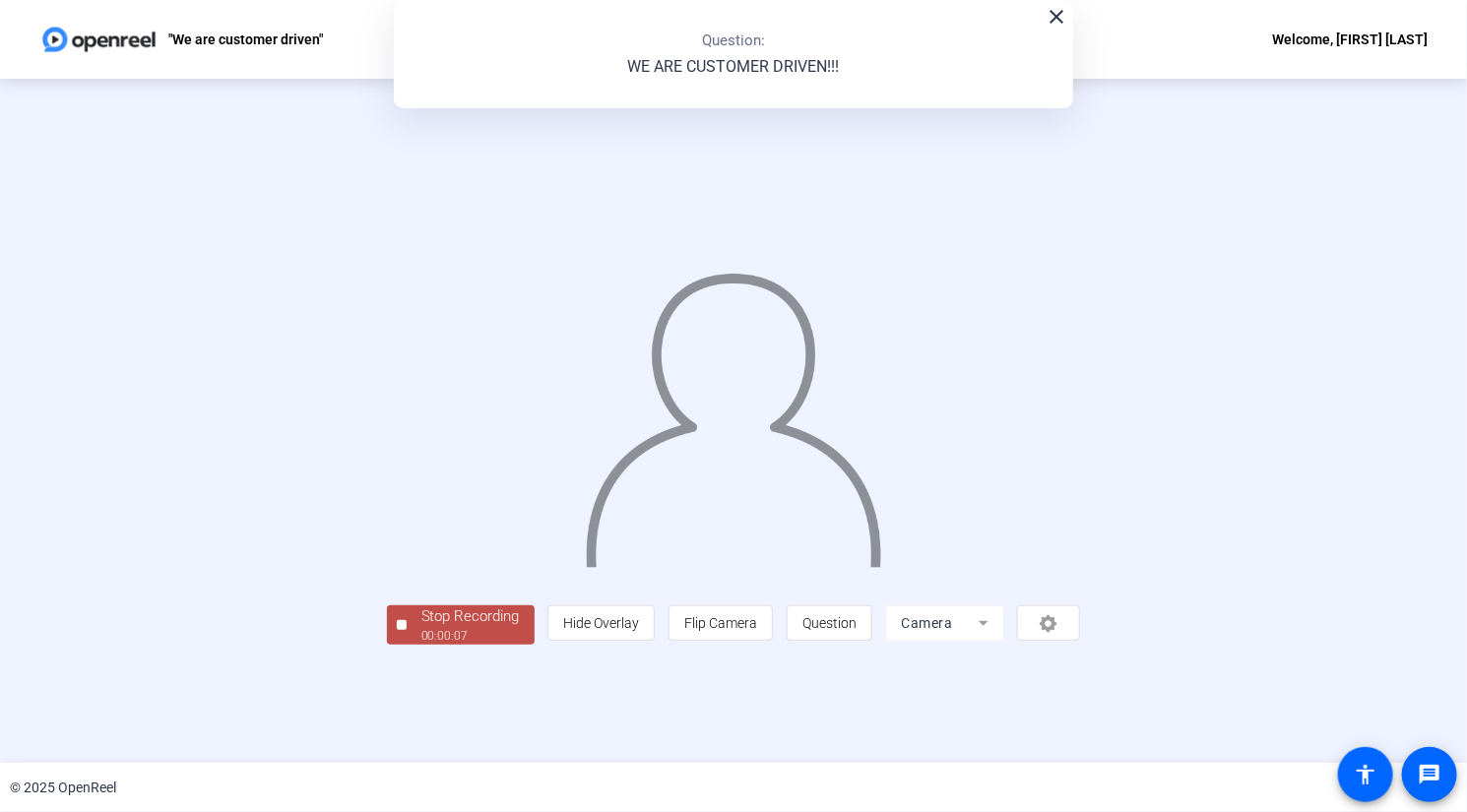 click 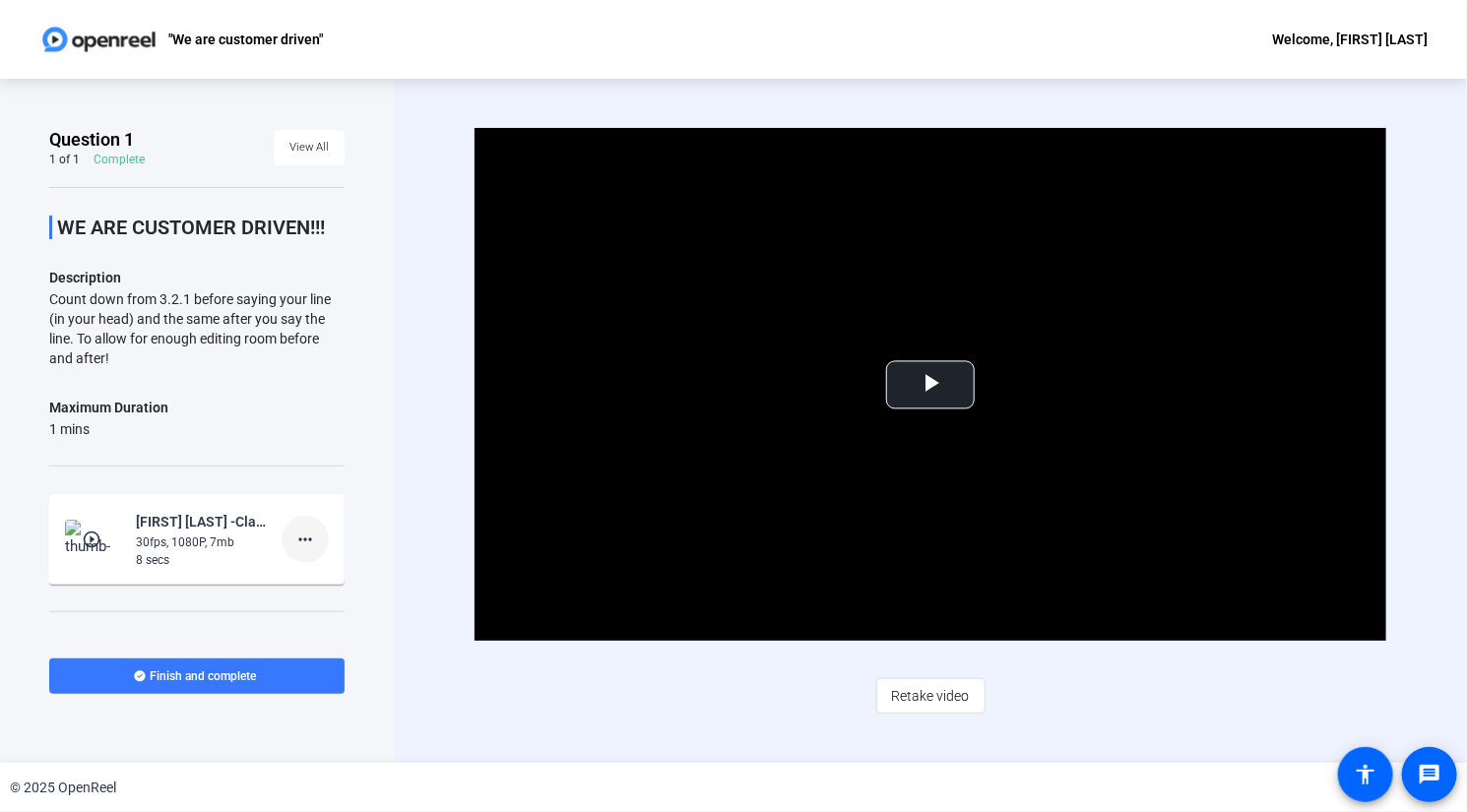 click on "more_horiz" 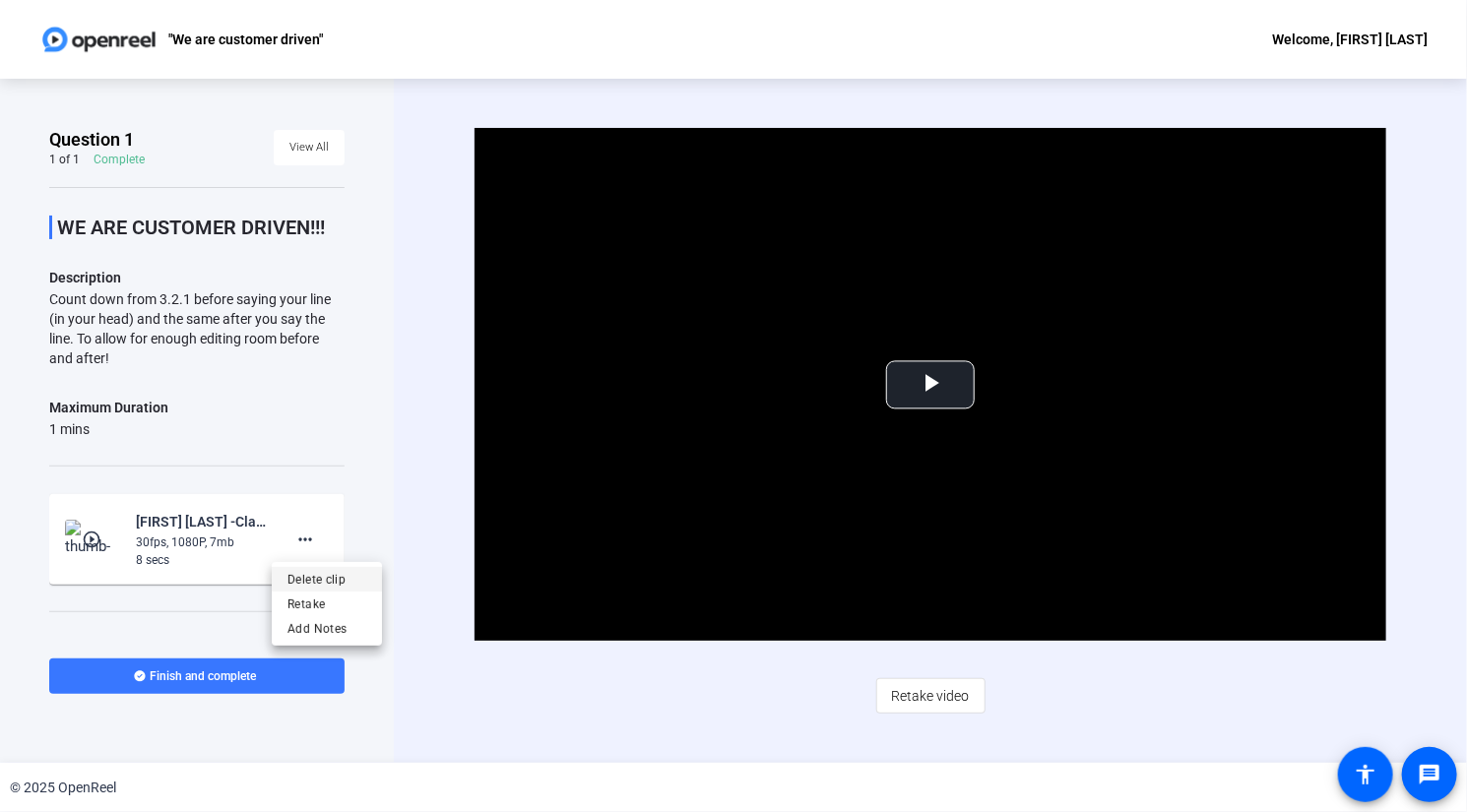 click on "Delete clip" at bounding box center [327, 579] 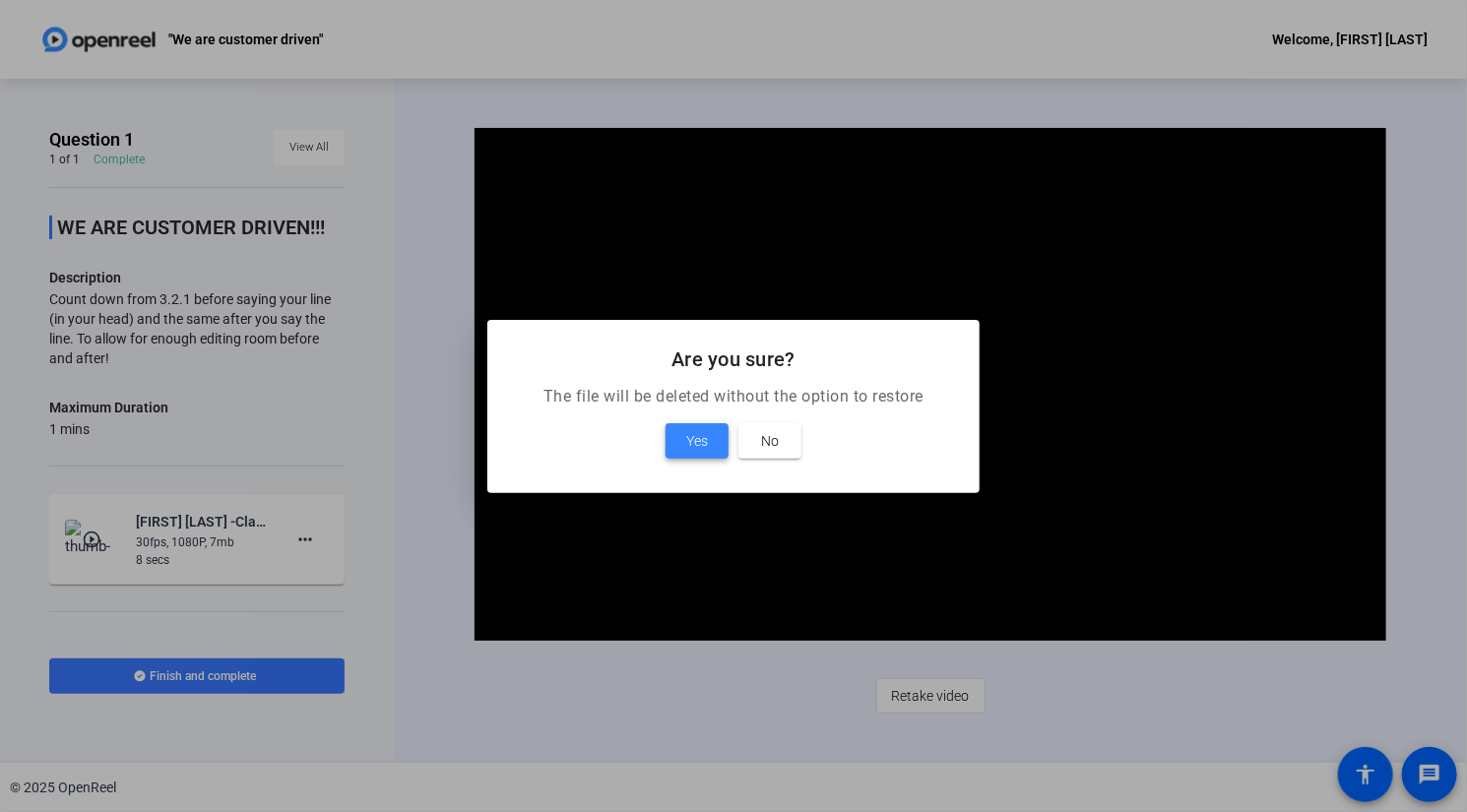 click at bounding box center (697, 441) 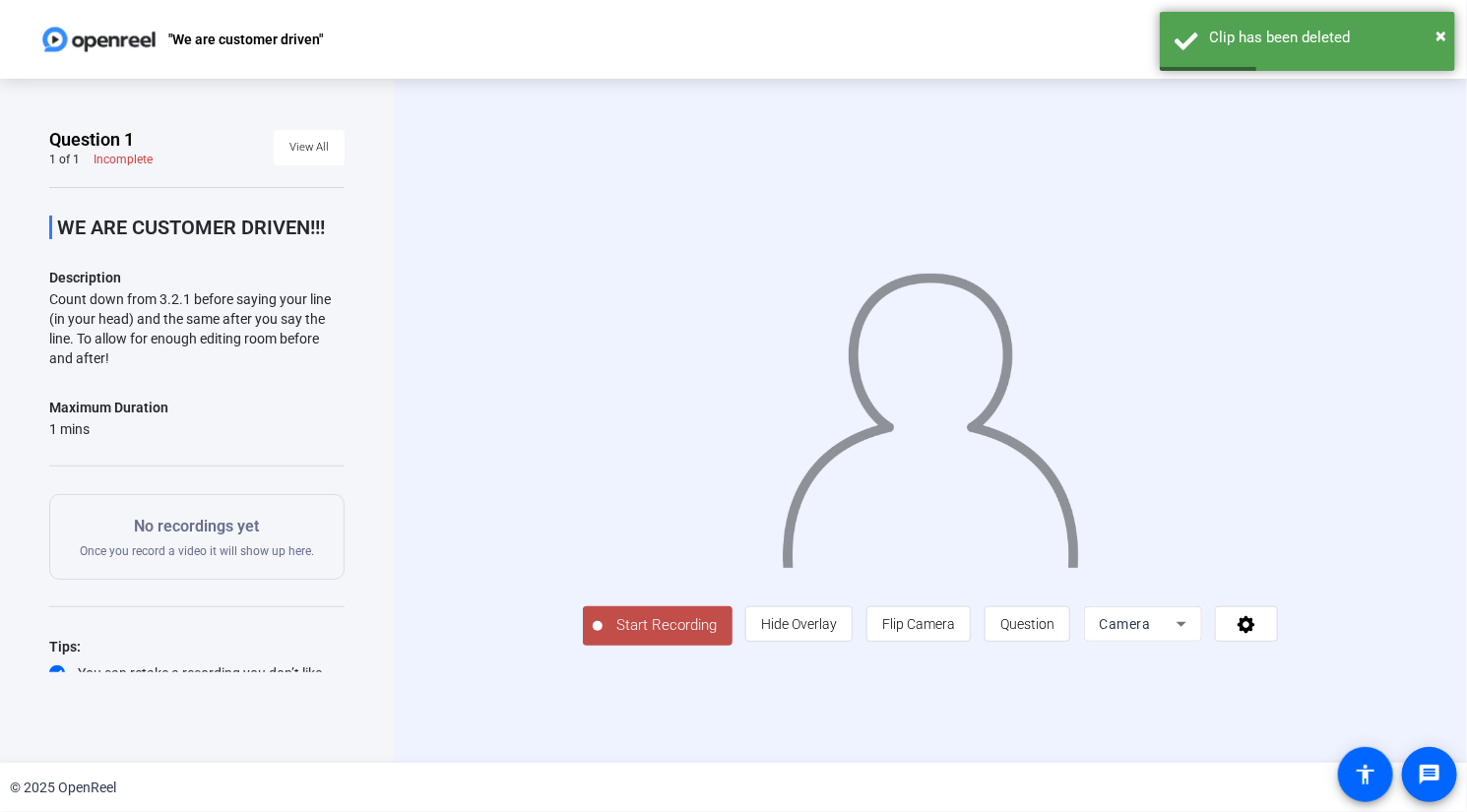 click on "Start Recording" 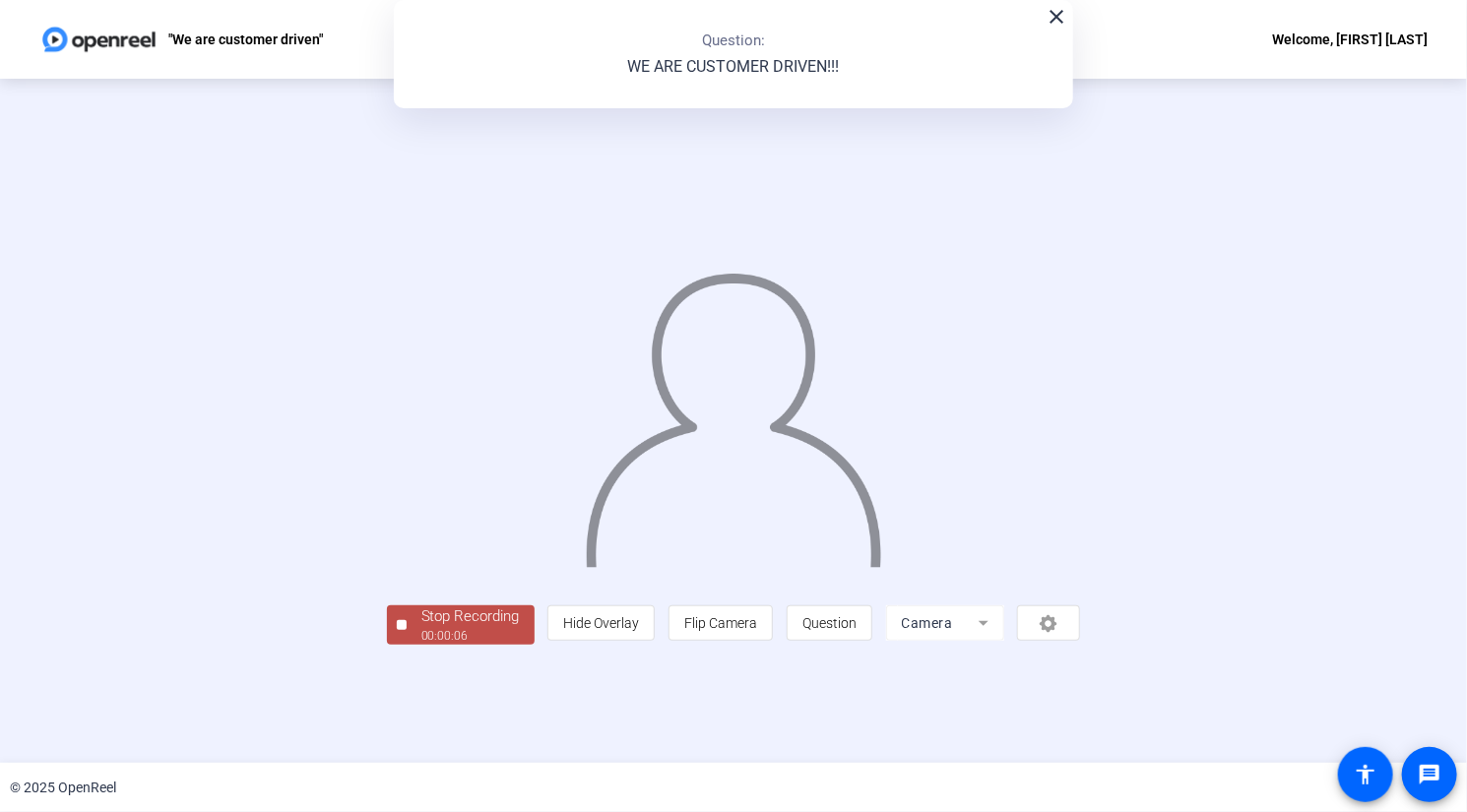click on "Stop Recording" 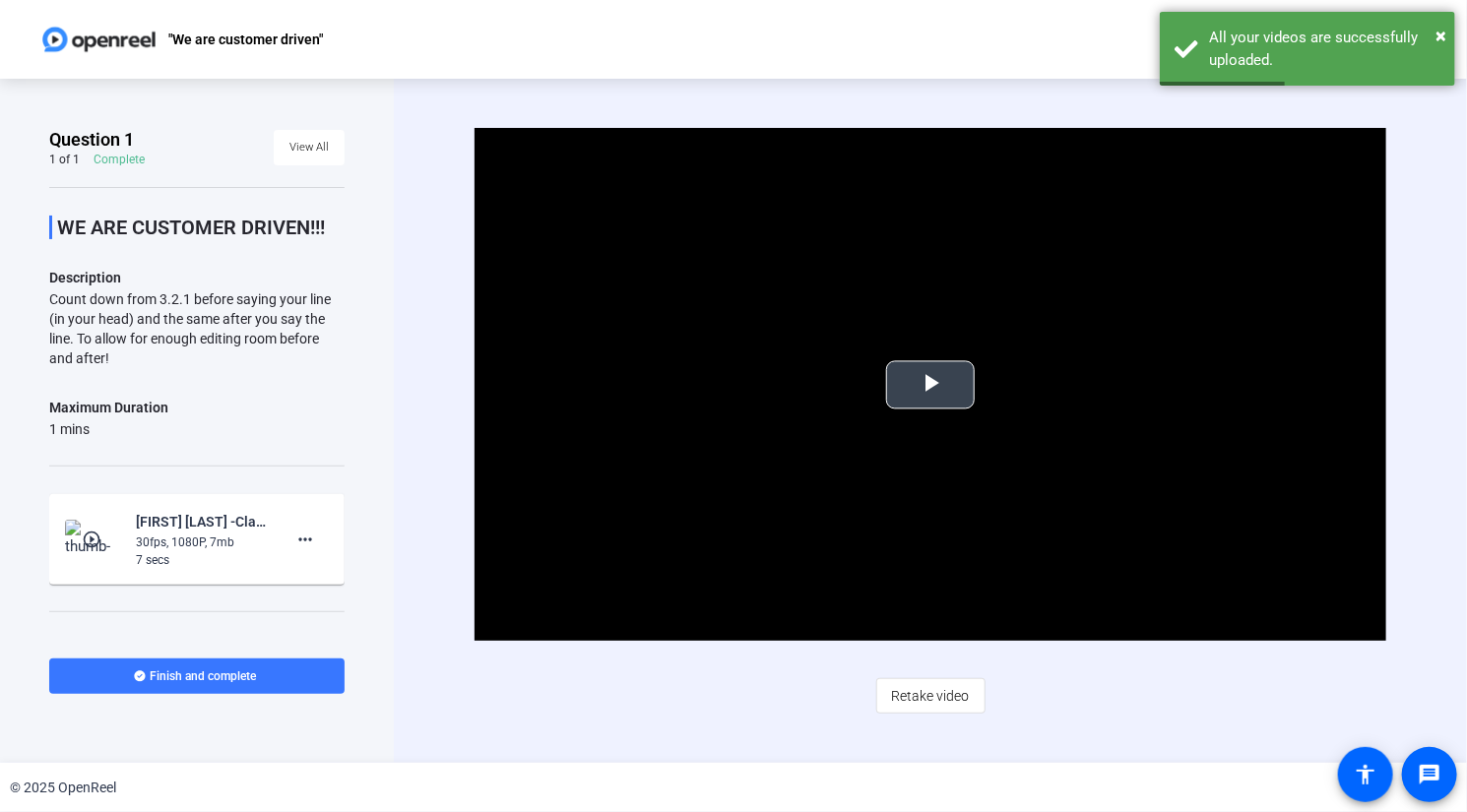 click at bounding box center [930, 385] 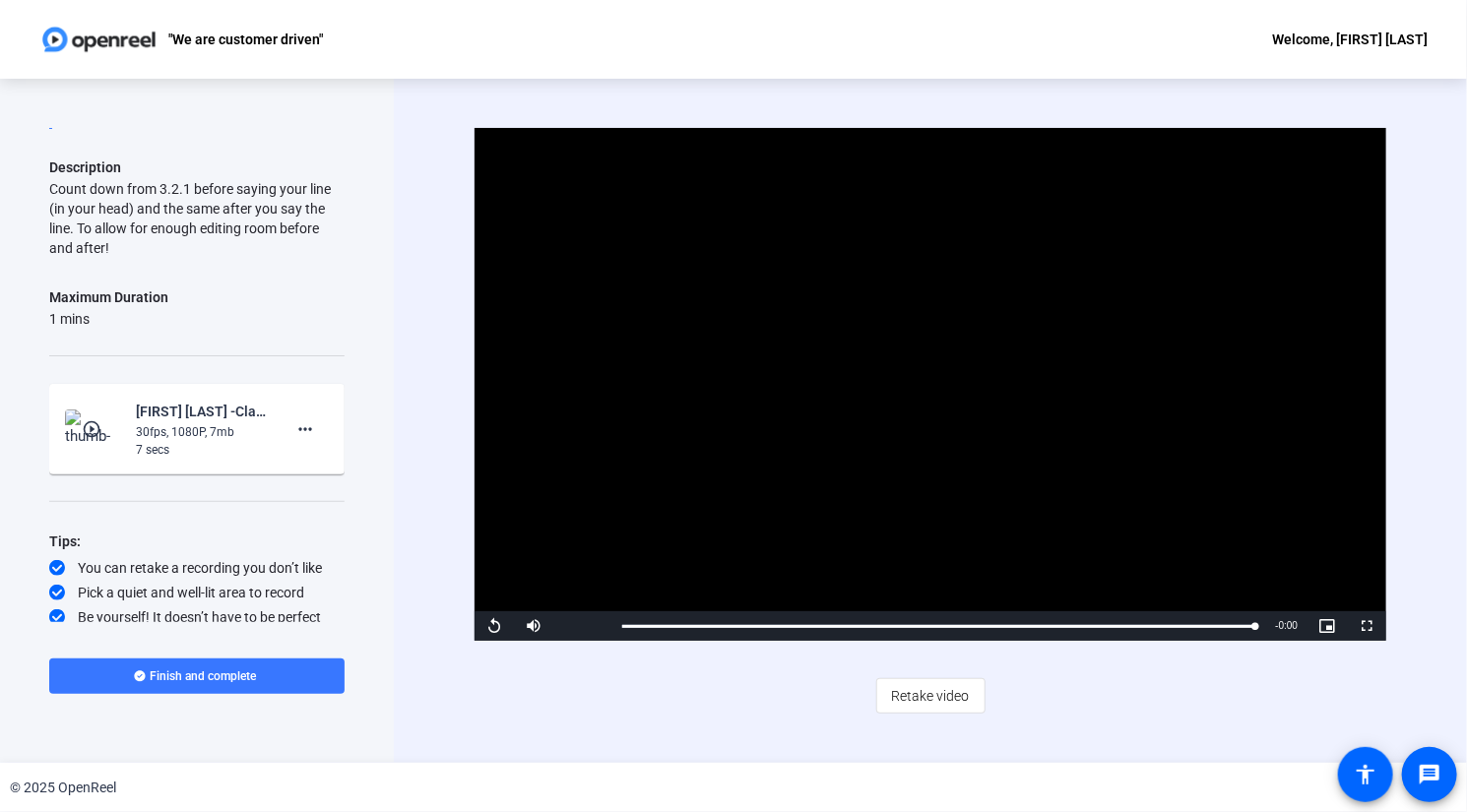 scroll, scrollTop: 112, scrollLeft: 0, axis: vertical 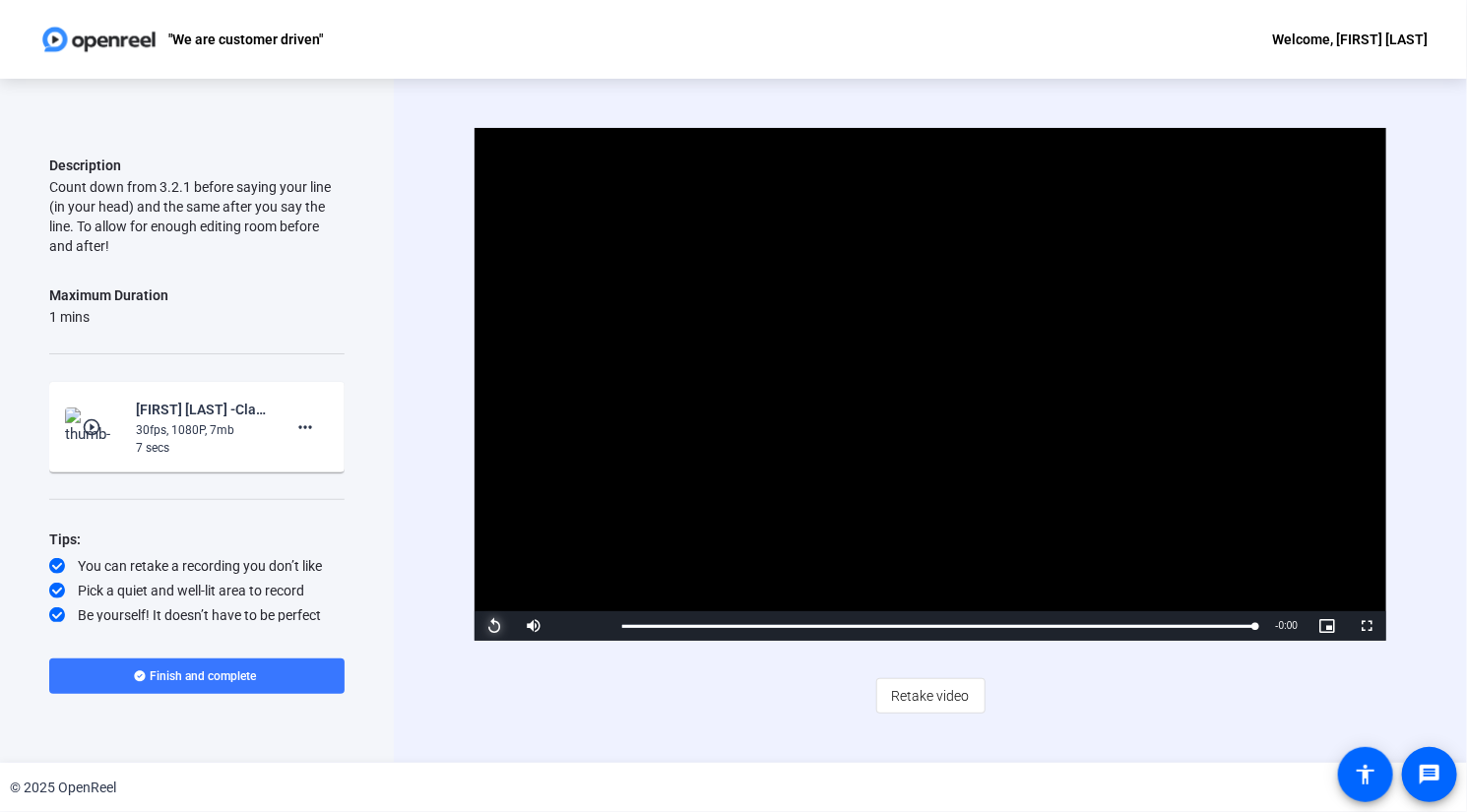 click at bounding box center [494, 626] 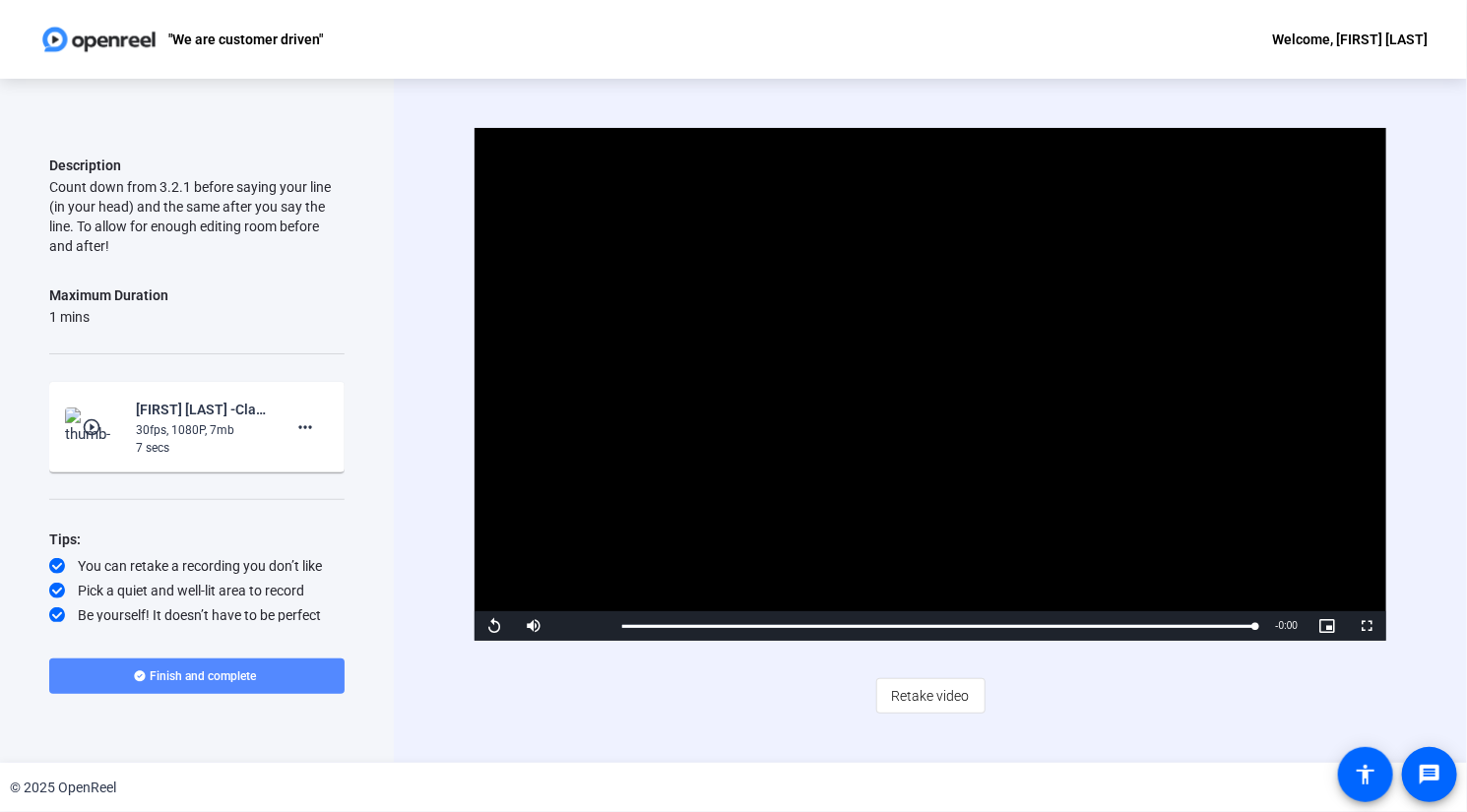 click on "Finish and complete" 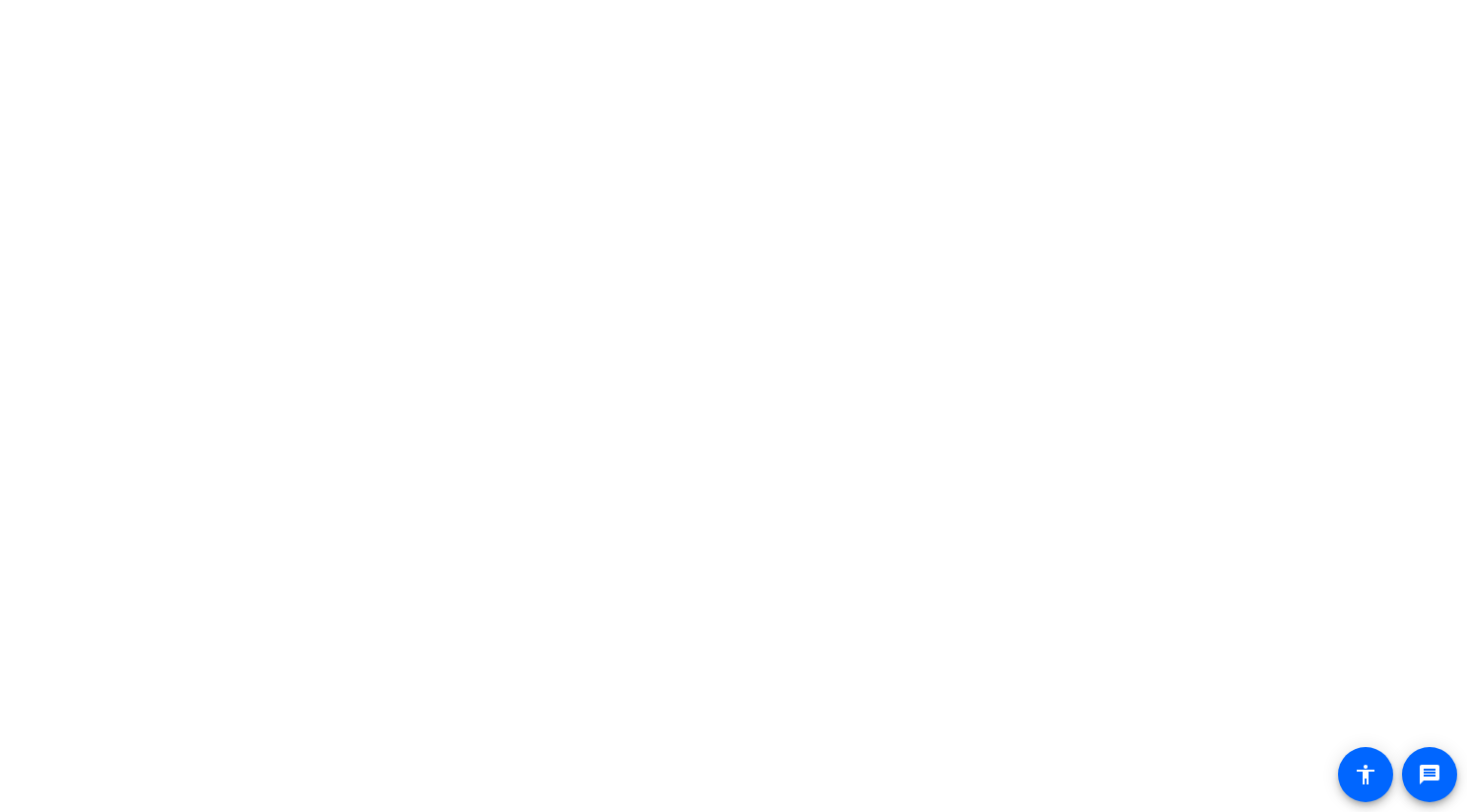 scroll, scrollTop: 0, scrollLeft: 0, axis: both 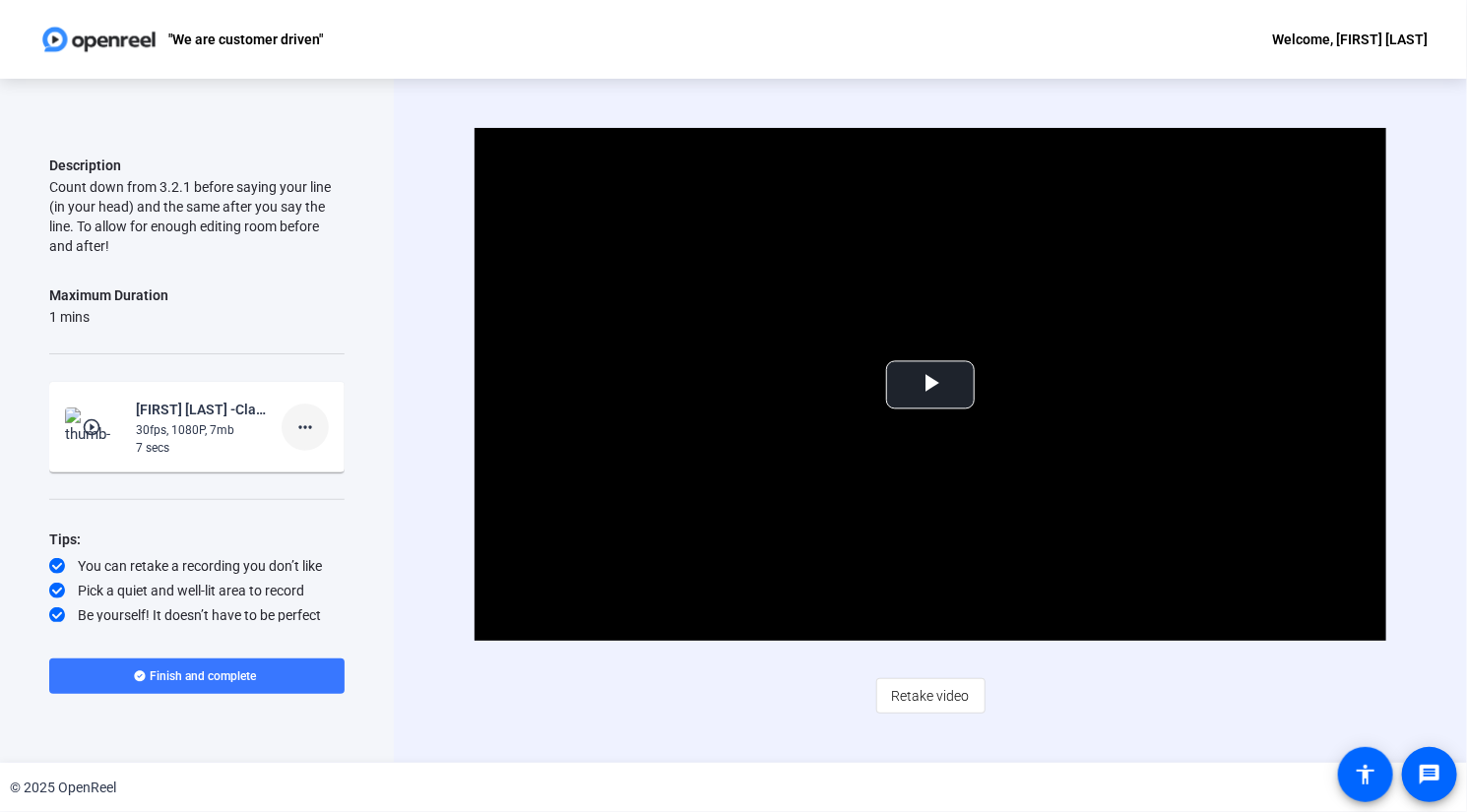 click on "more_horiz" 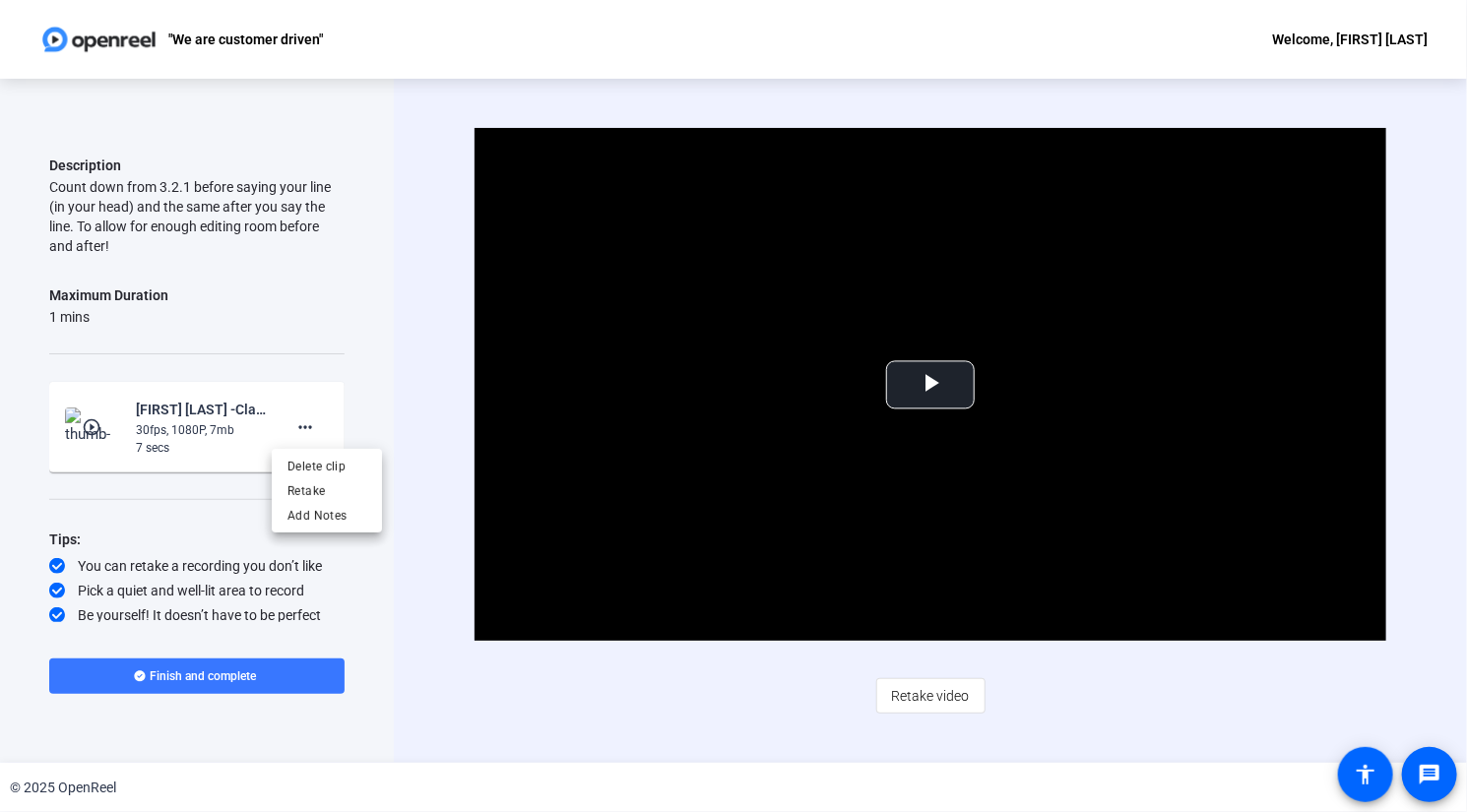 click at bounding box center (734, 406) 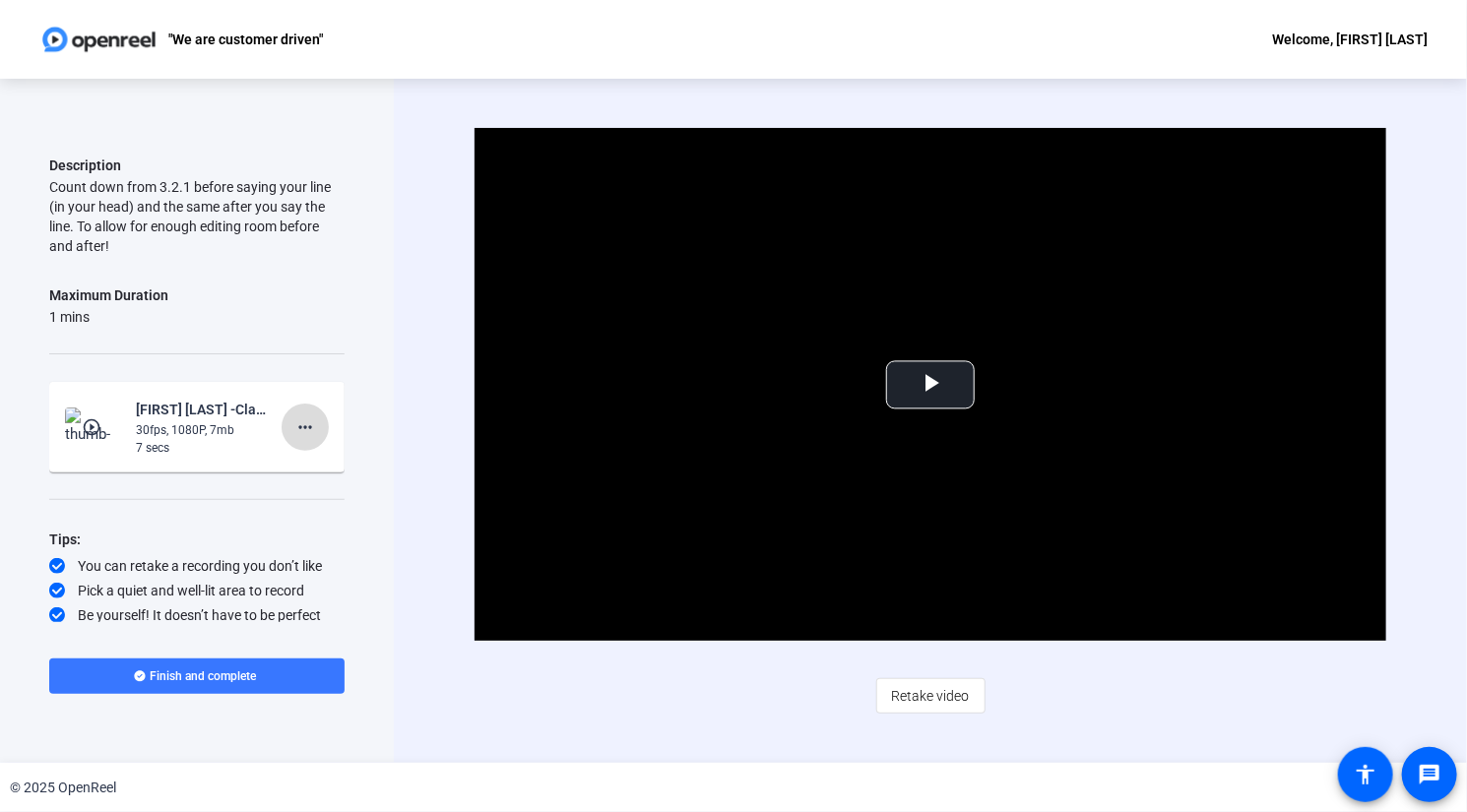 click on "more_horiz" 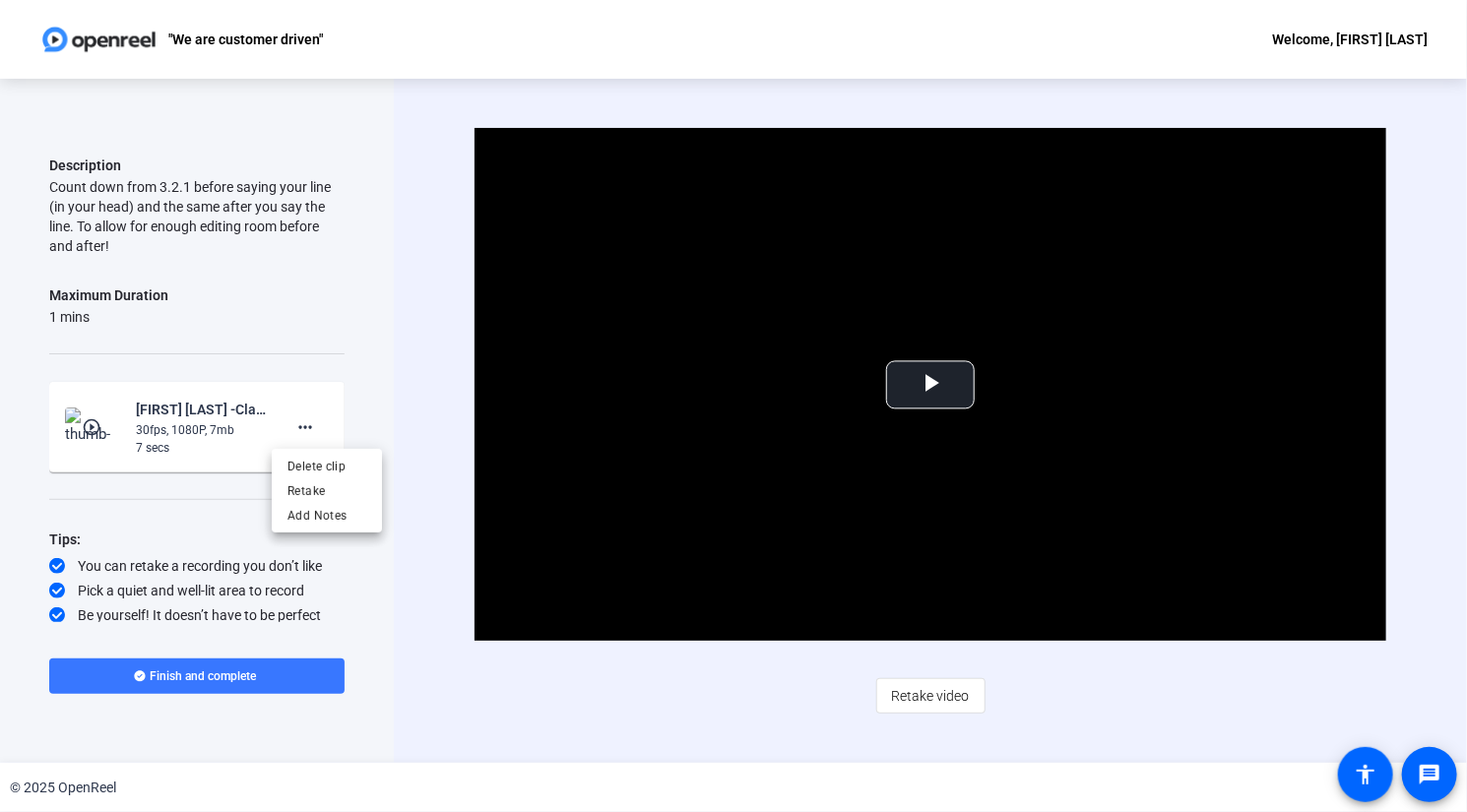 click at bounding box center [734, 406] 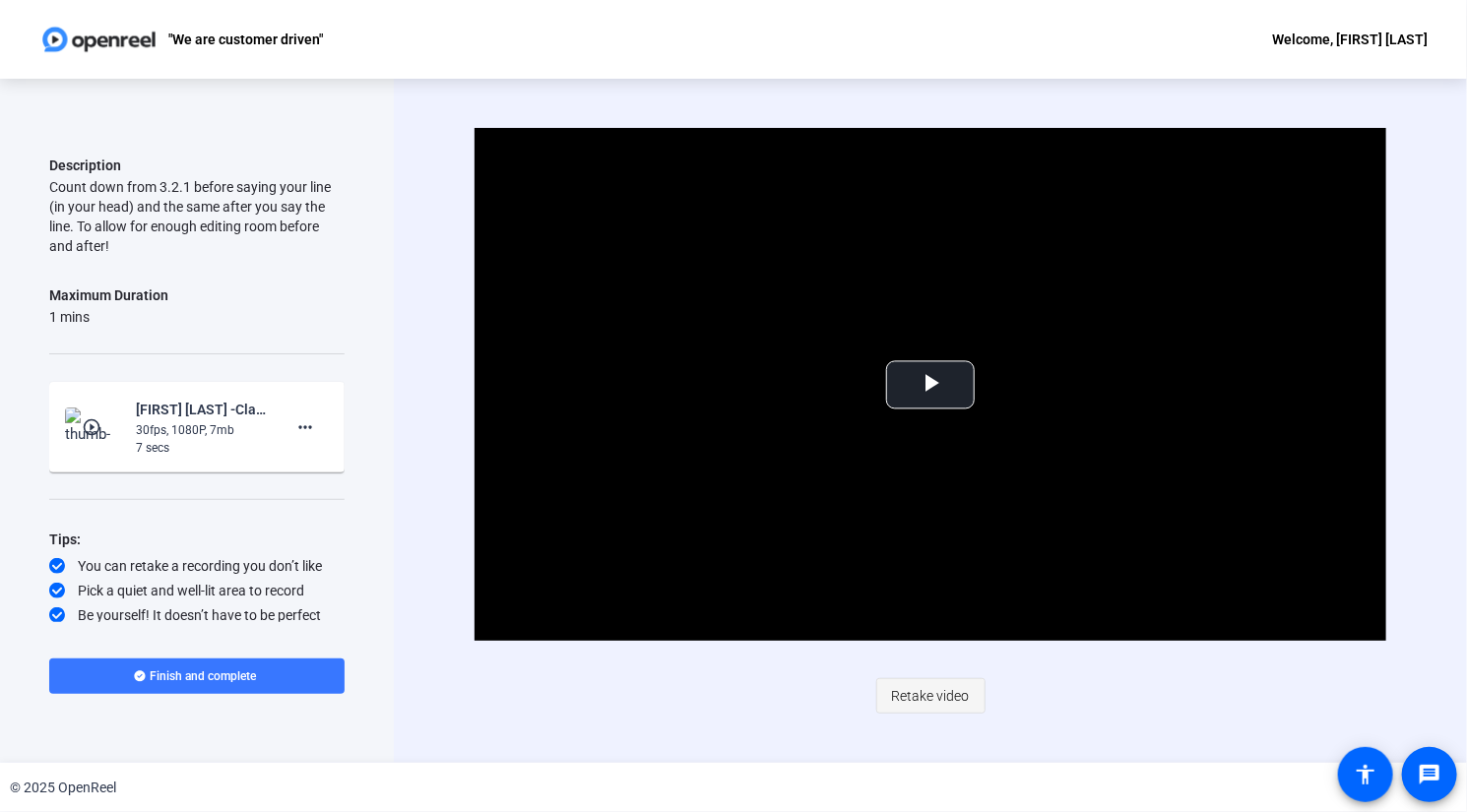click on "Retake video" 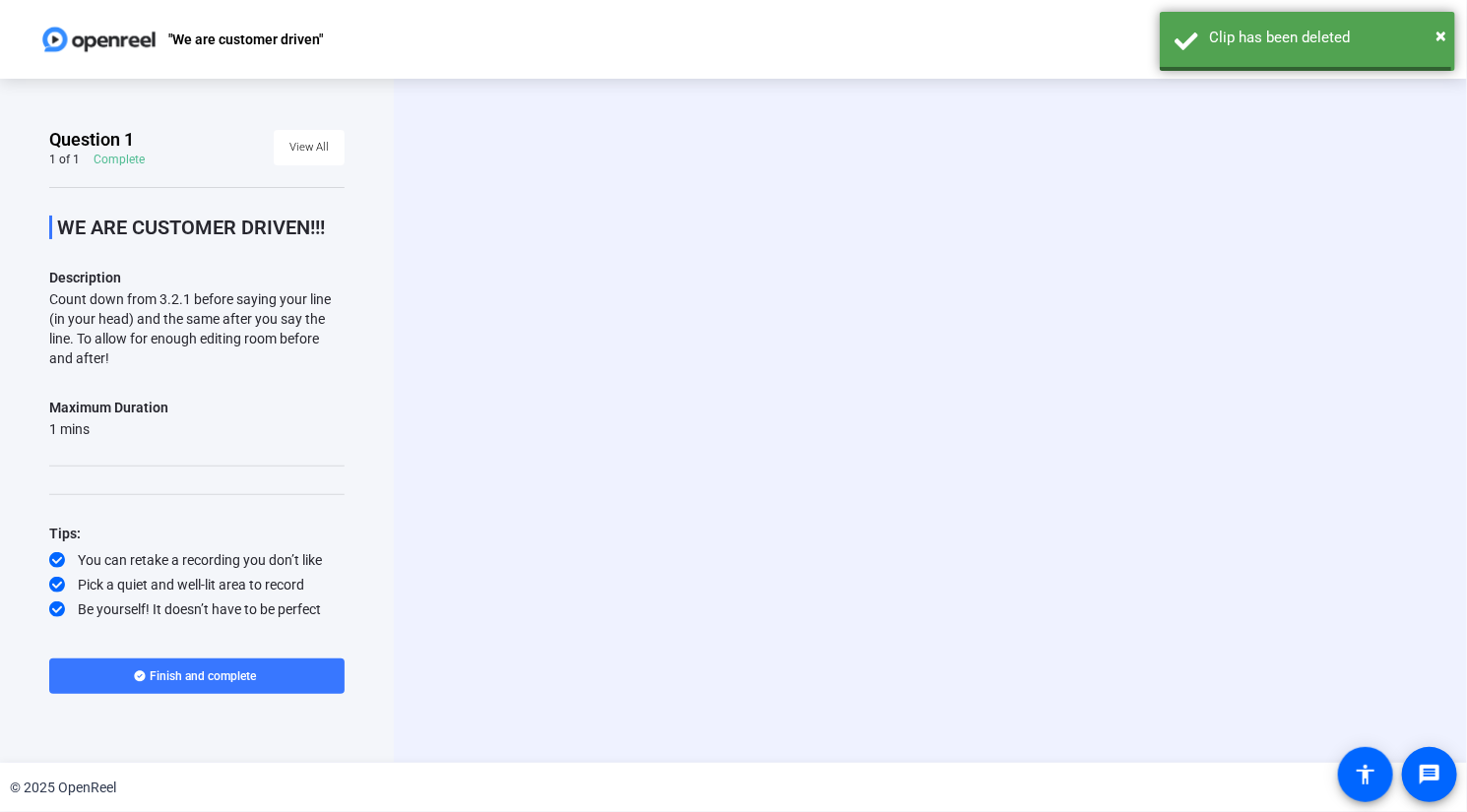 scroll, scrollTop: 0, scrollLeft: 0, axis: both 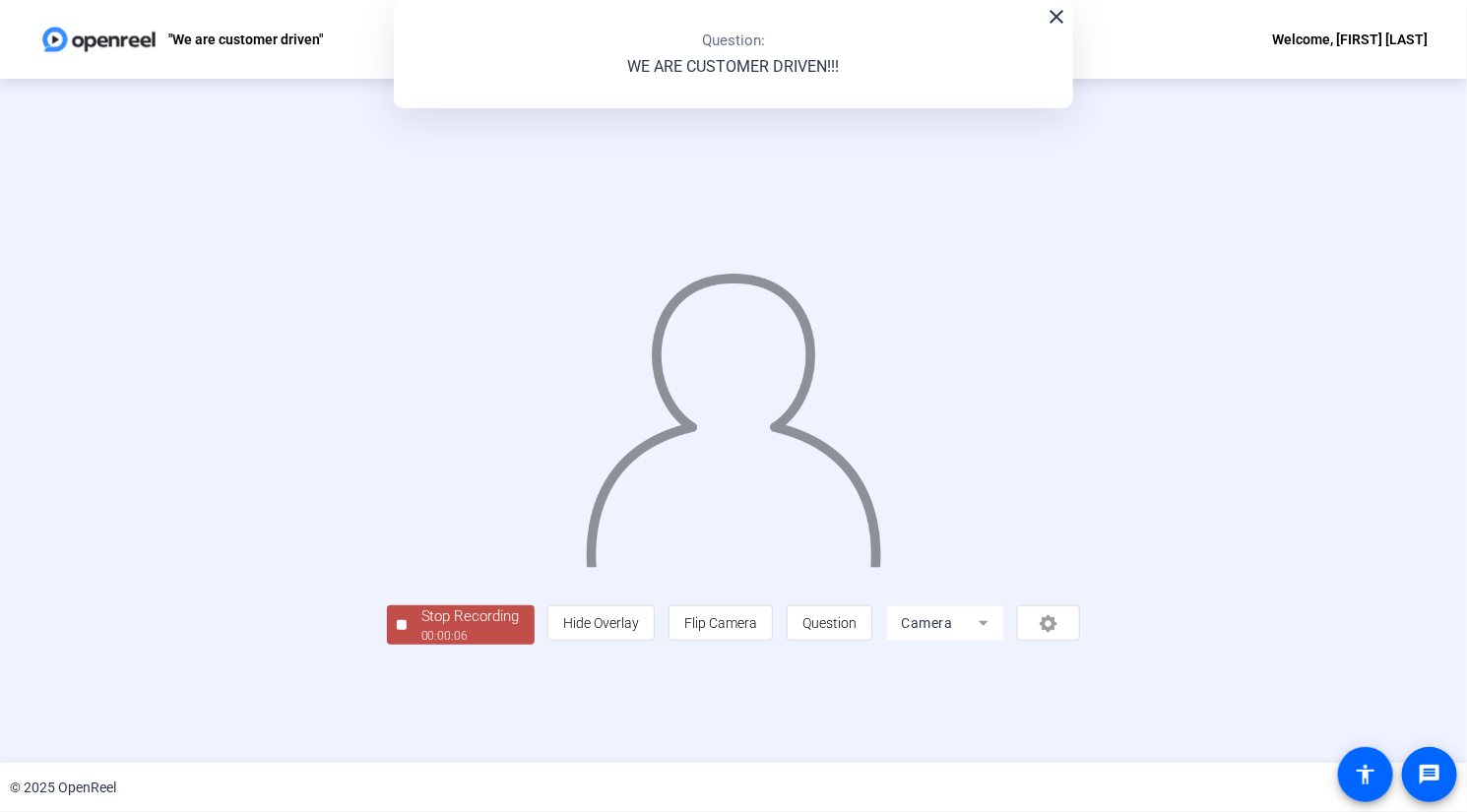 click 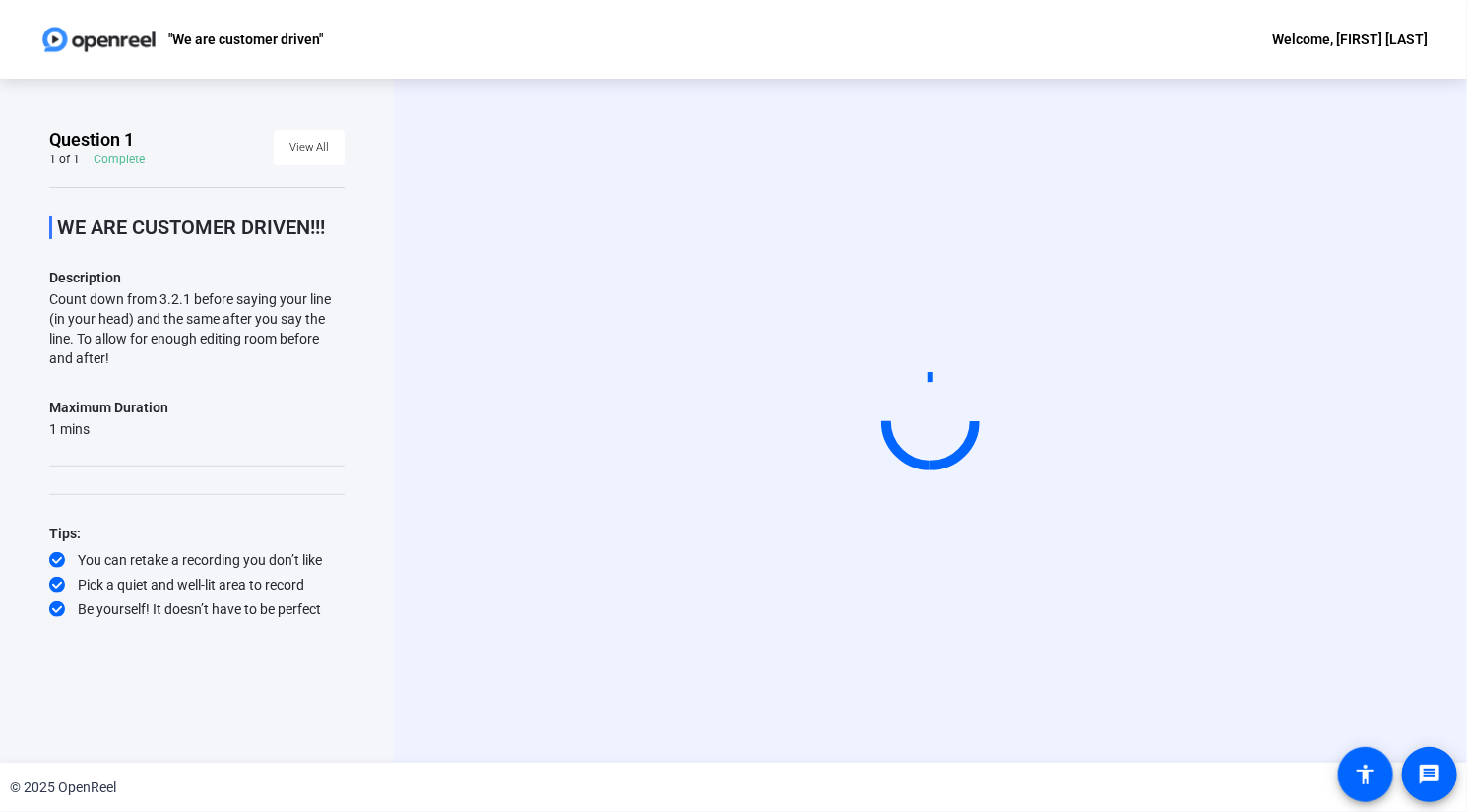 click on ""We are customer driven" Welcome, Iridian Del Val" 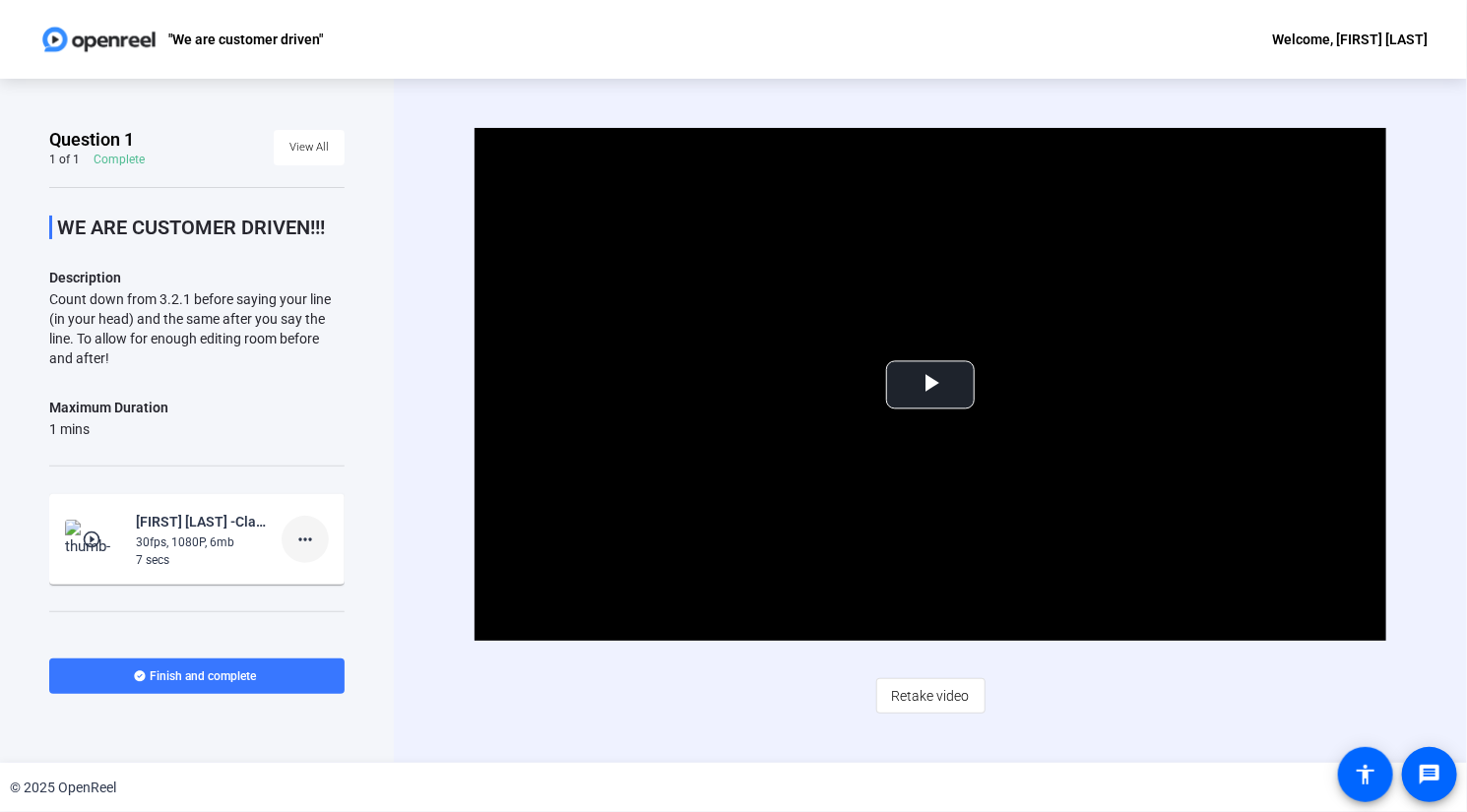 click on "more_horiz" 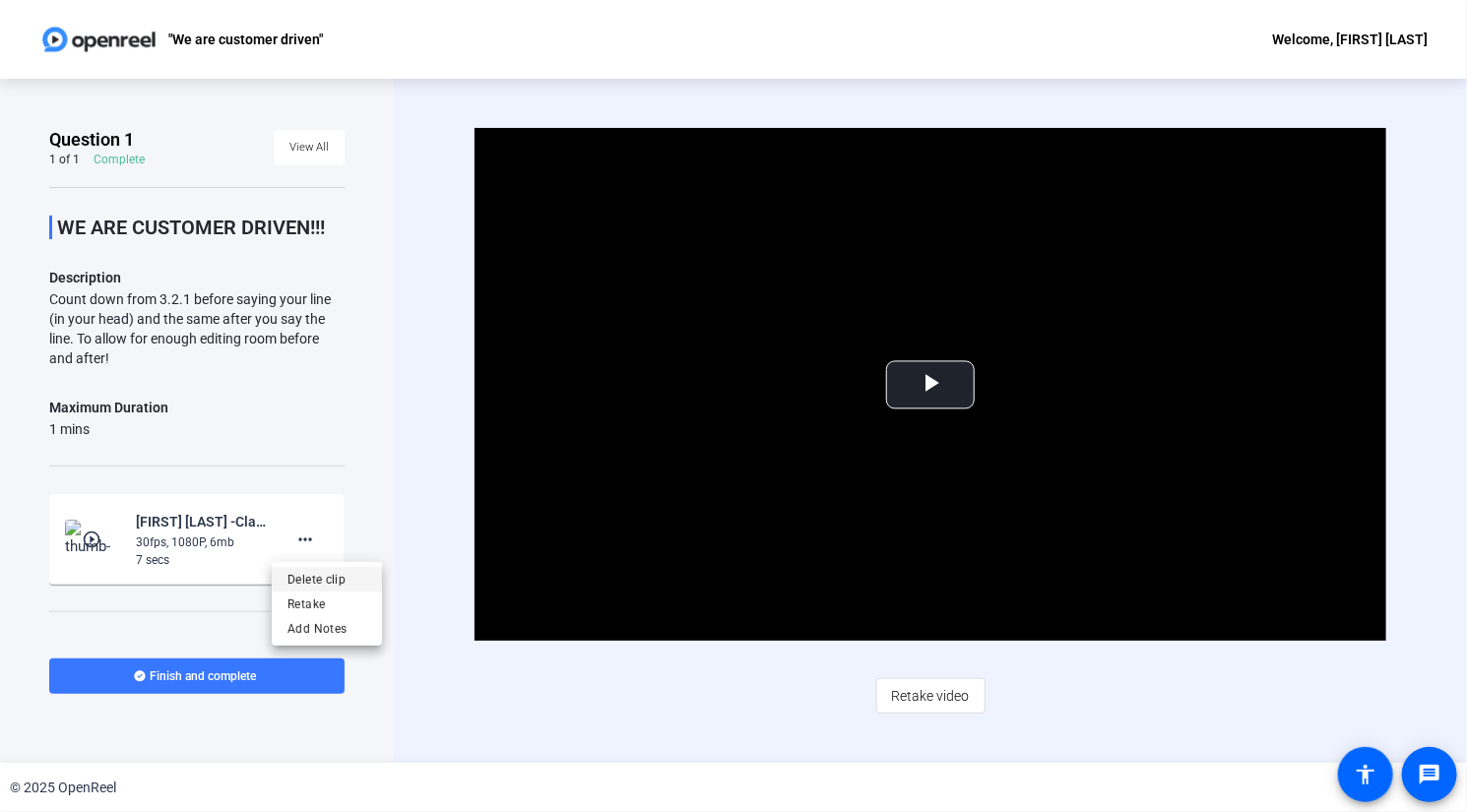 click on "Delete clip" at bounding box center [327, 579] 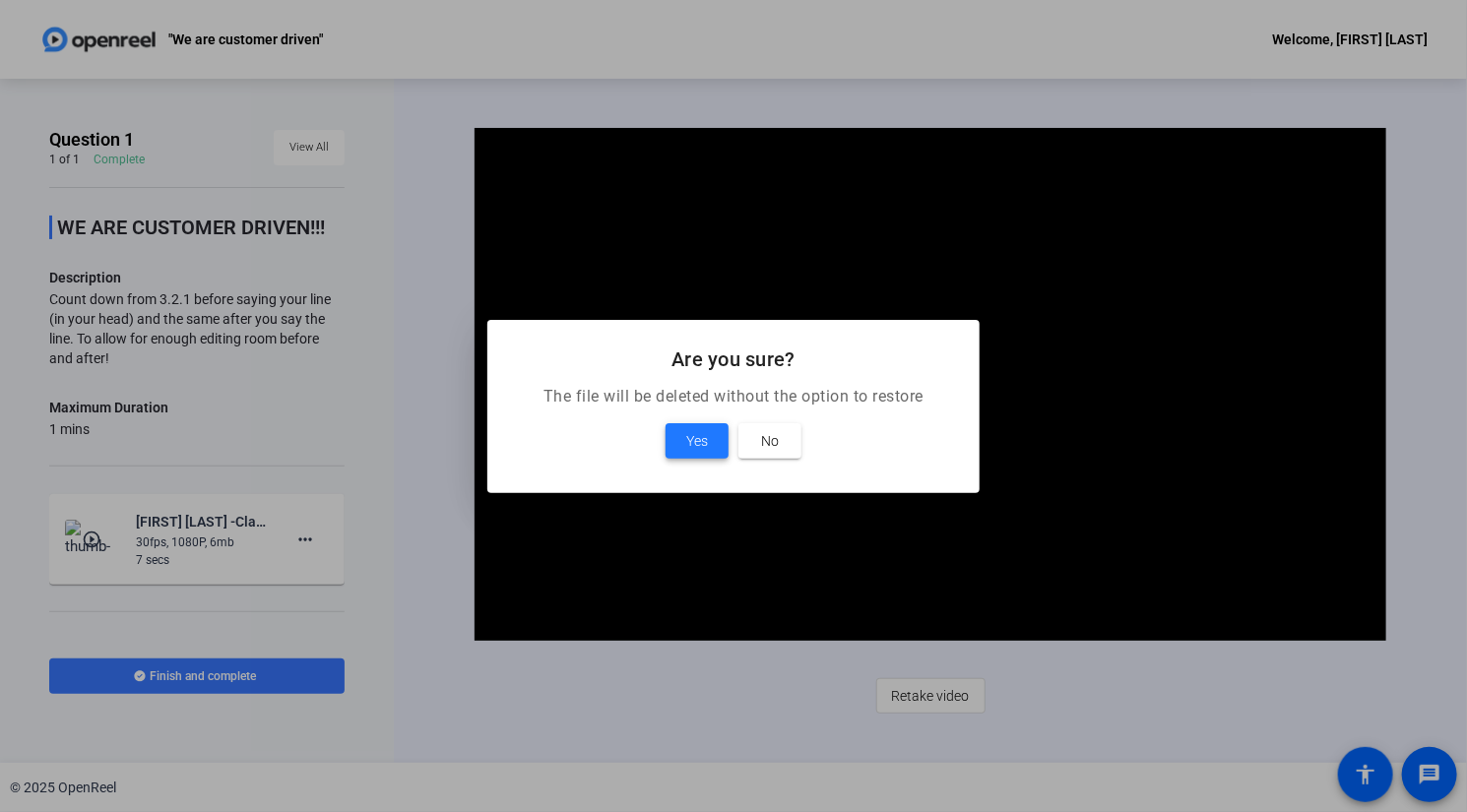 click at bounding box center (697, 441) 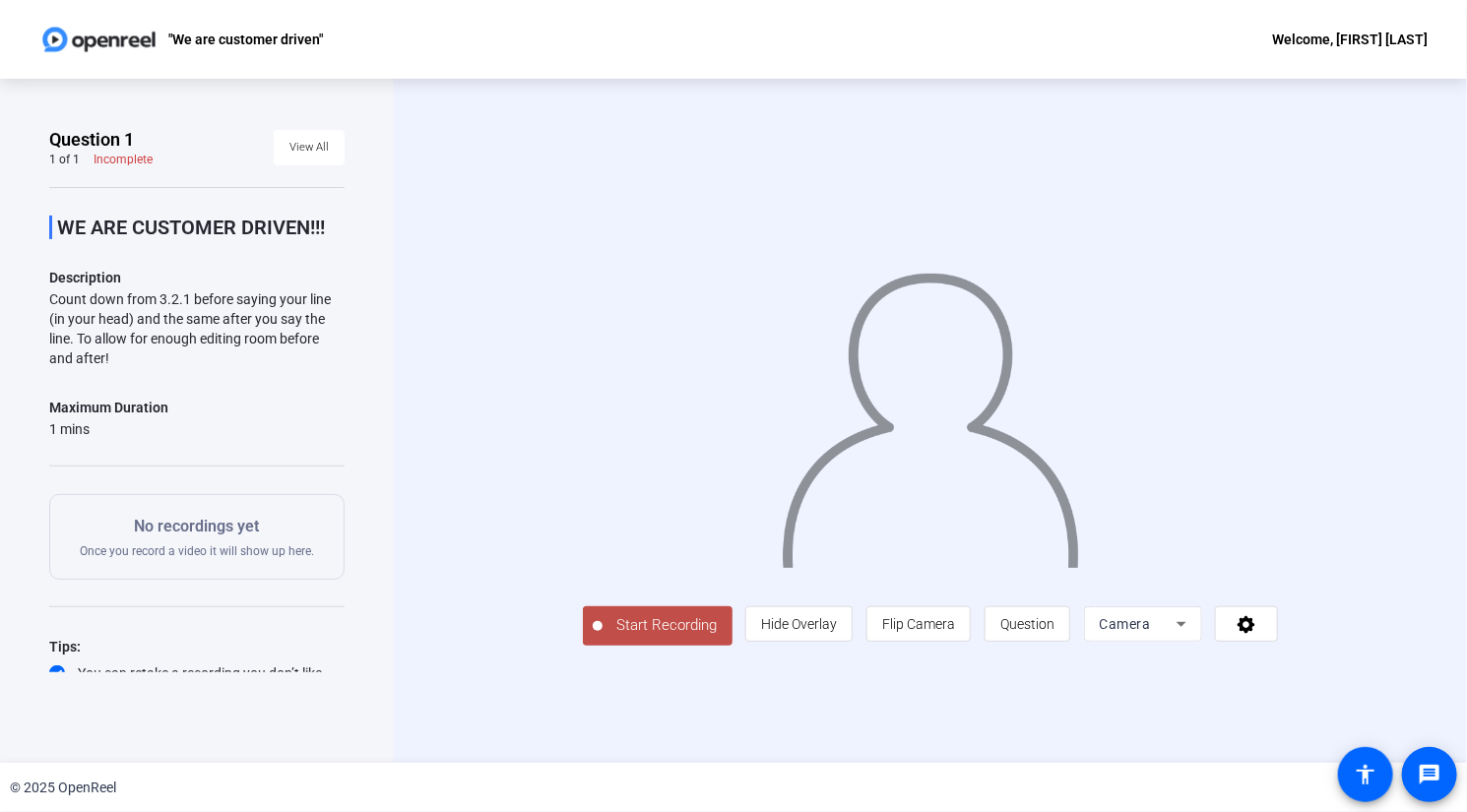 click on "Start Recording" 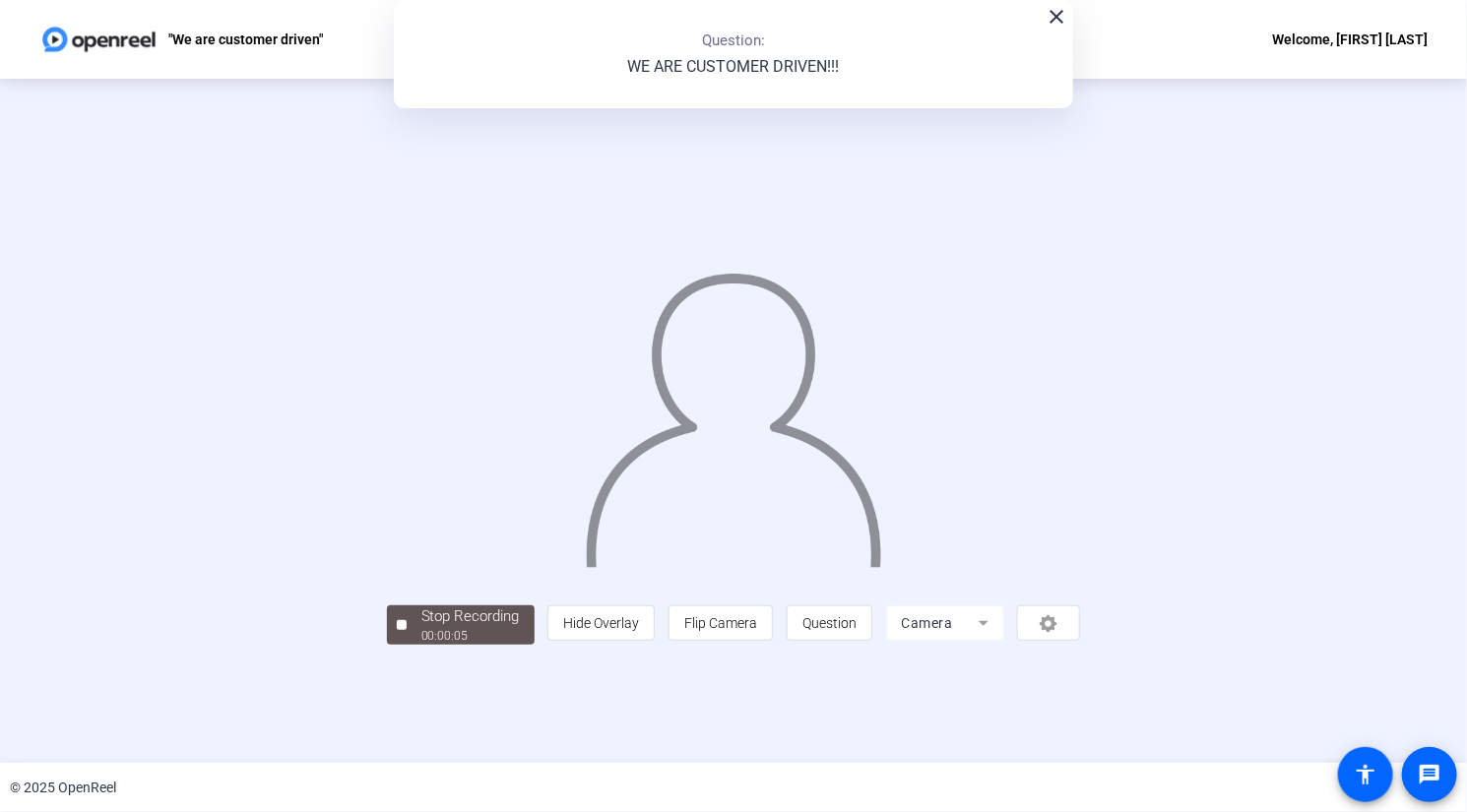 click on "Stop Recording" 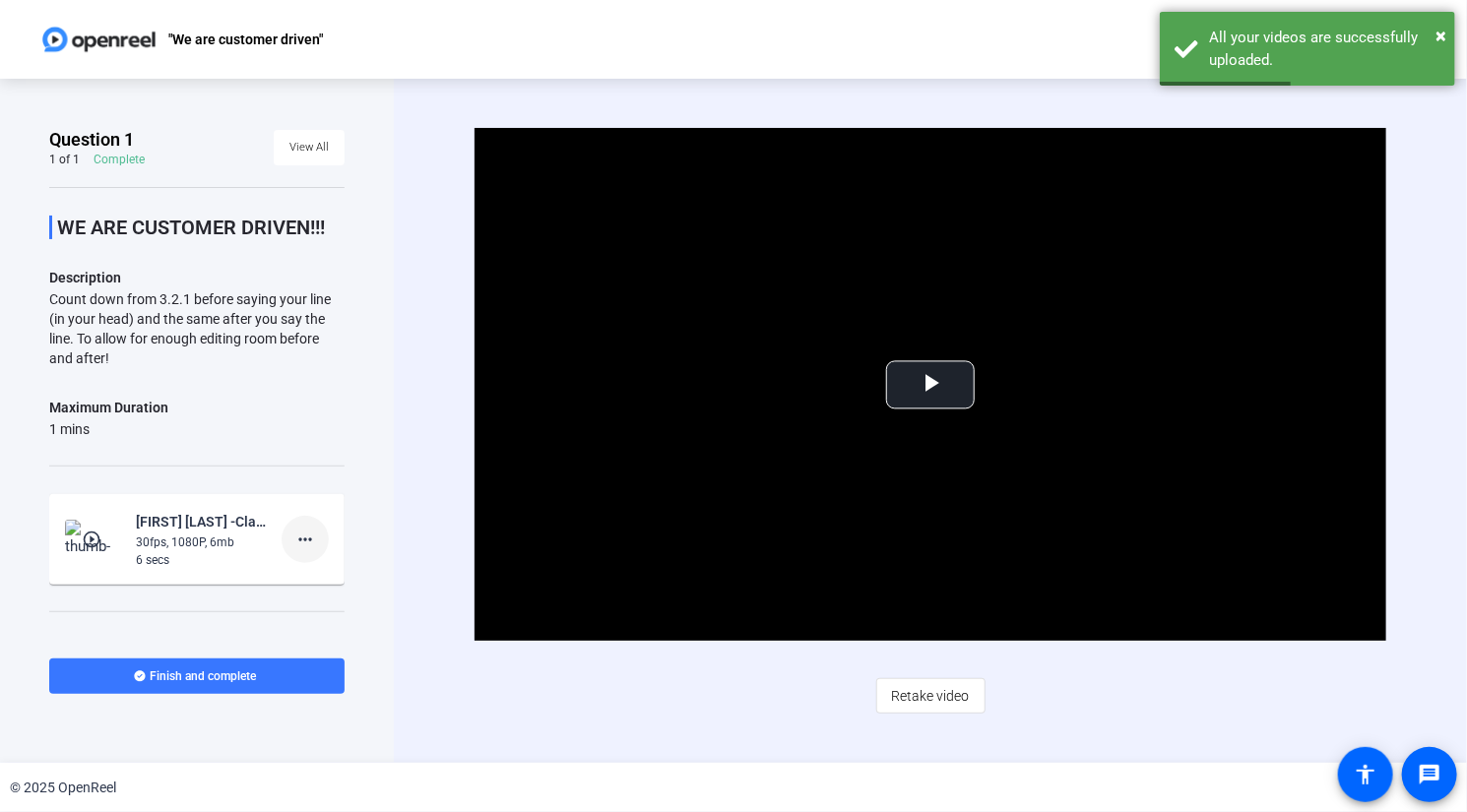 click on "more_horiz" 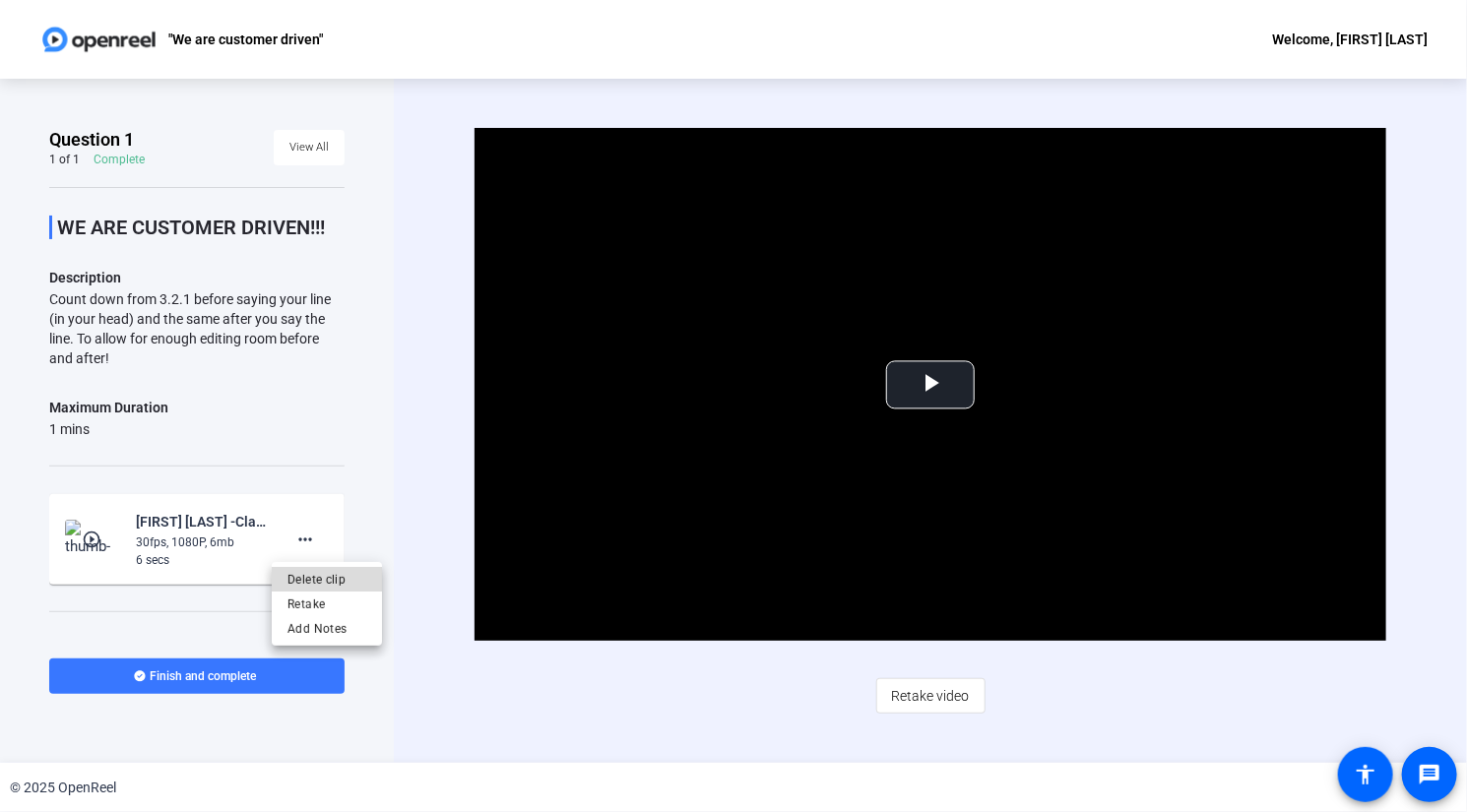 click on "Delete clip" at bounding box center [327, 579] 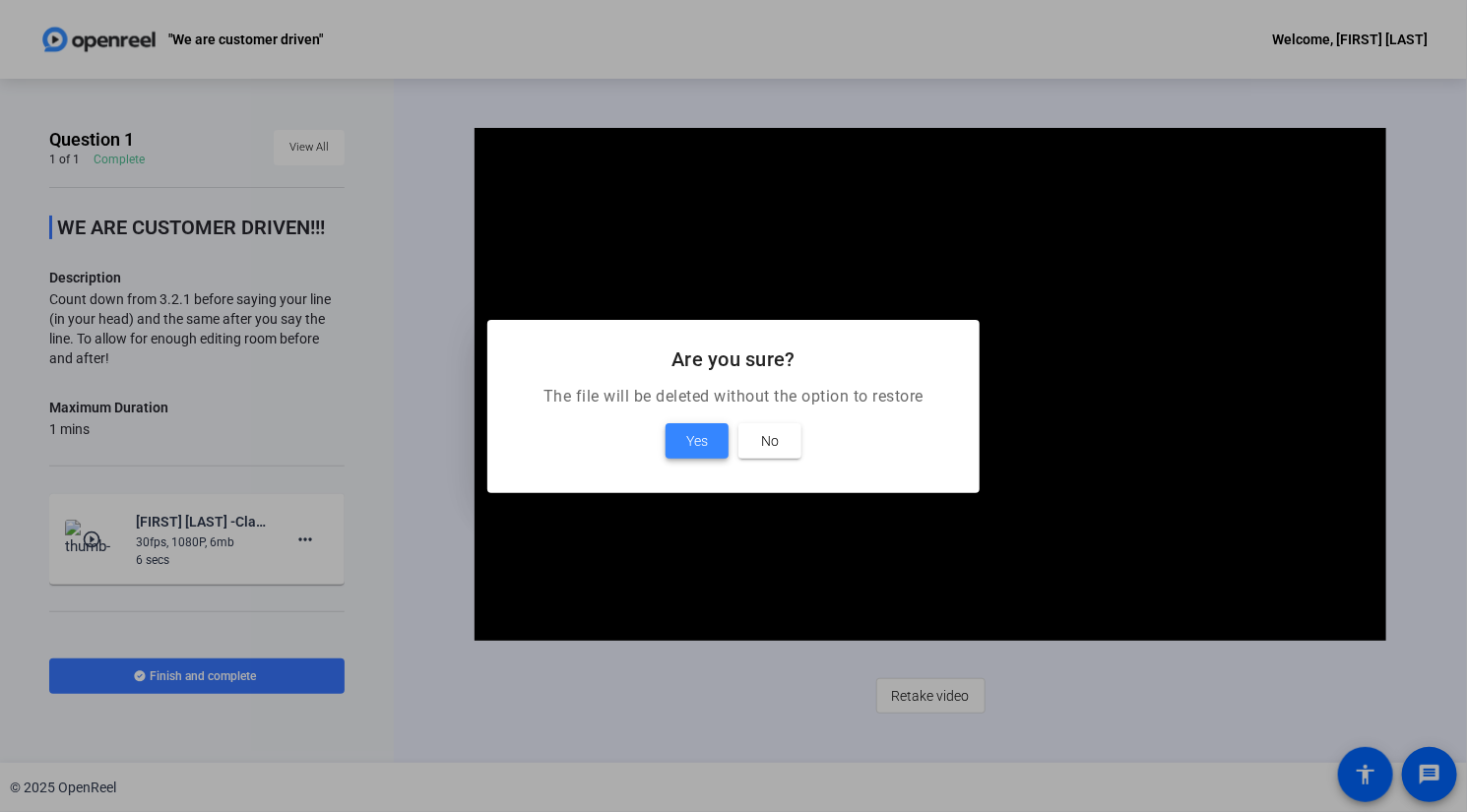 click on "Yes" at bounding box center (697, 441) 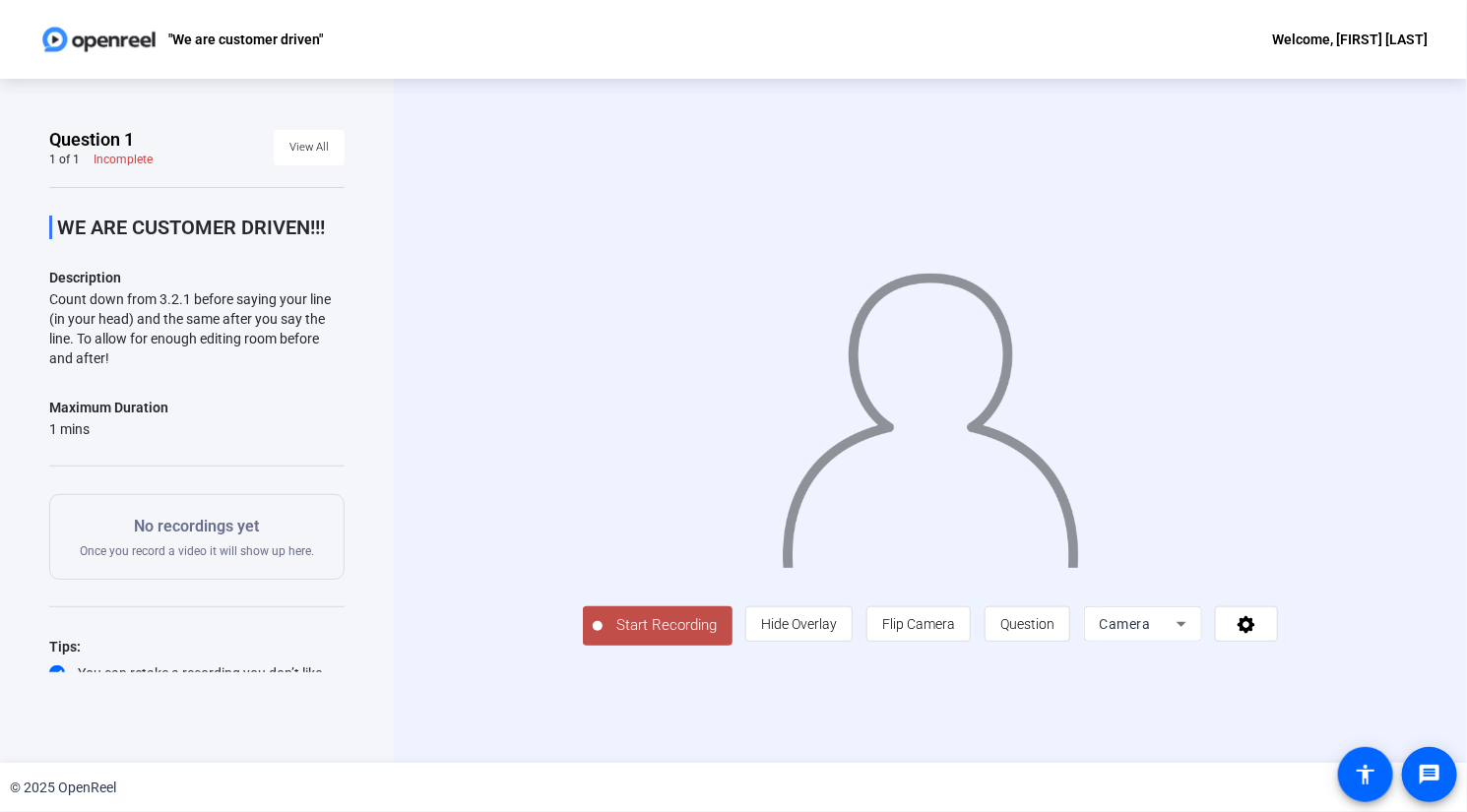 click on "Start Recording" 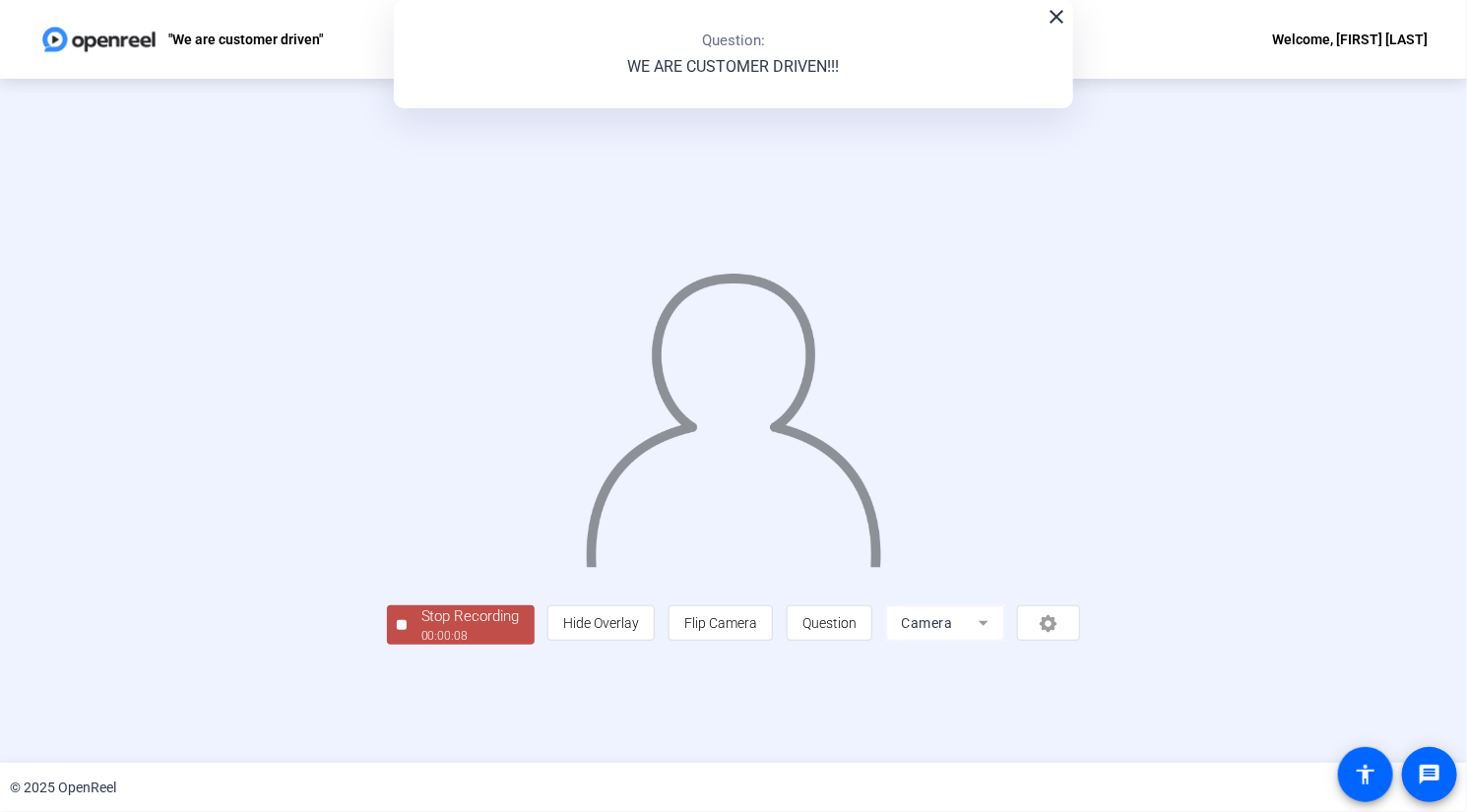 click on "Stop Recording" 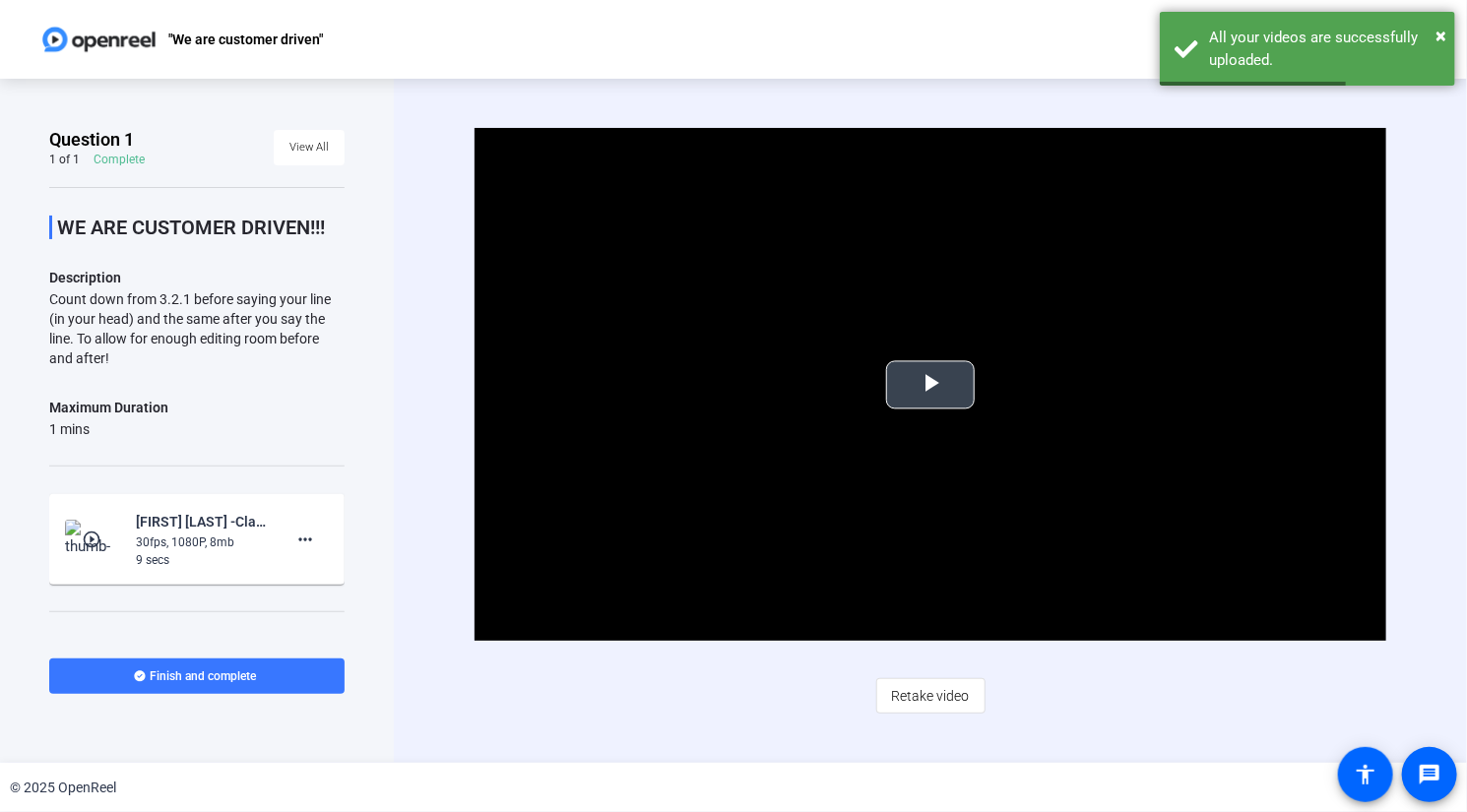 click at bounding box center [930, 385] 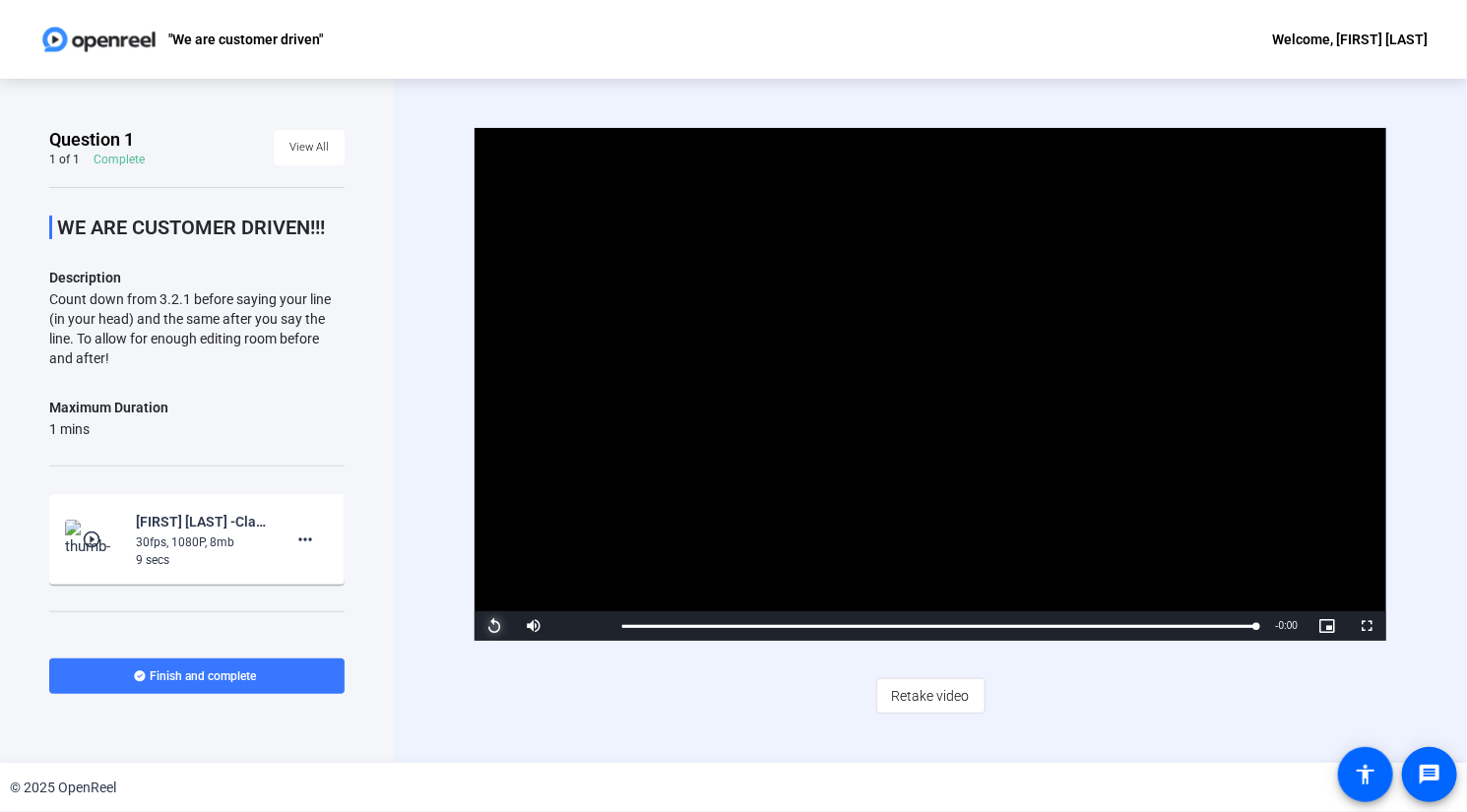 click at bounding box center [494, 626] 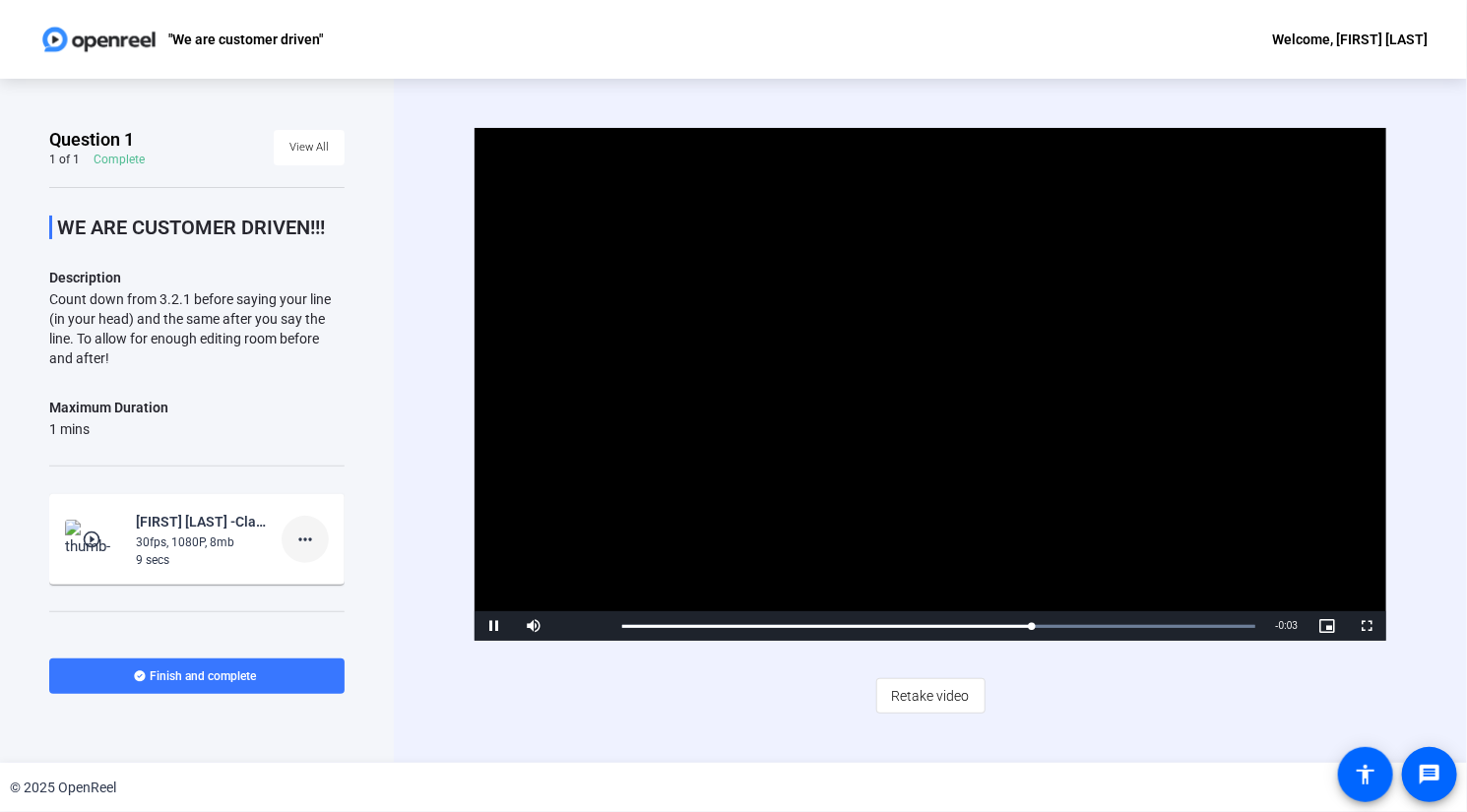 click on "more_horiz" 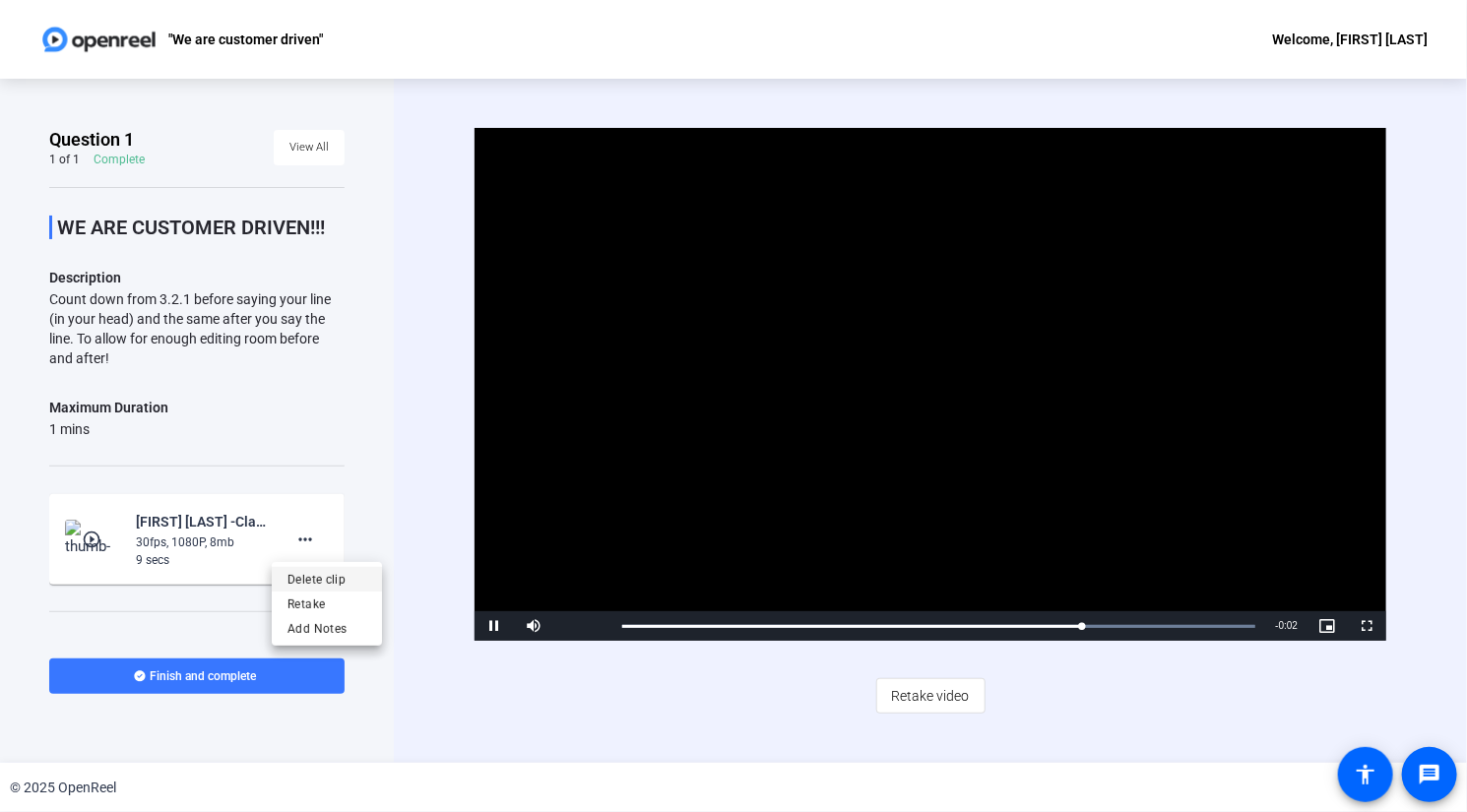 click on "Delete clip" at bounding box center (327, 579) 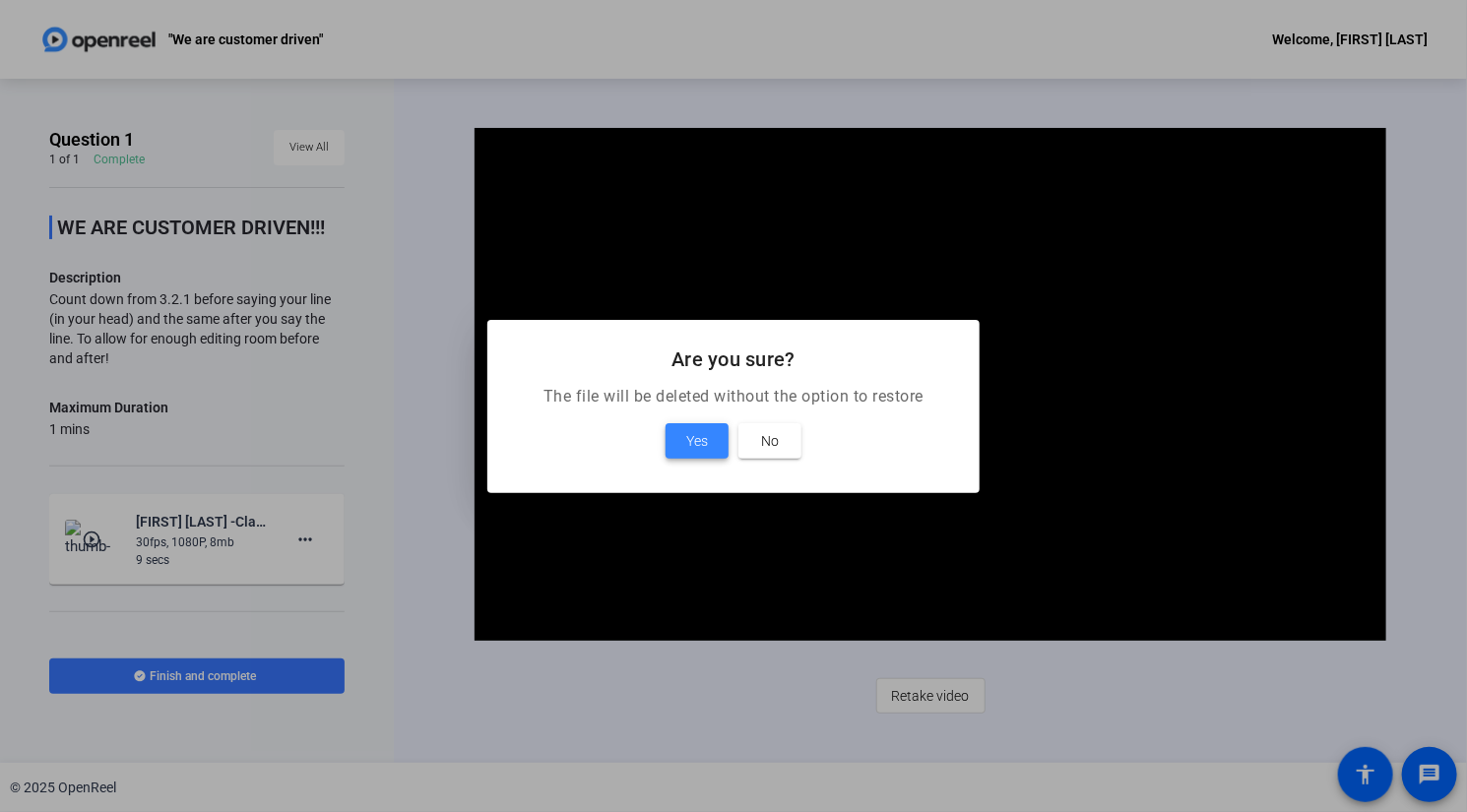 click on "Yes" at bounding box center [697, 441] 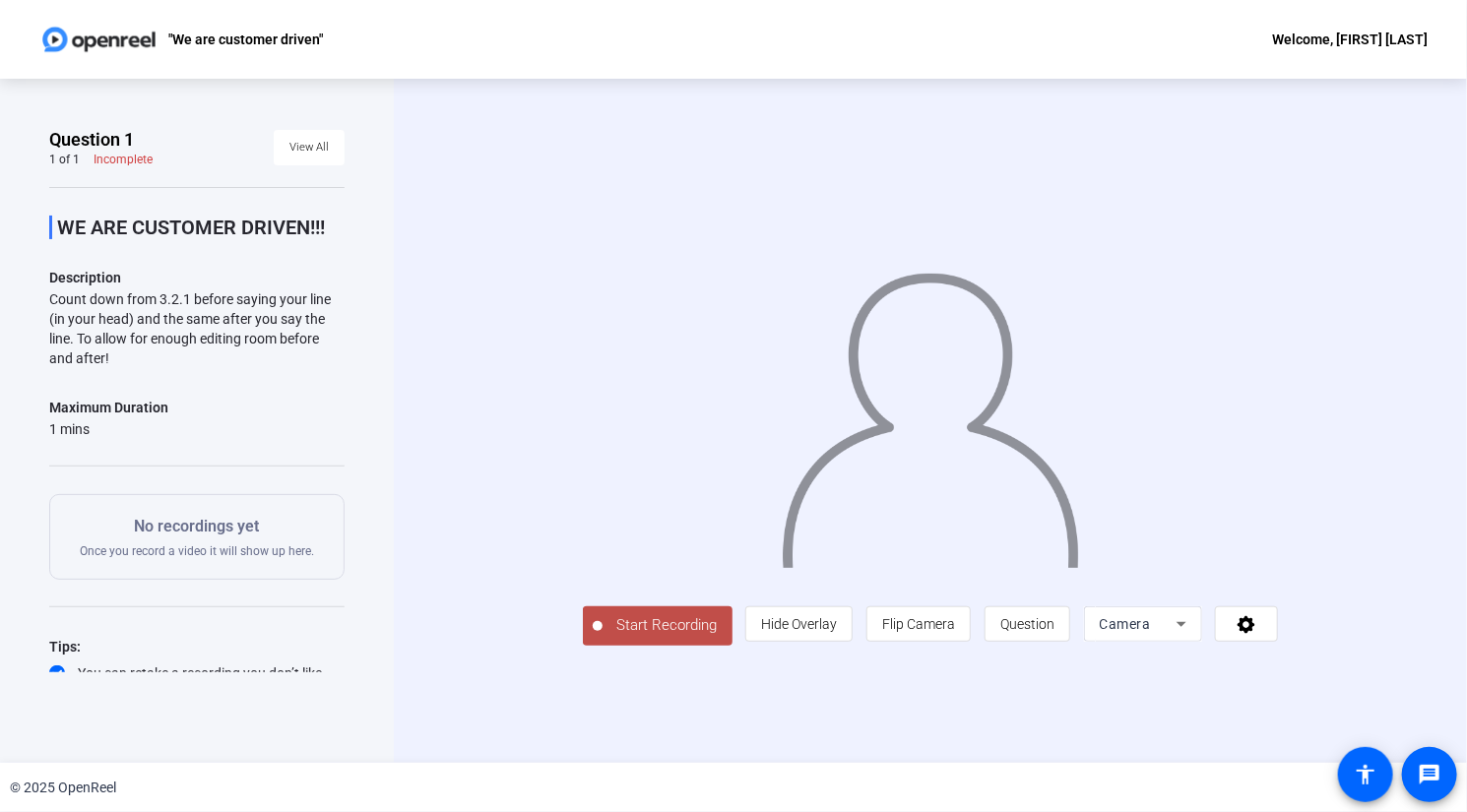 click on "Start Recording" 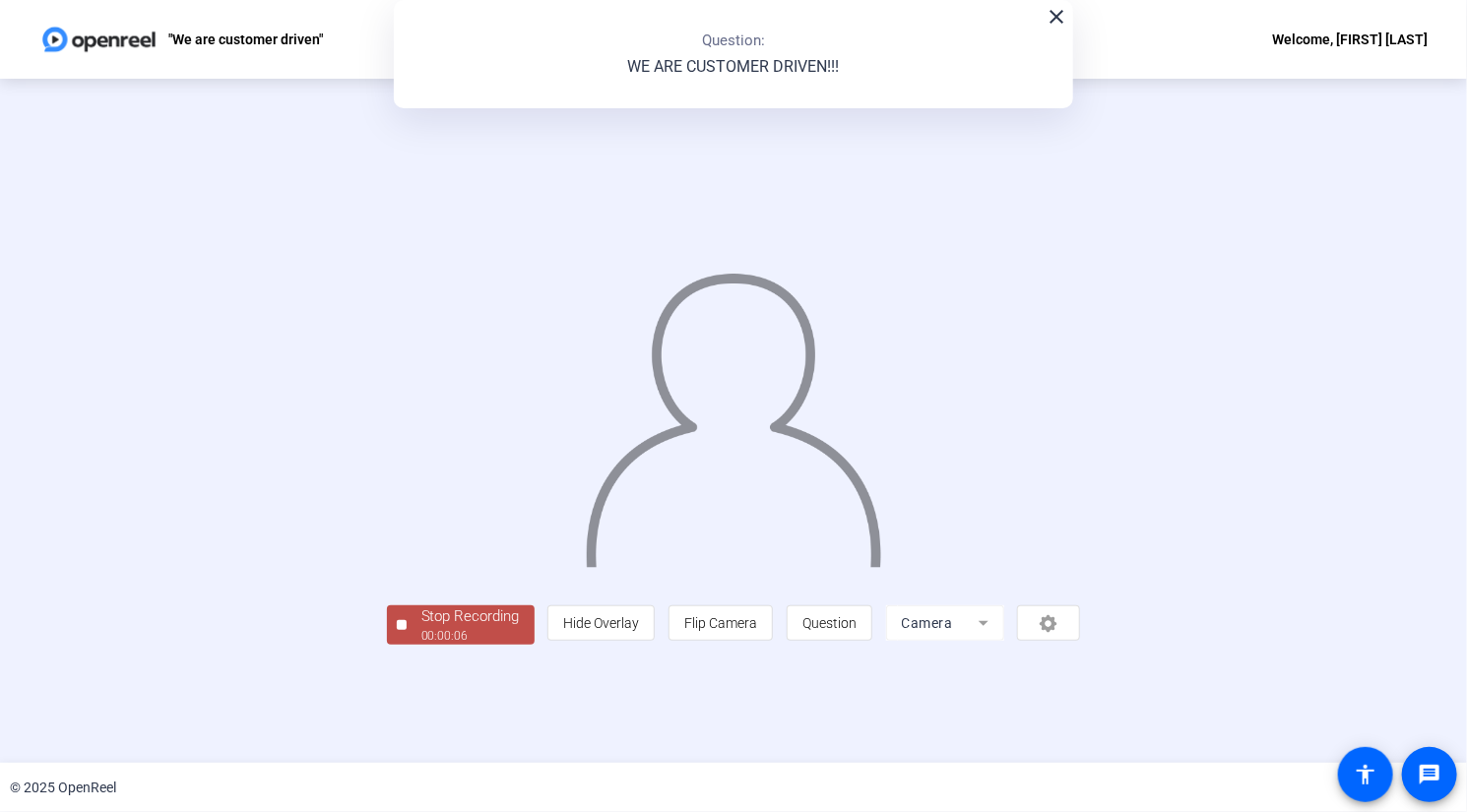 click on "Stop Recording" 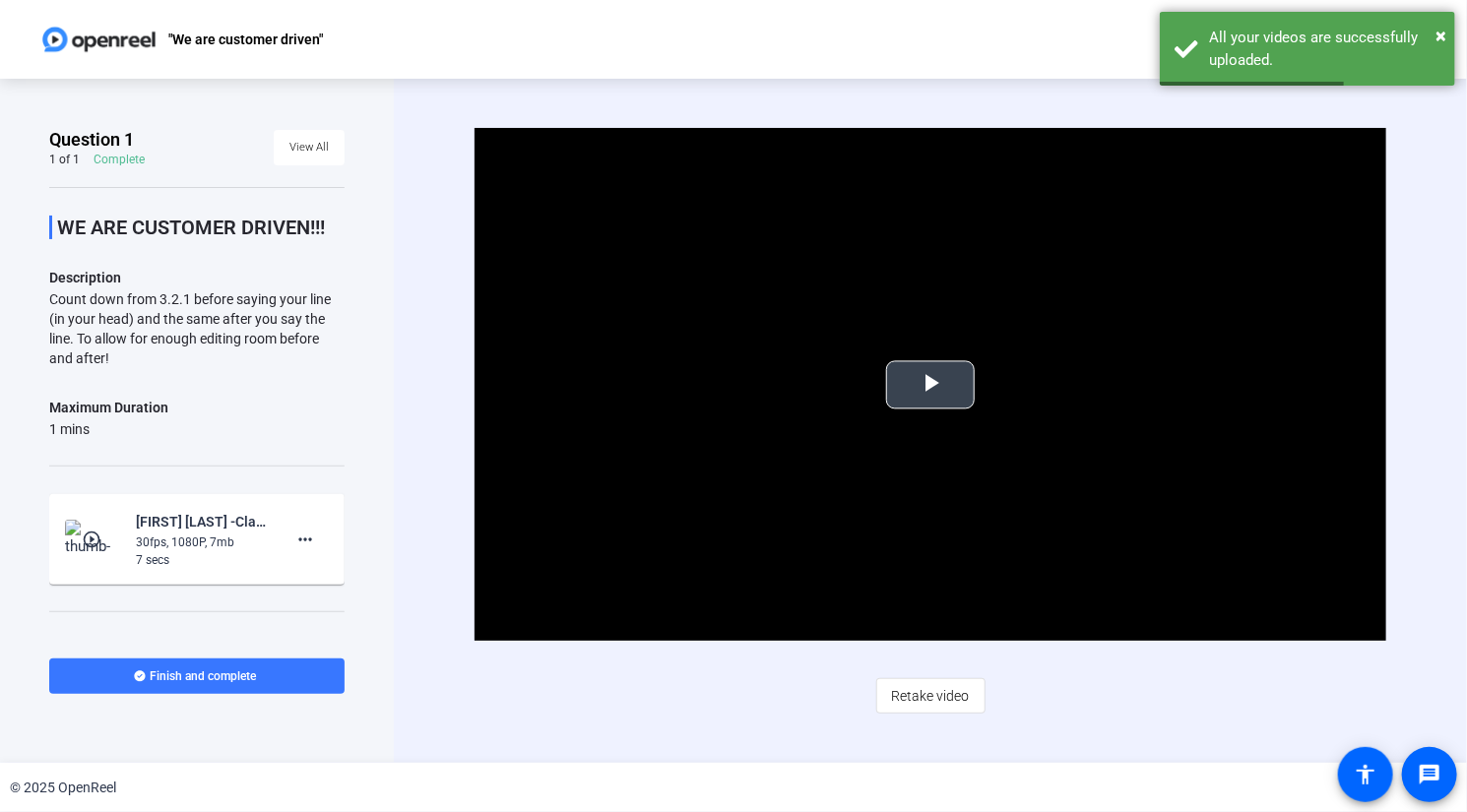 click at bounding box center [930, 385] 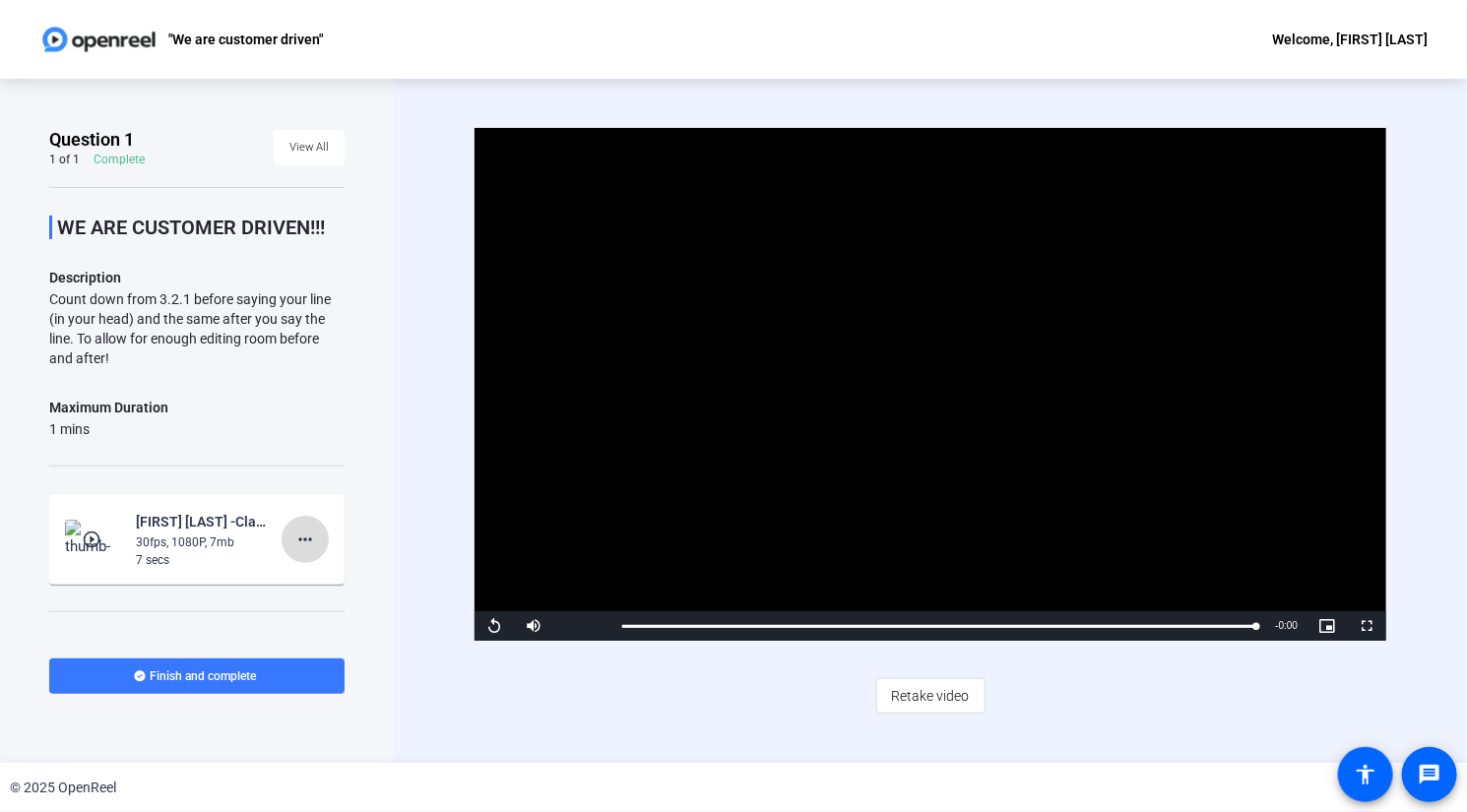 click 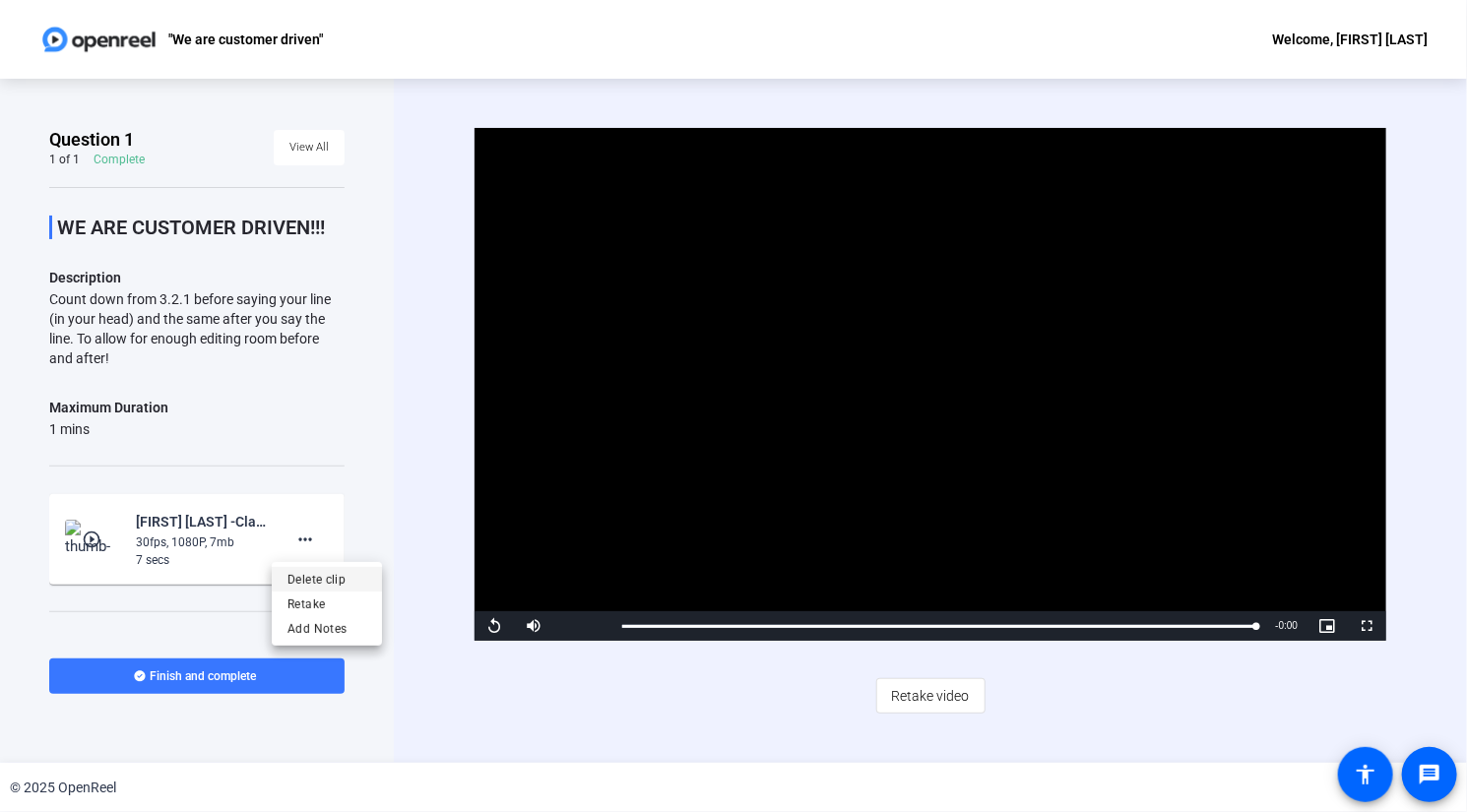 click on "Delete clip" at bounding box center (327, 579) 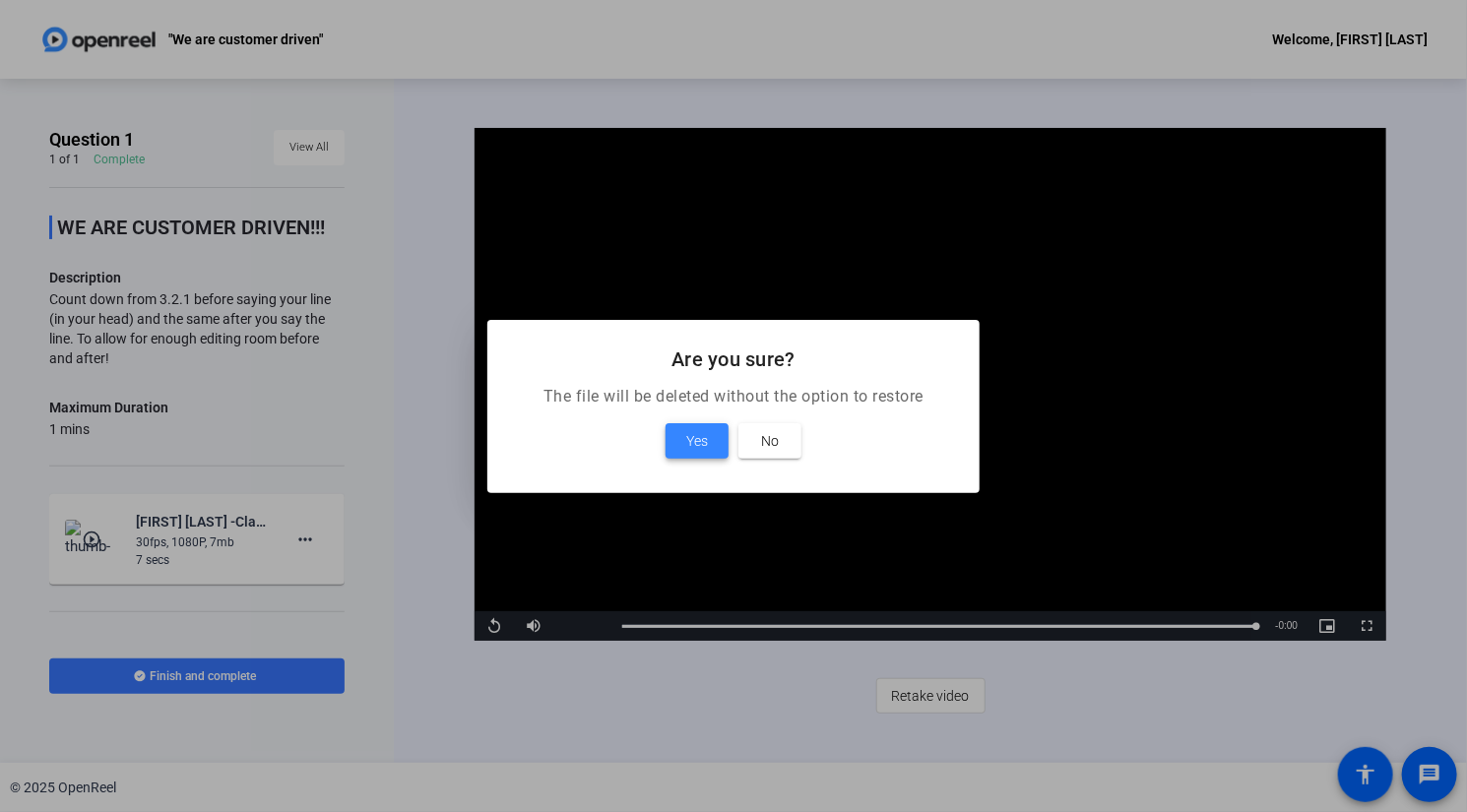 click at bounding box center (697, 441) 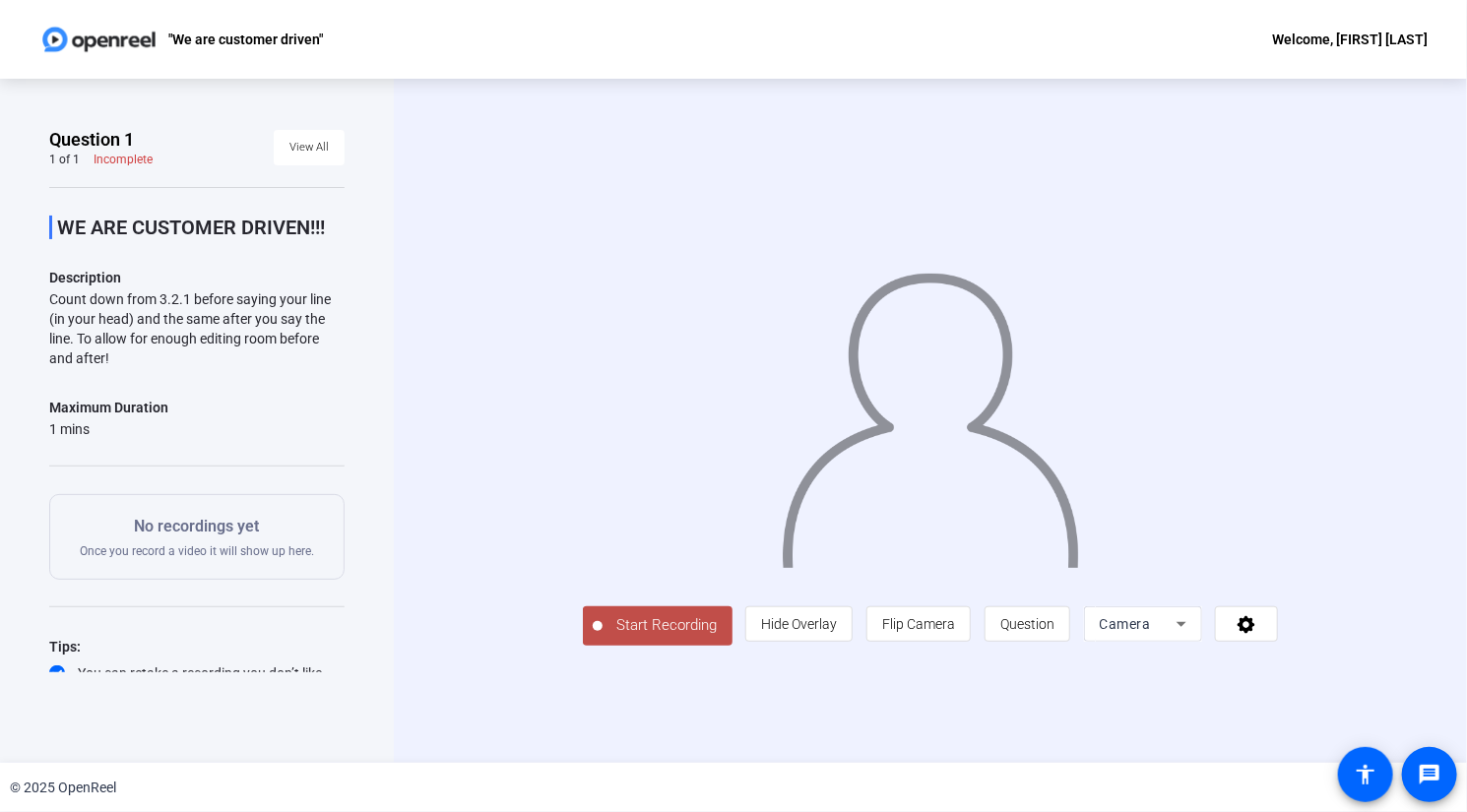 click on "Start Recording" 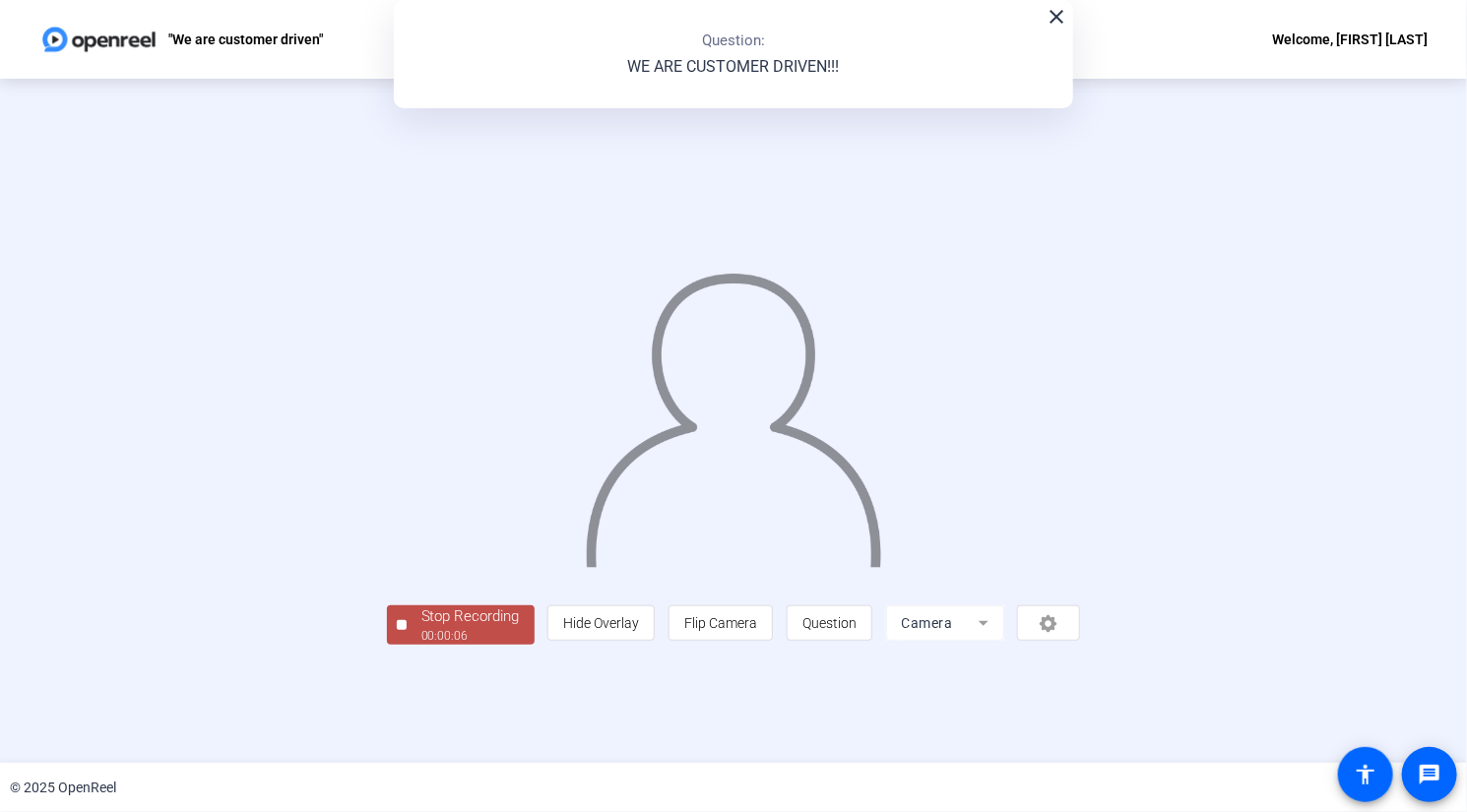 click on "Stop Recording" 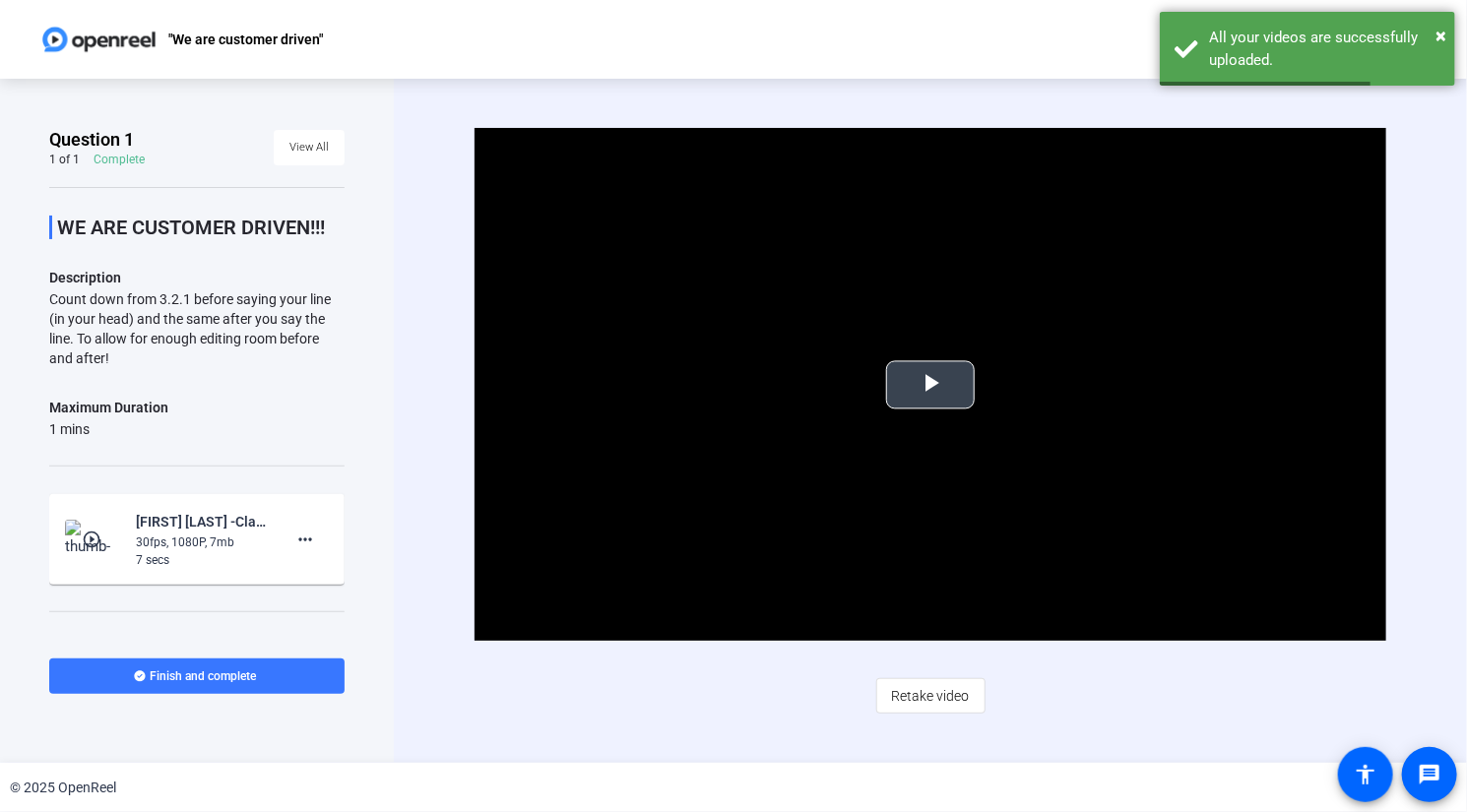 click at bounding box center (930, 385) 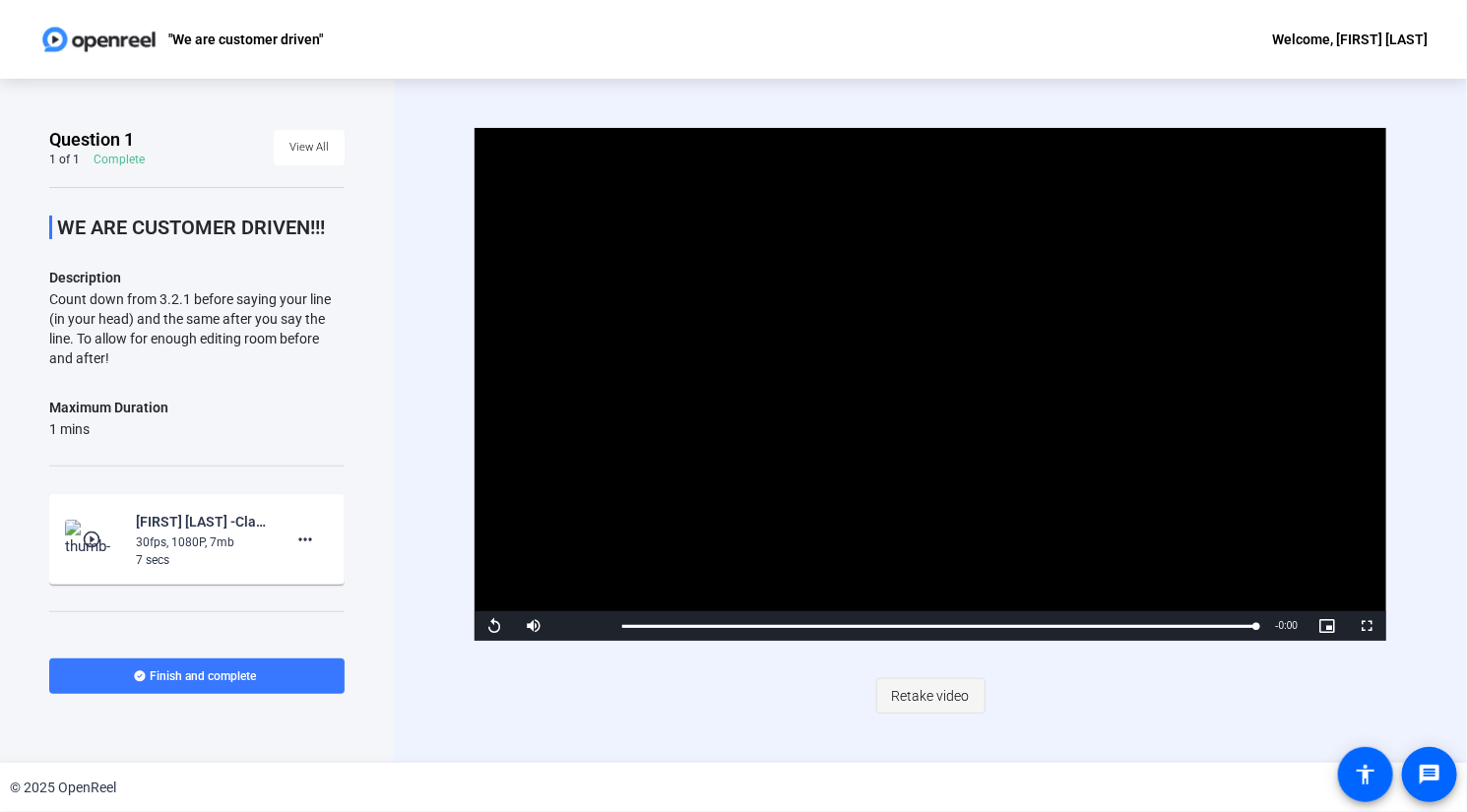 click on "Retake video" 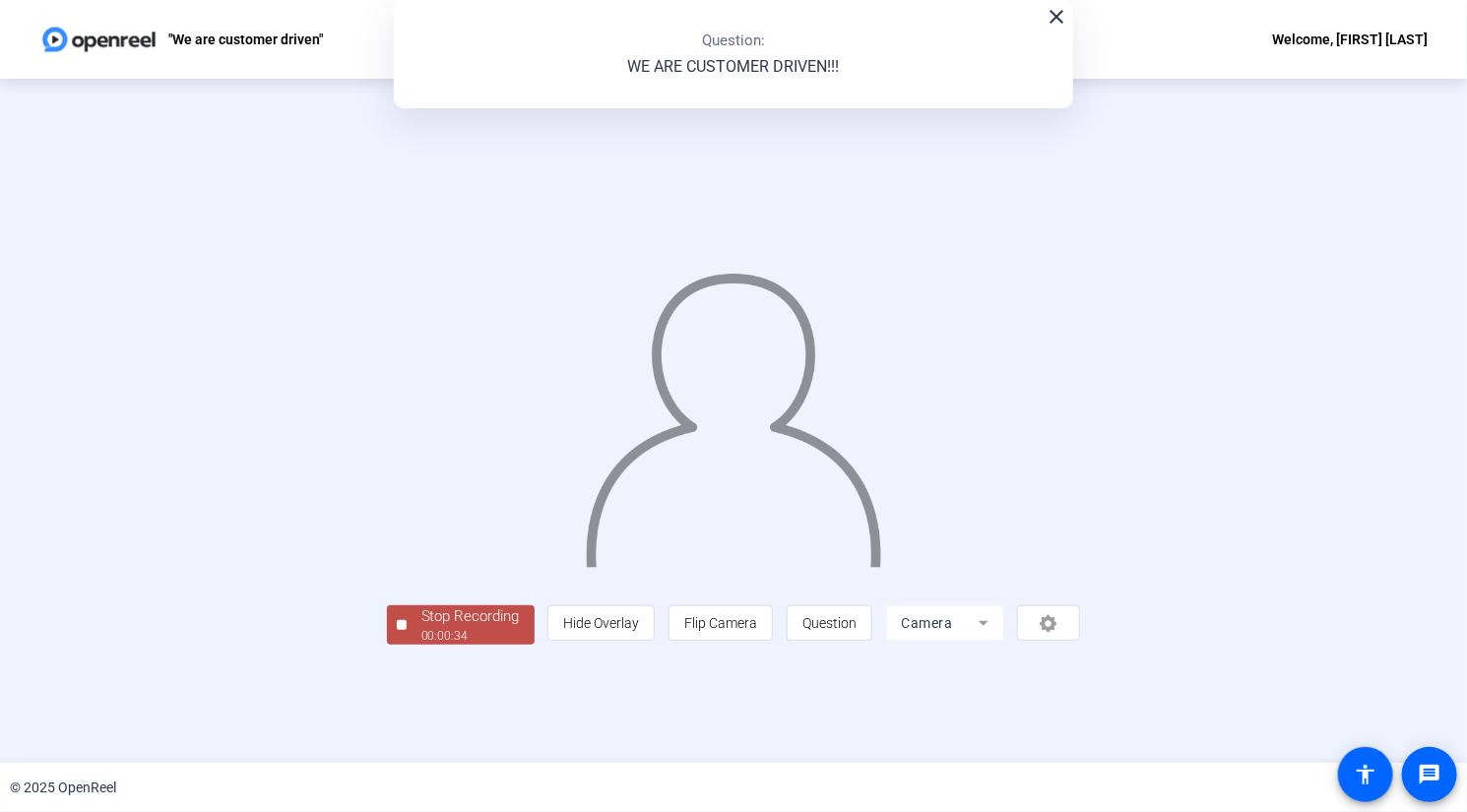 click on "Stop Recording" 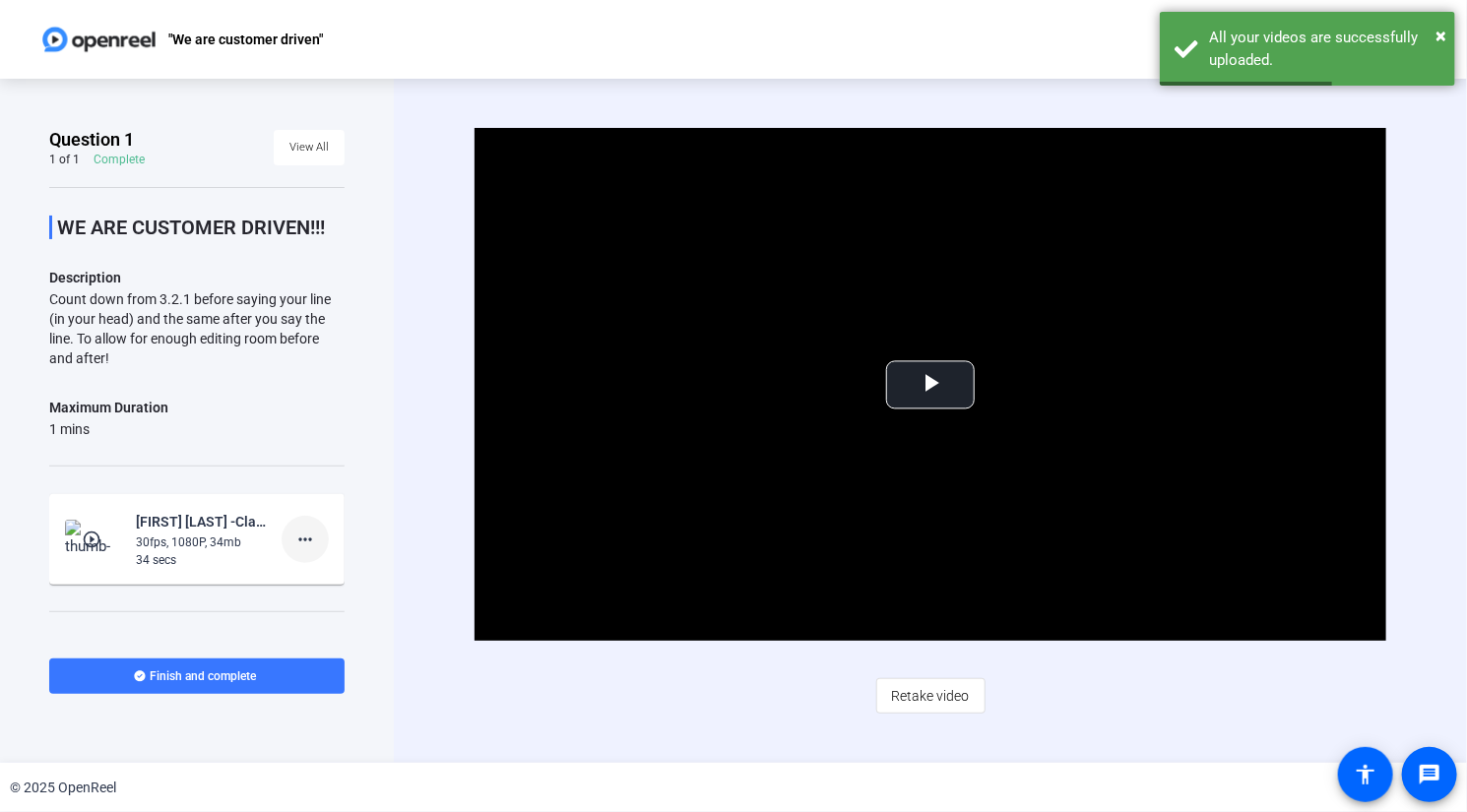 click on "more_horiz" 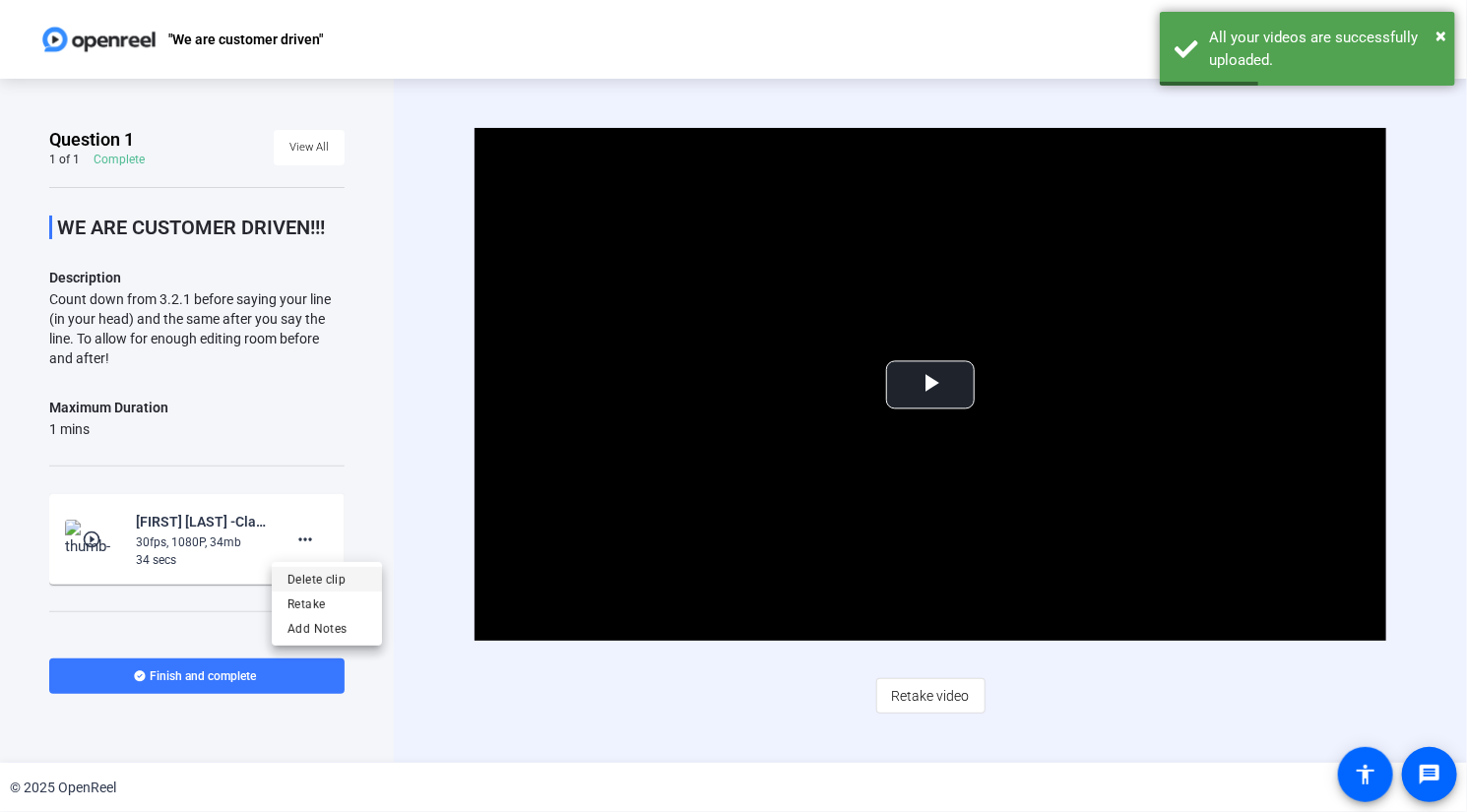 click on "Delete clip" at bounding box center [327, 579] 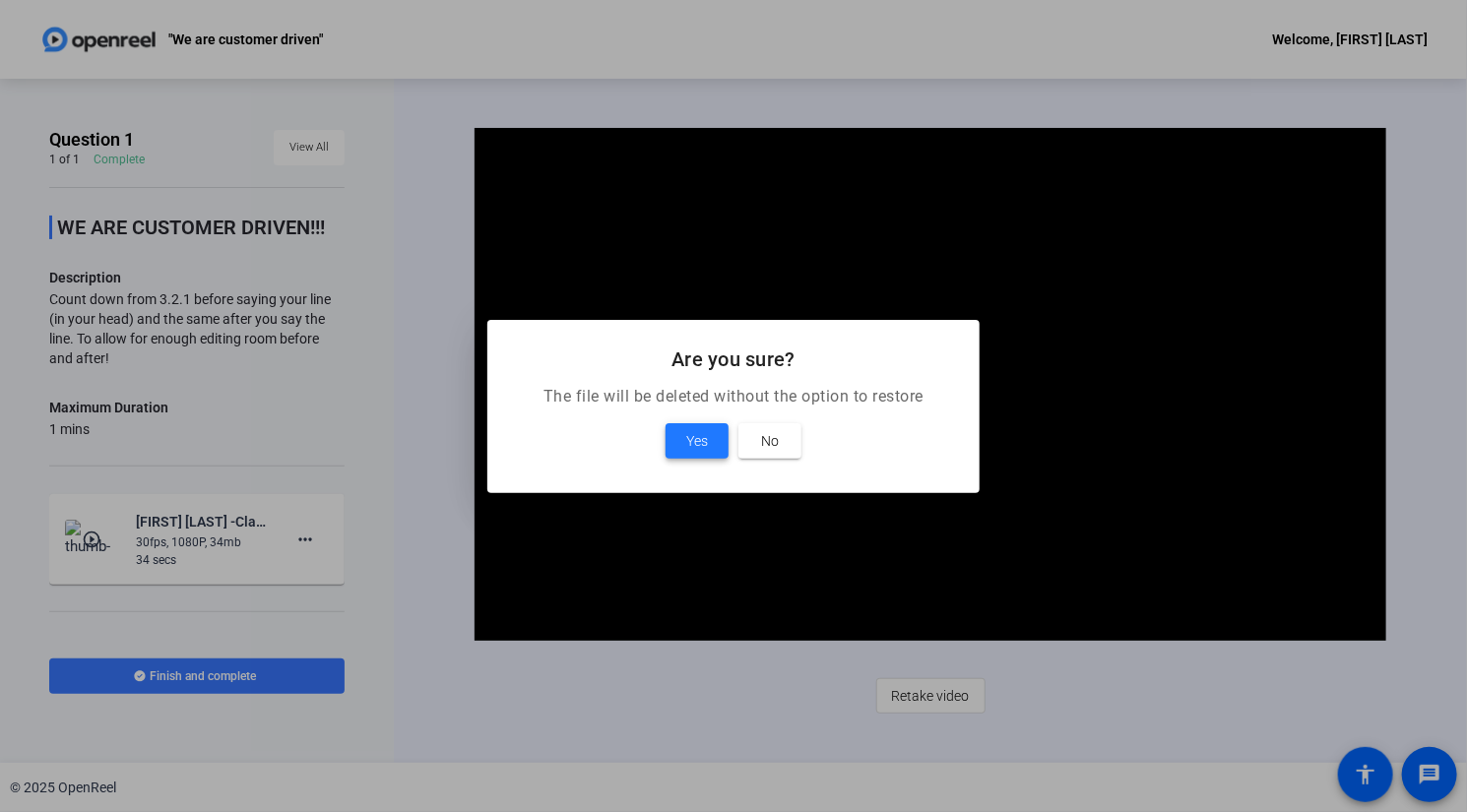 click on "Yes" at bounding box center (697, 441) 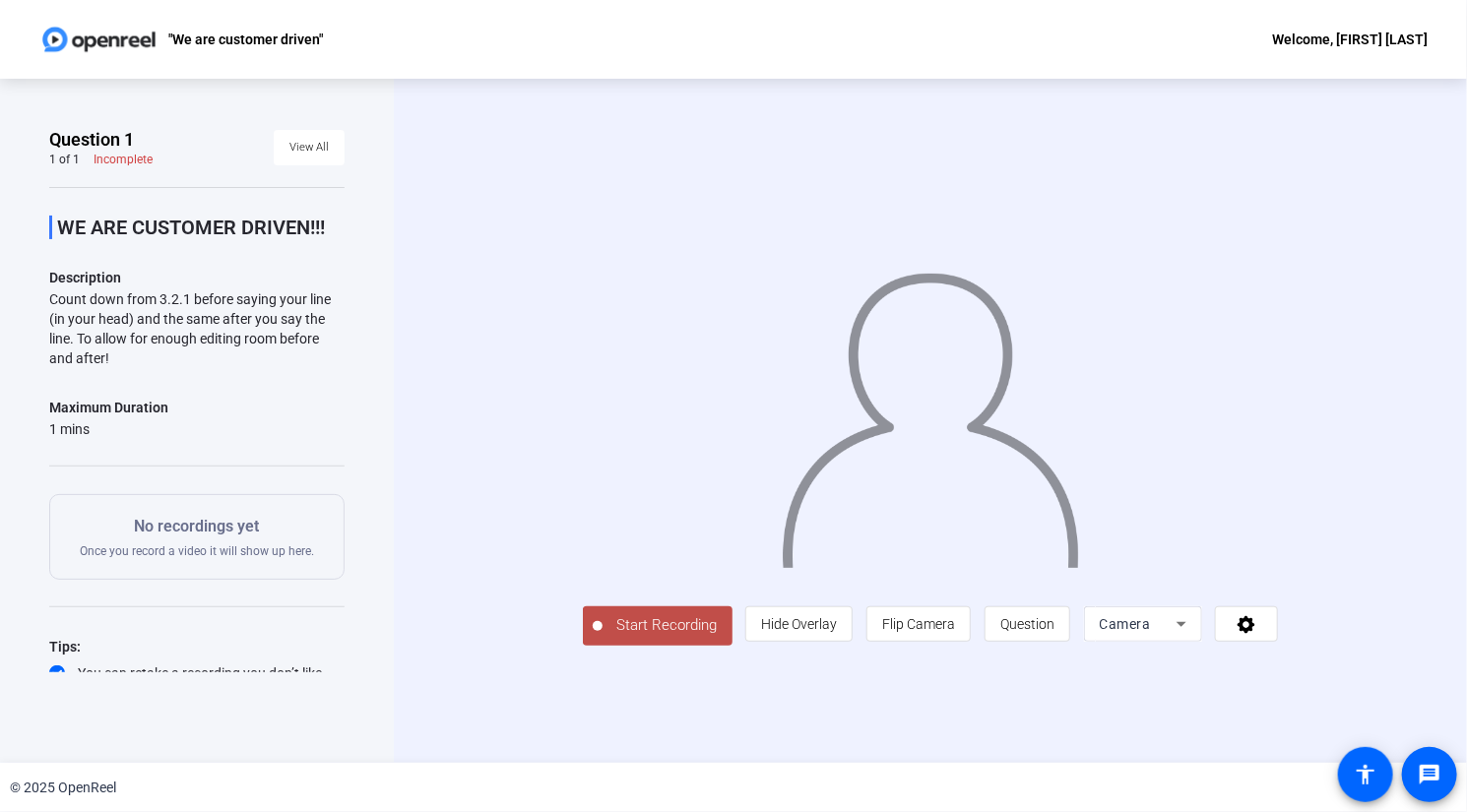 click on "Start Recording" 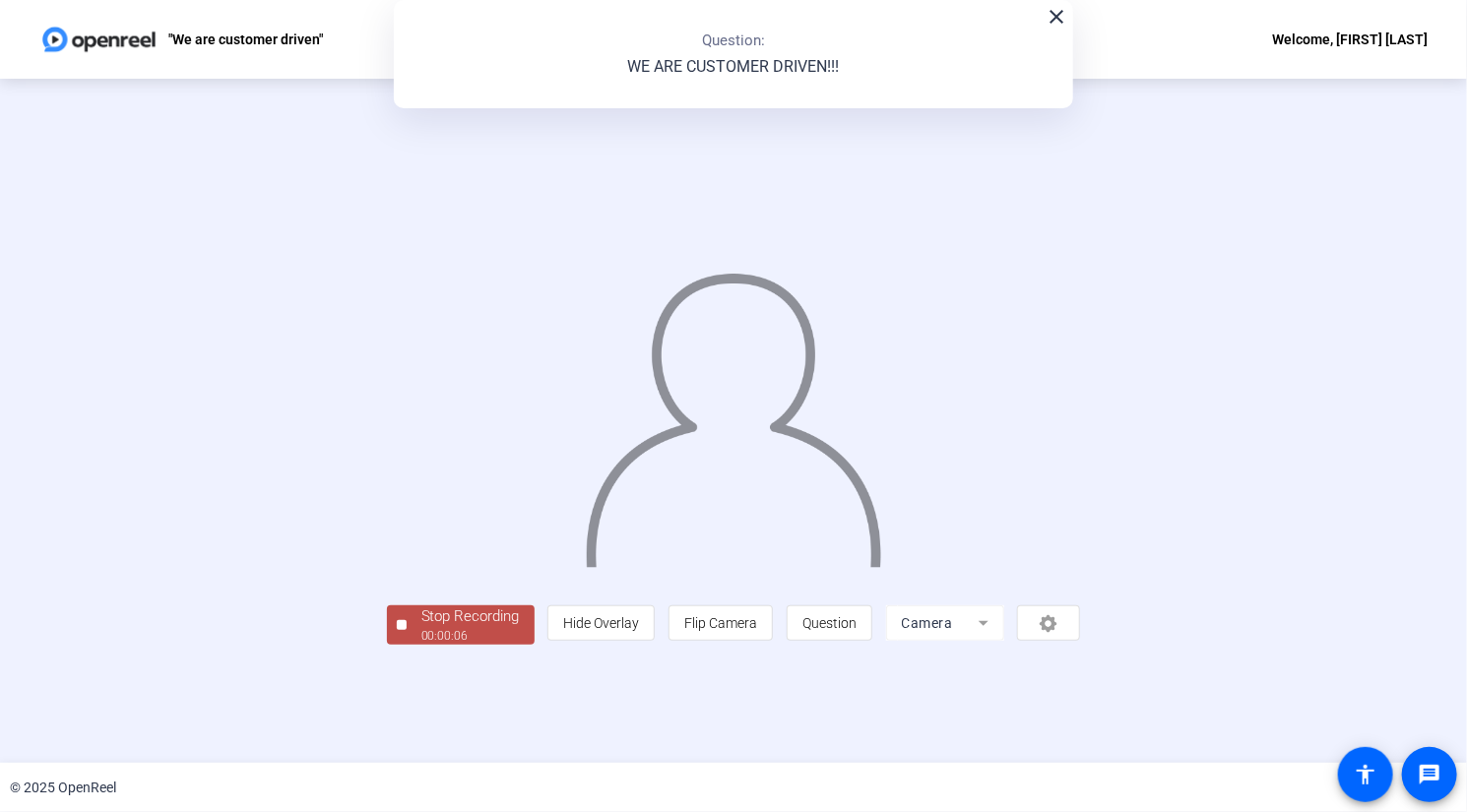 click on "Stop Recording" 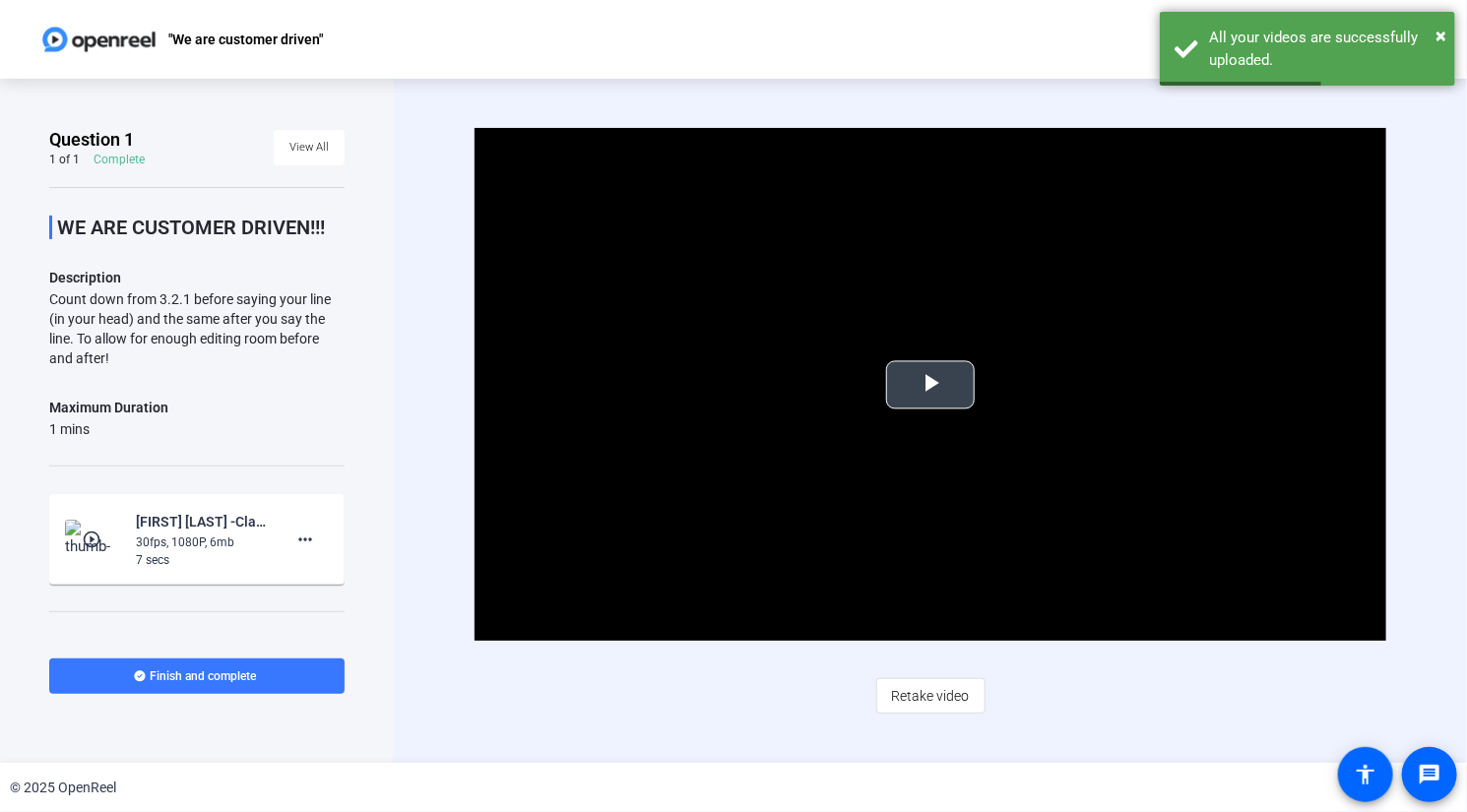 click at bounding box center (930, 385) 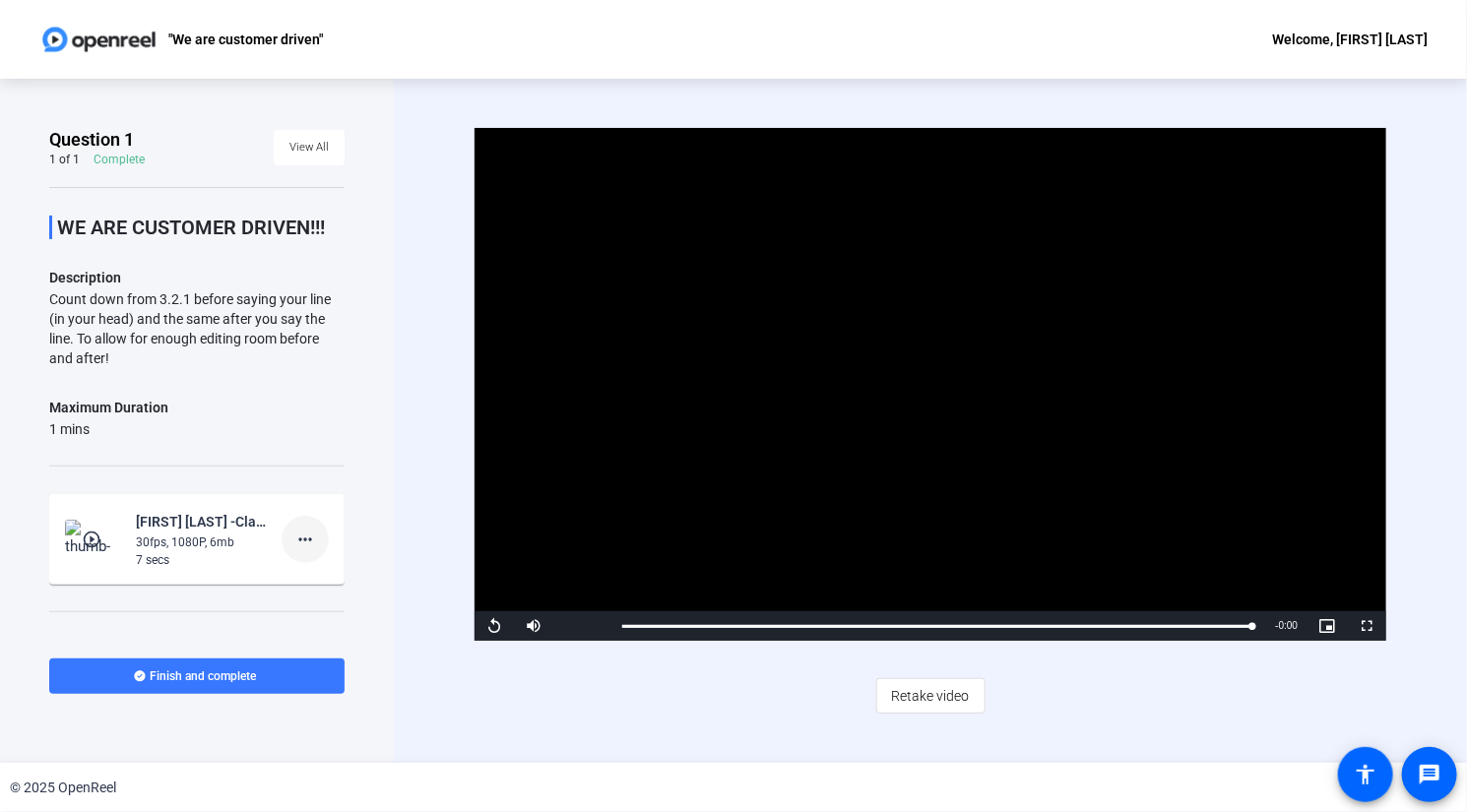 click 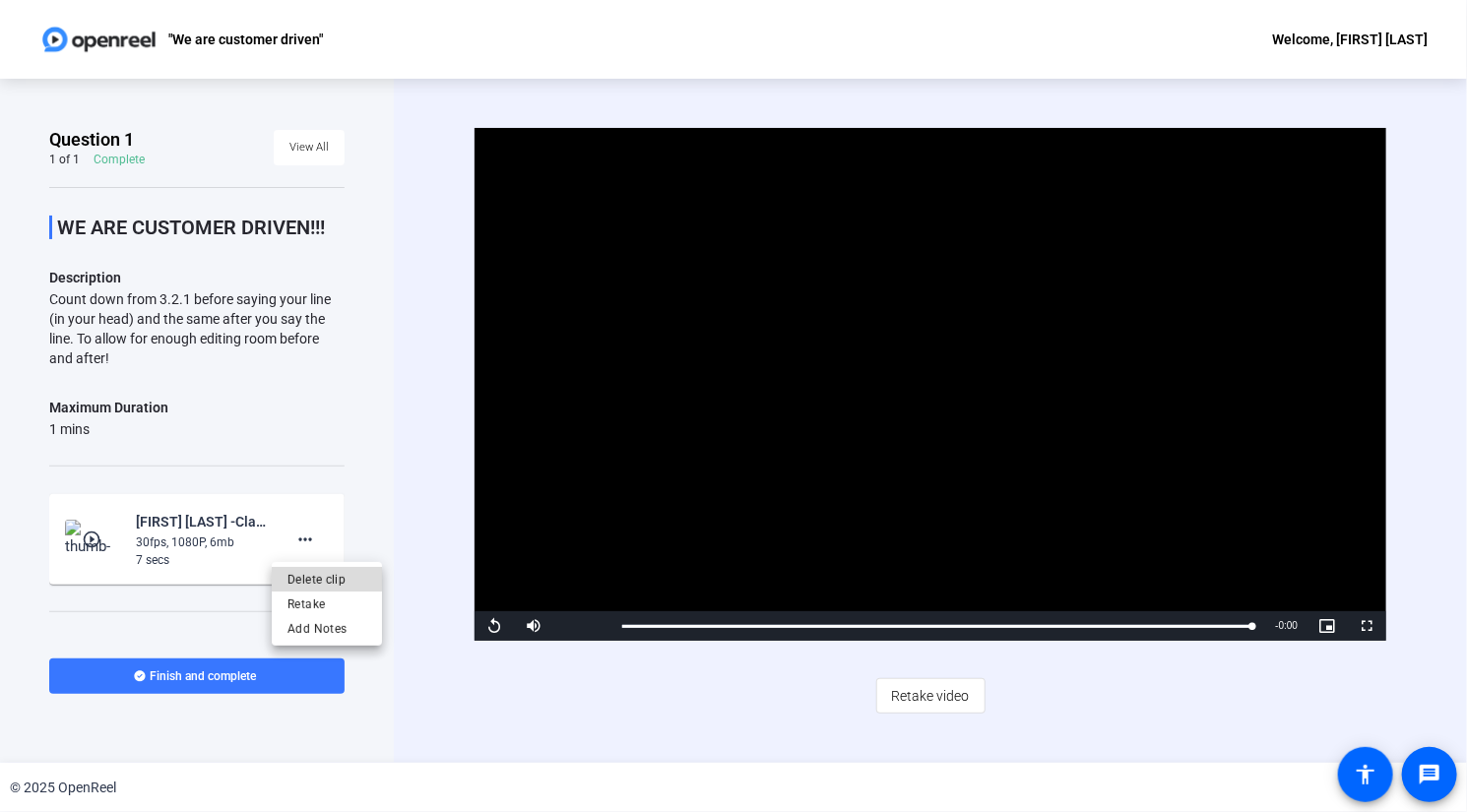 click on "Delete clip" at bounding box center [327, 579] 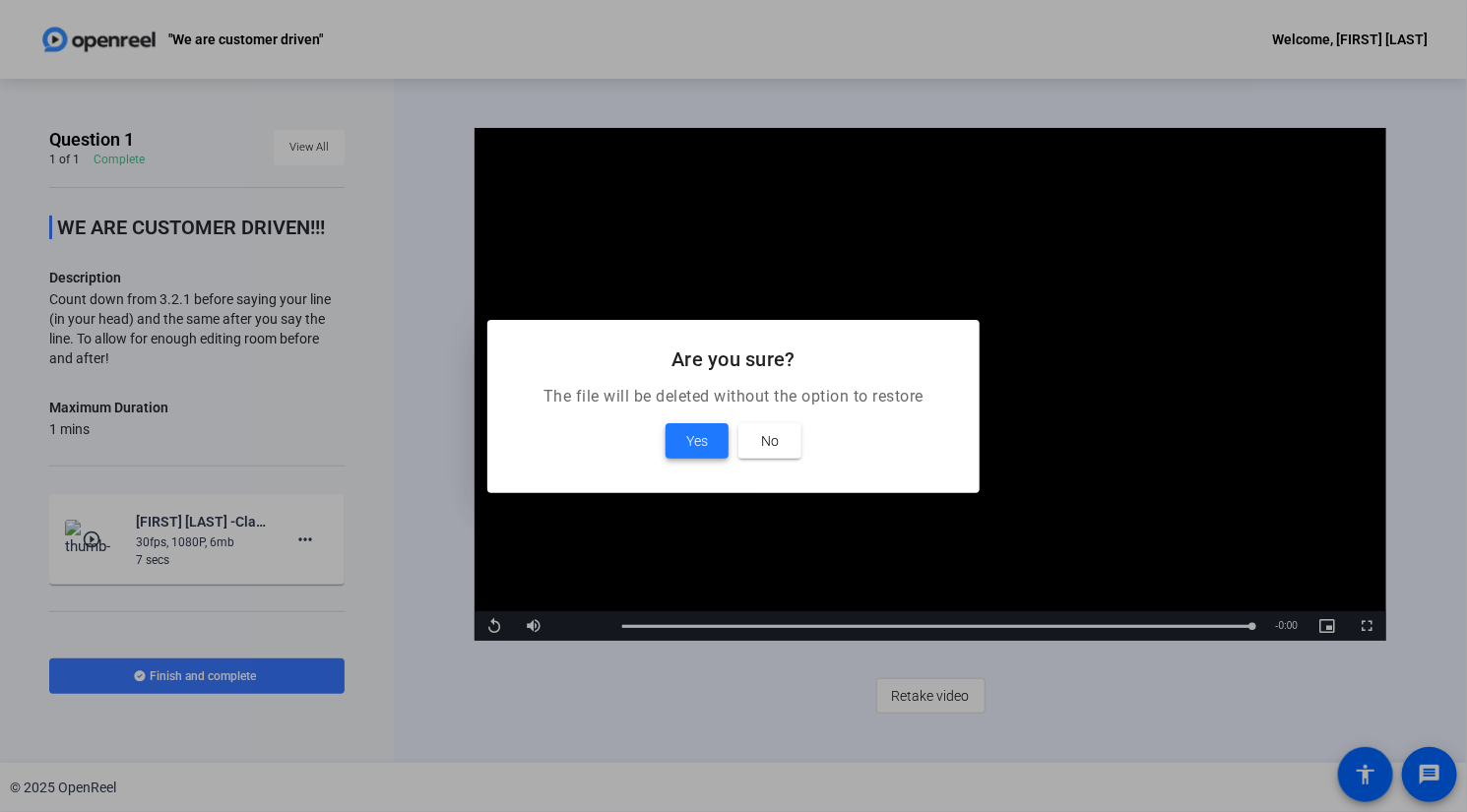 click at bounding box center (697, 441) 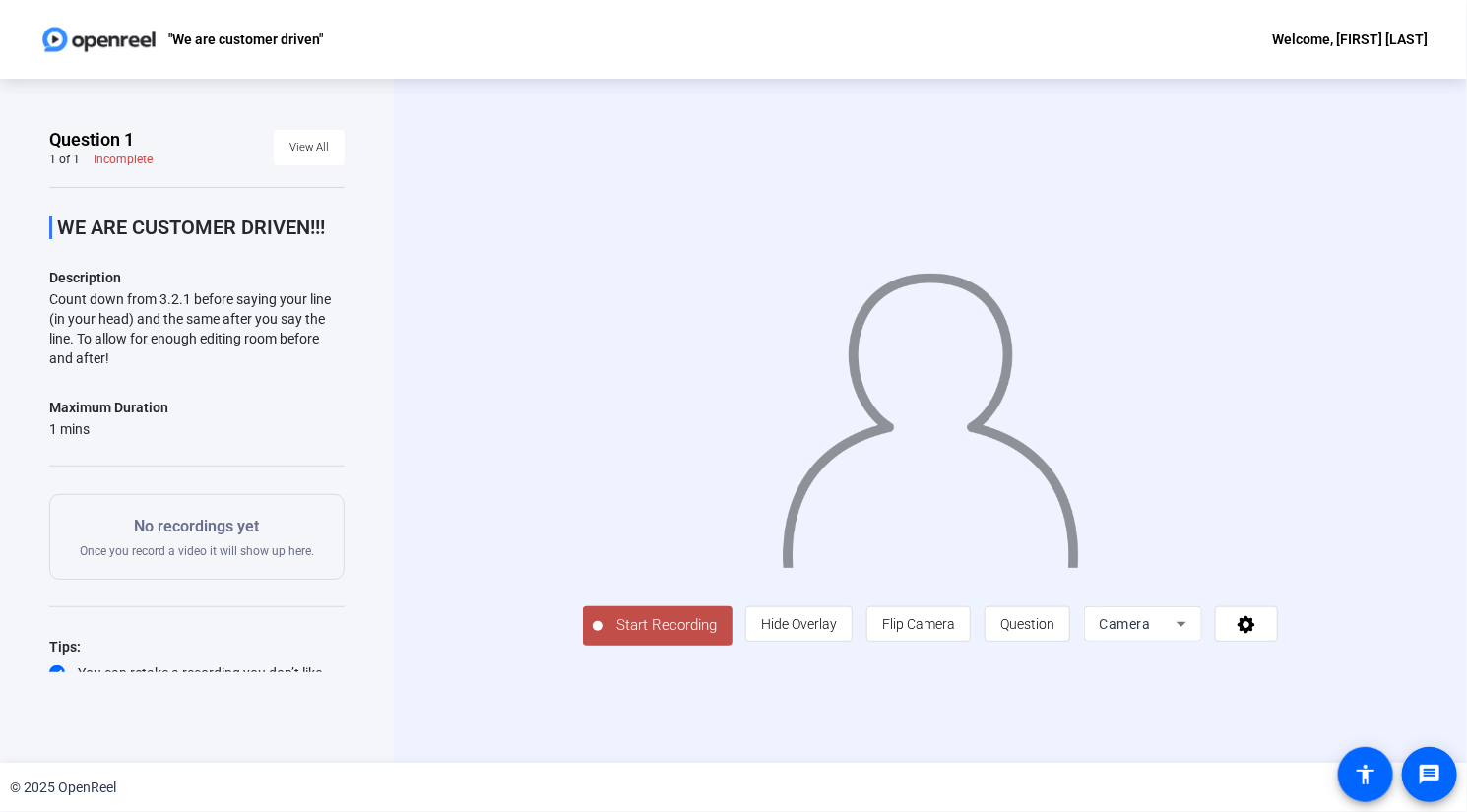 click on "Start Recording" 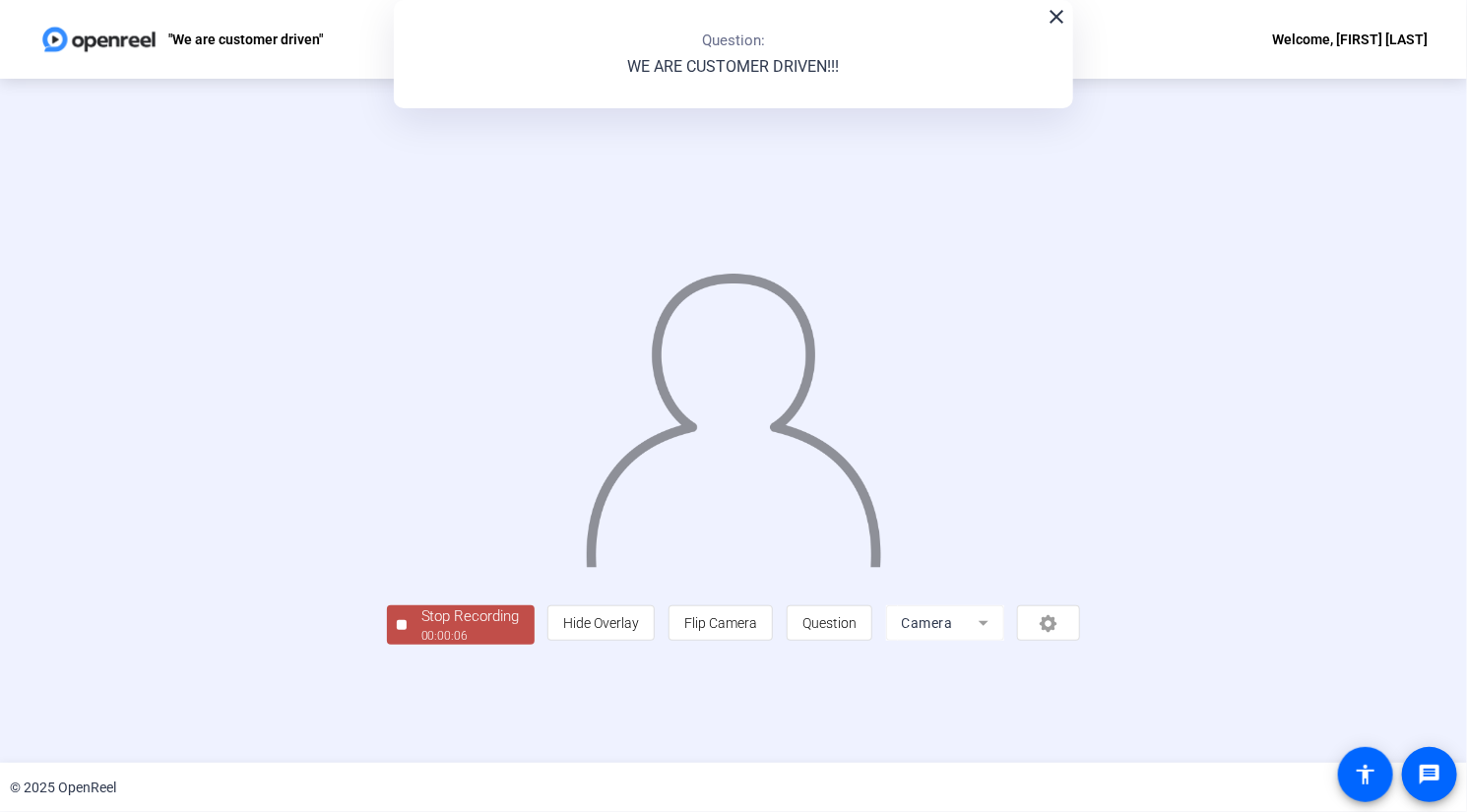 click on "Stop Recording" 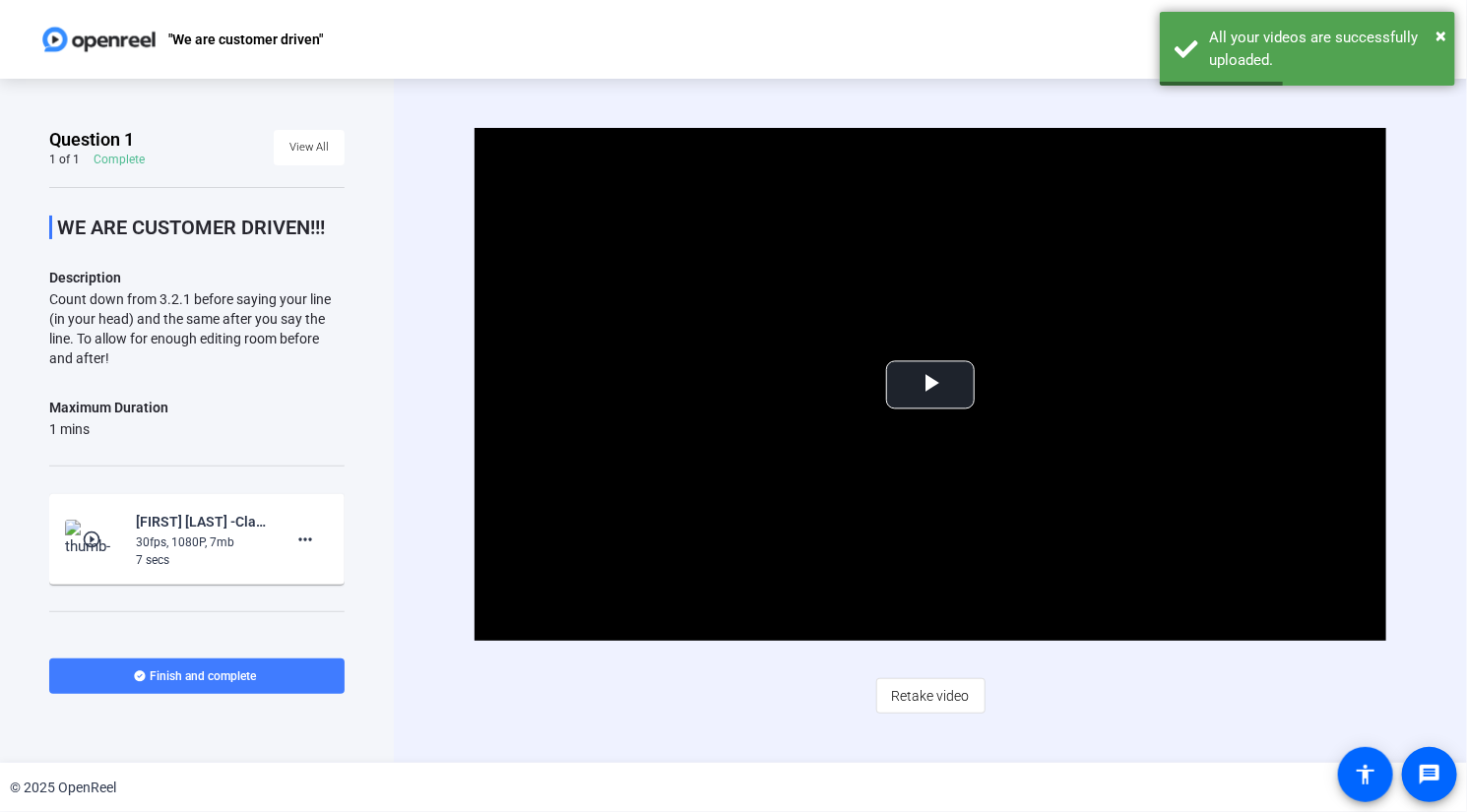 click 